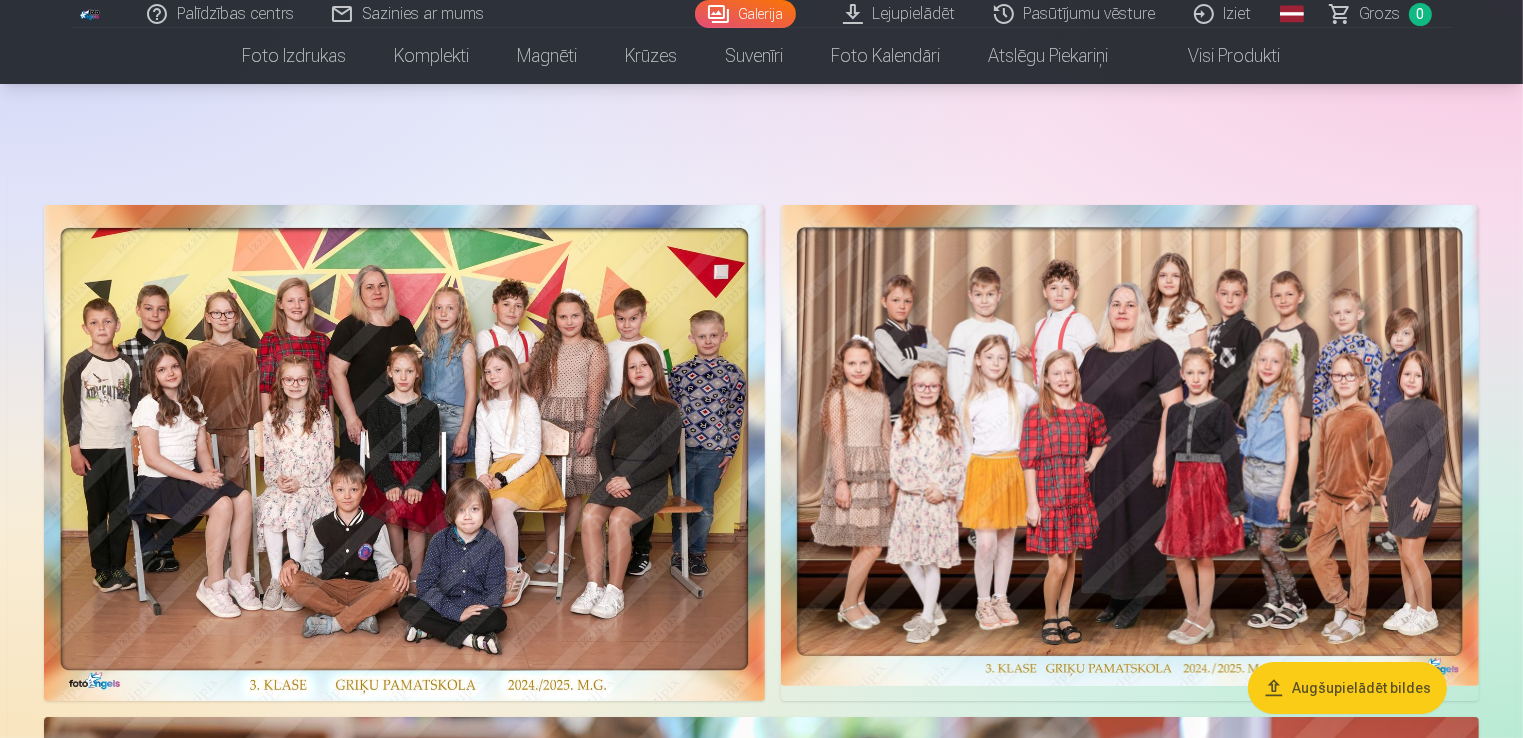 scroll, scrollTop: 0, scrollLeft: 0, axis: both 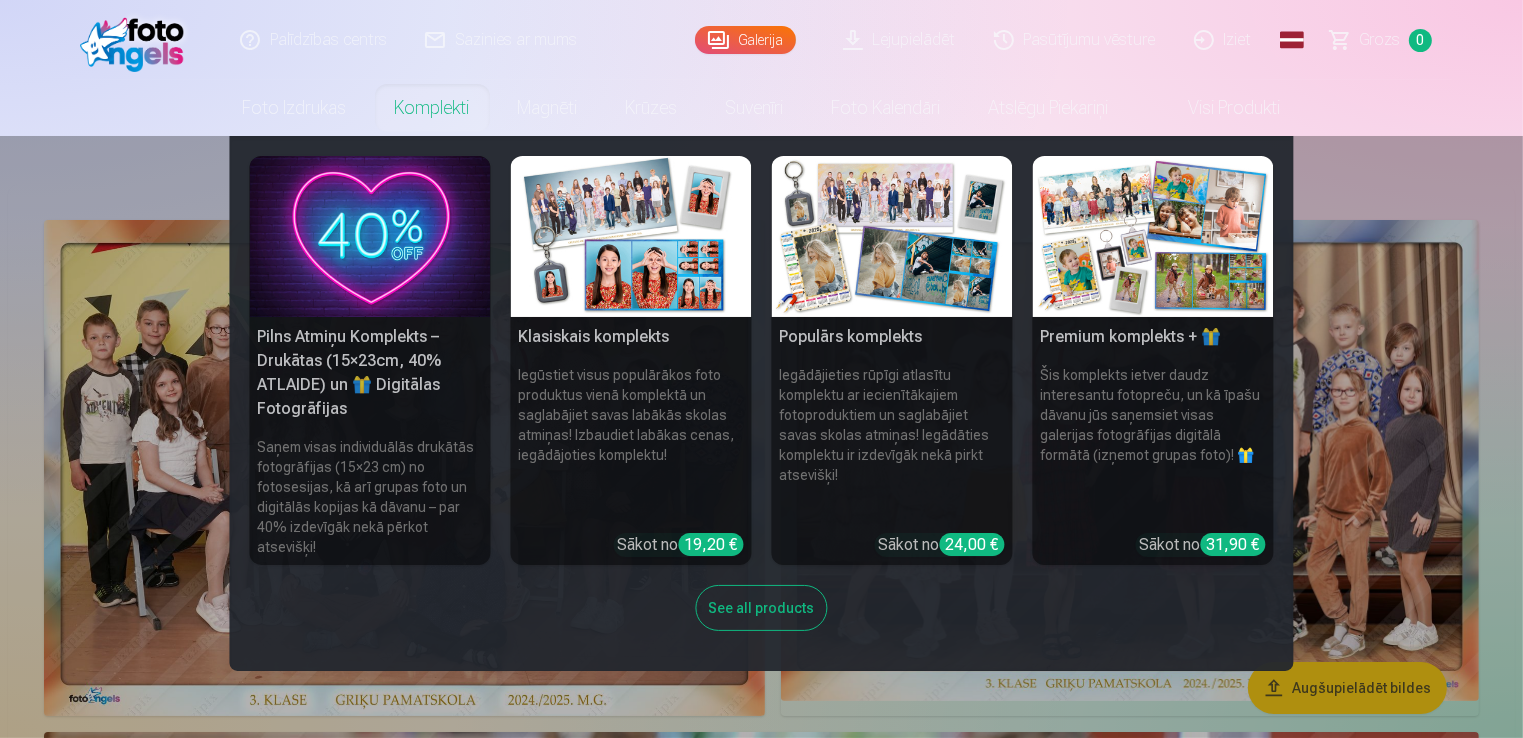 click at bounding box center (892, 236) 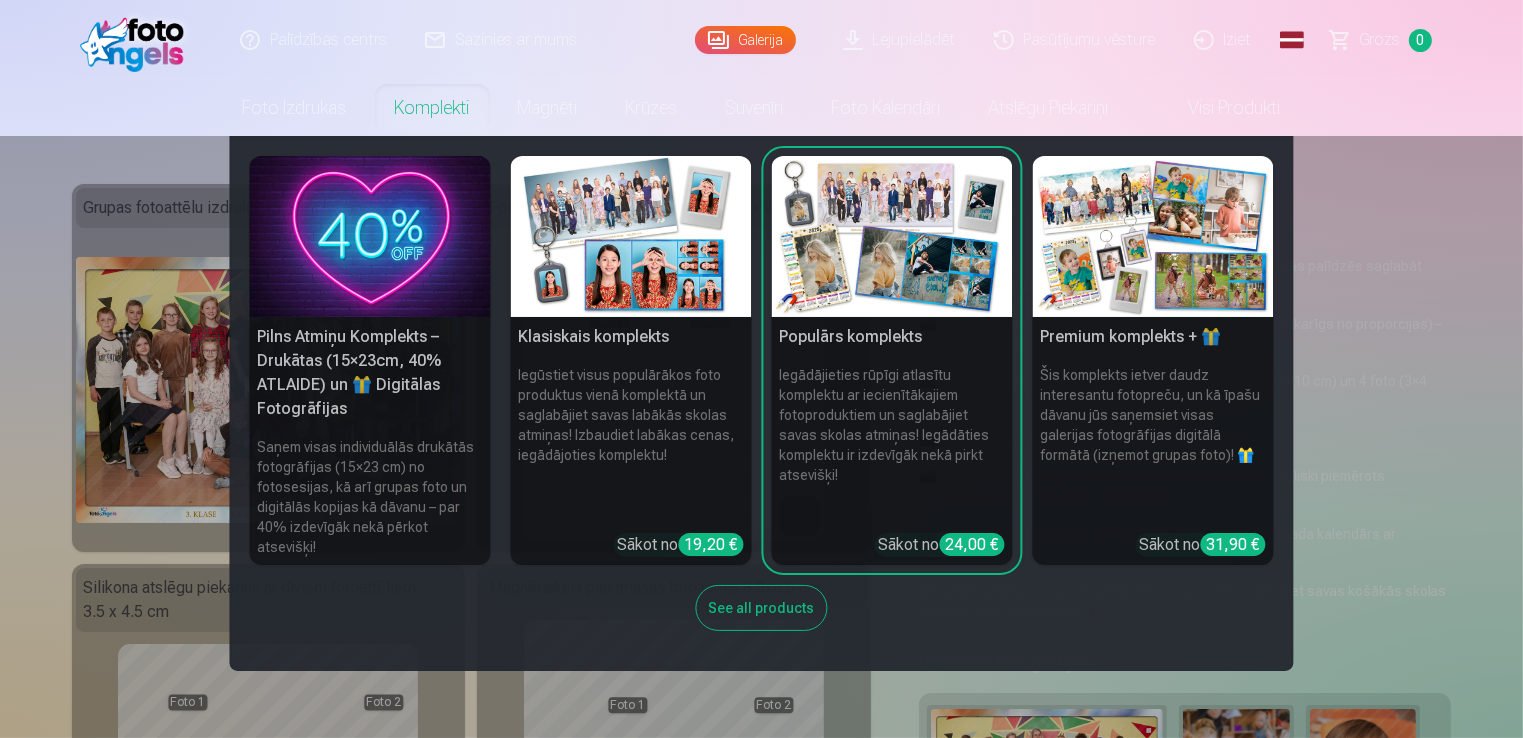 click at bounding box center [892, 236] 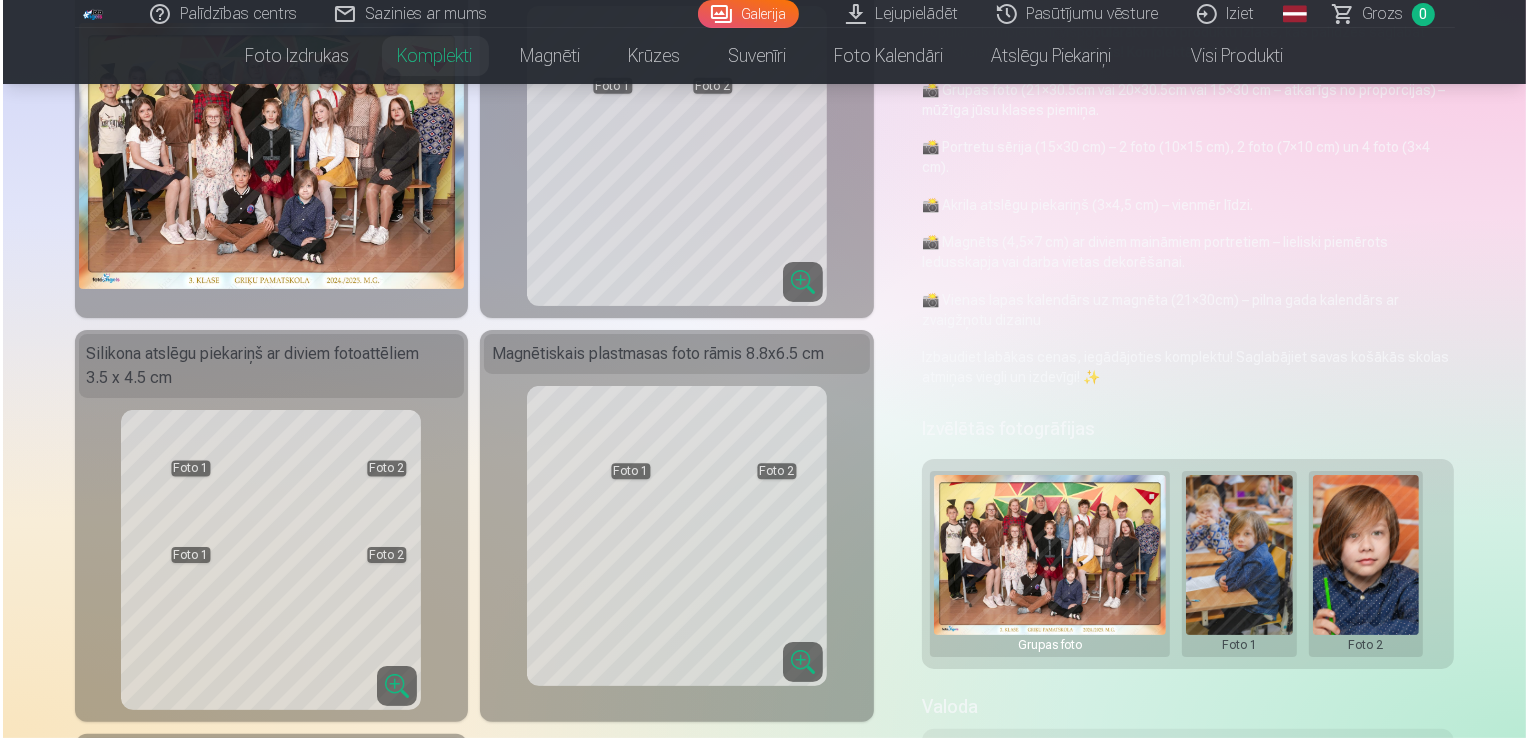 scroll, scrollTop: 300, scrollLeft: 0, axis: vertical 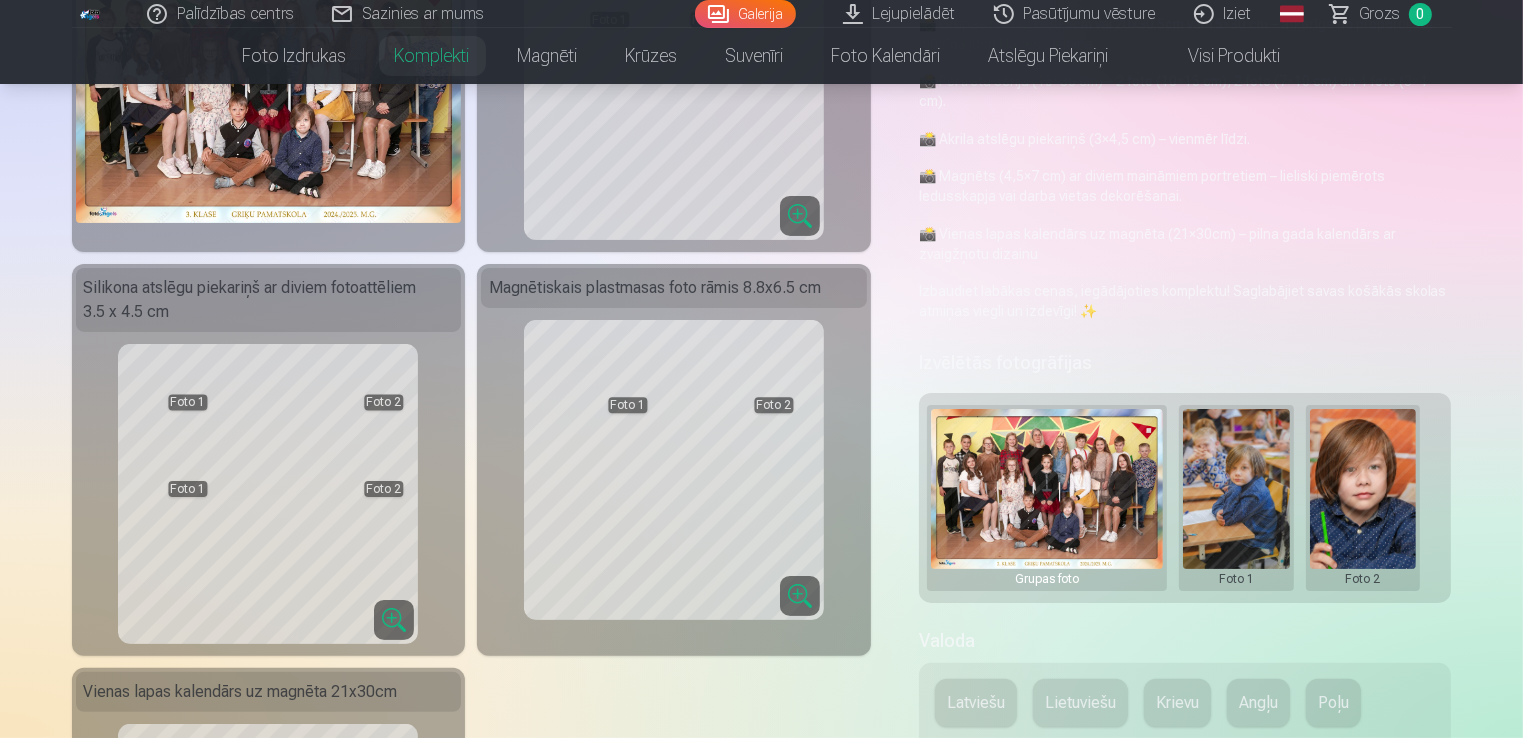 click at bounding box center [1236, 498] 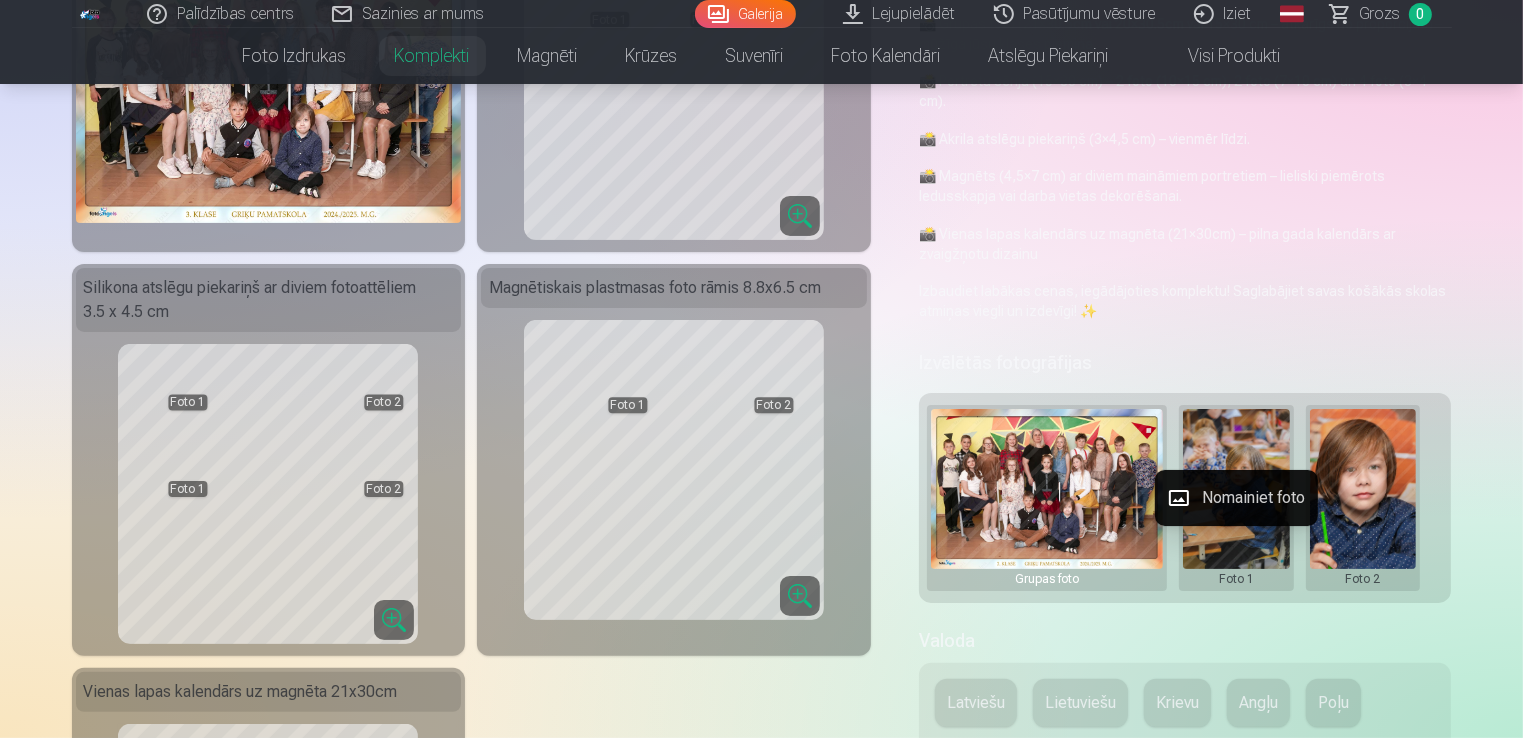click on "Nomainiet foto" at bounding box center (1236, 498) 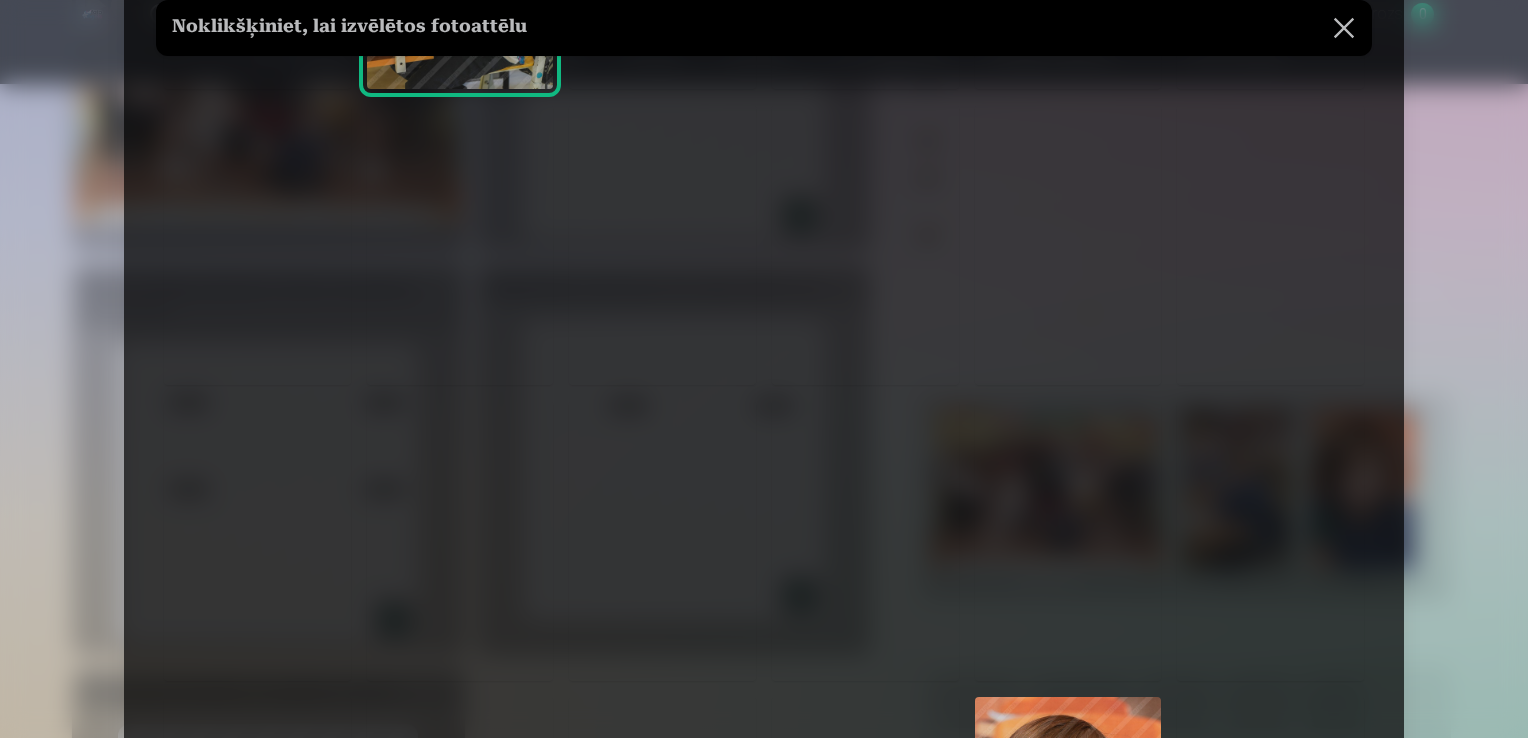 scroll, scrollTop: 400, scrollLeft: 0, axis: vertical 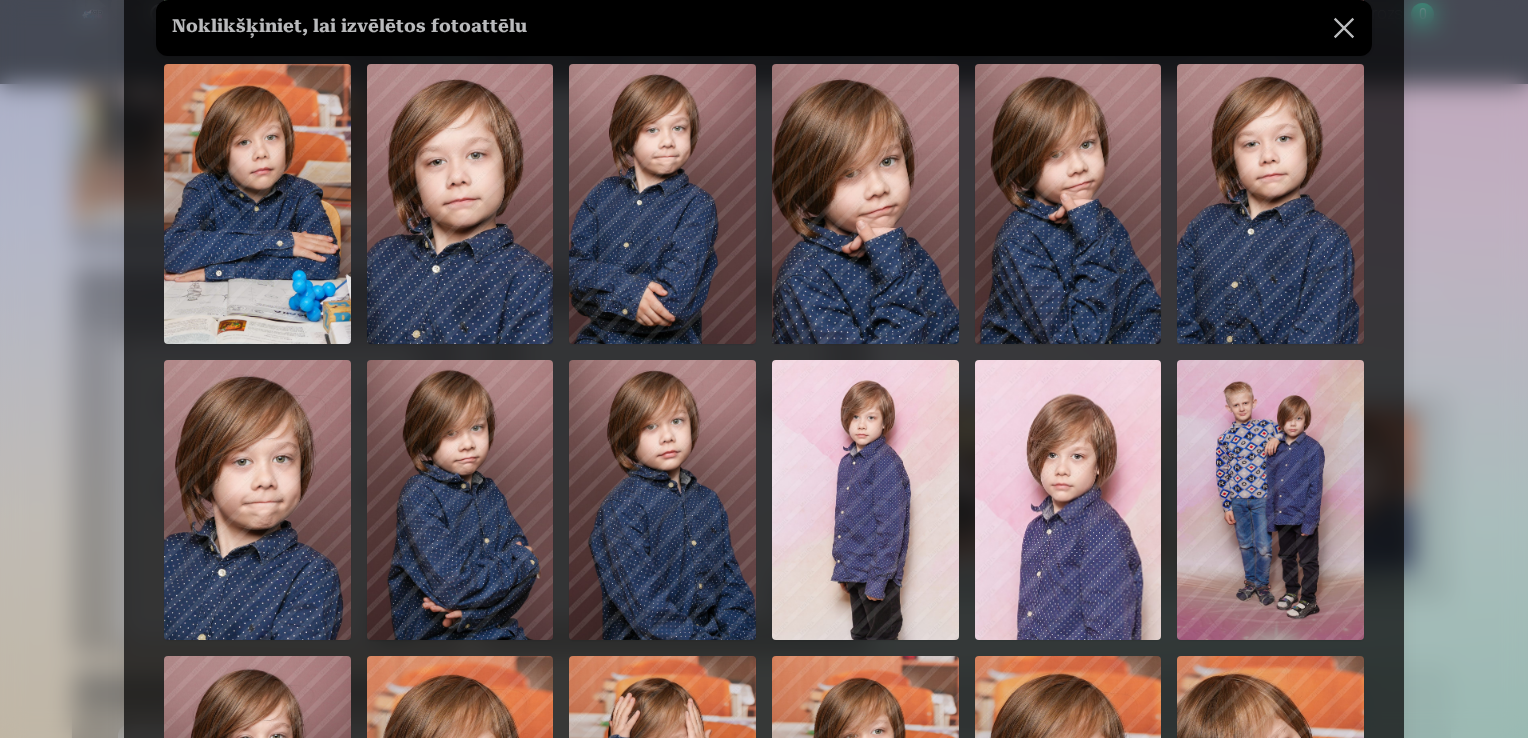 click at bounding box center (662, 500) 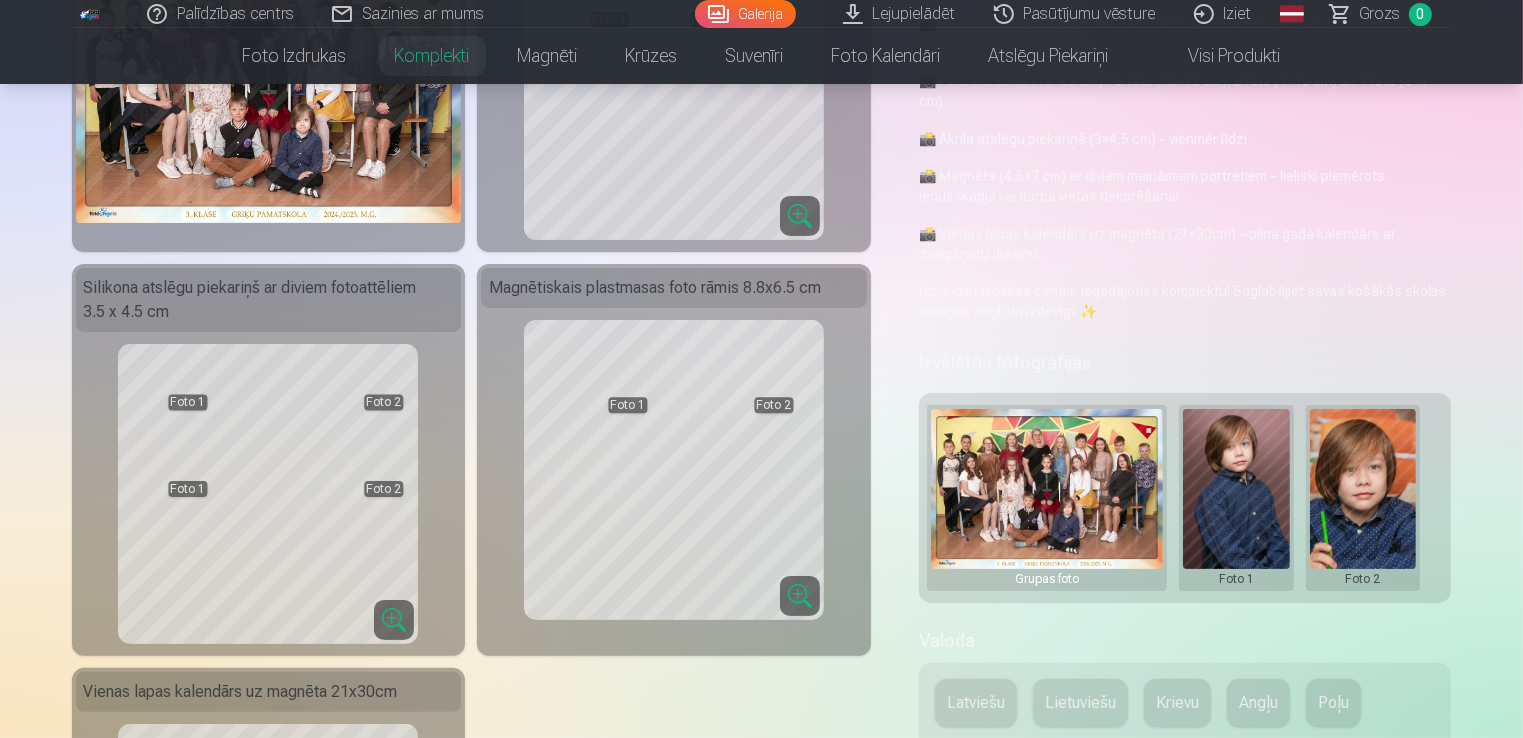 click at bounding box center [1363, 498] 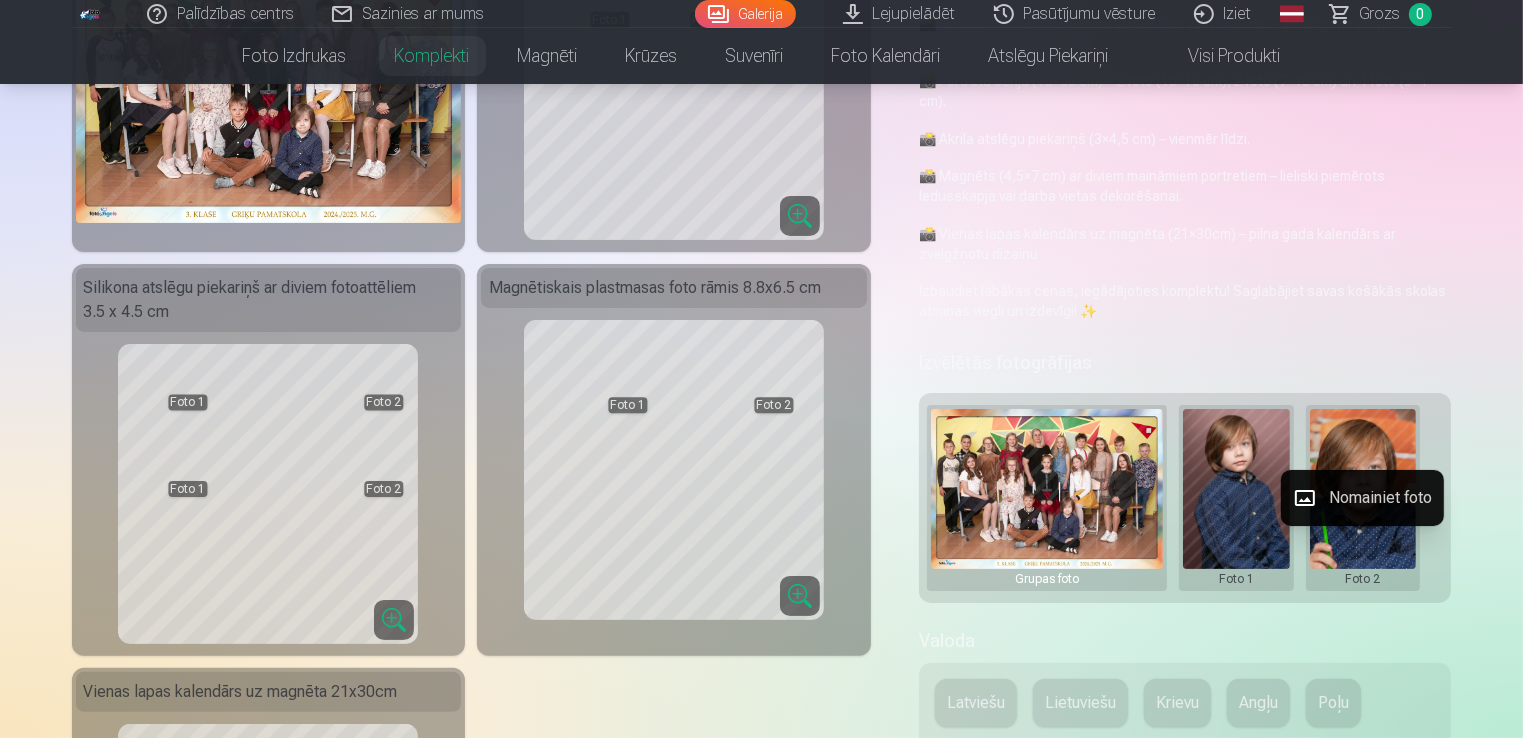 click on "Nomainiet foto" at bounding box center (1362, 498) 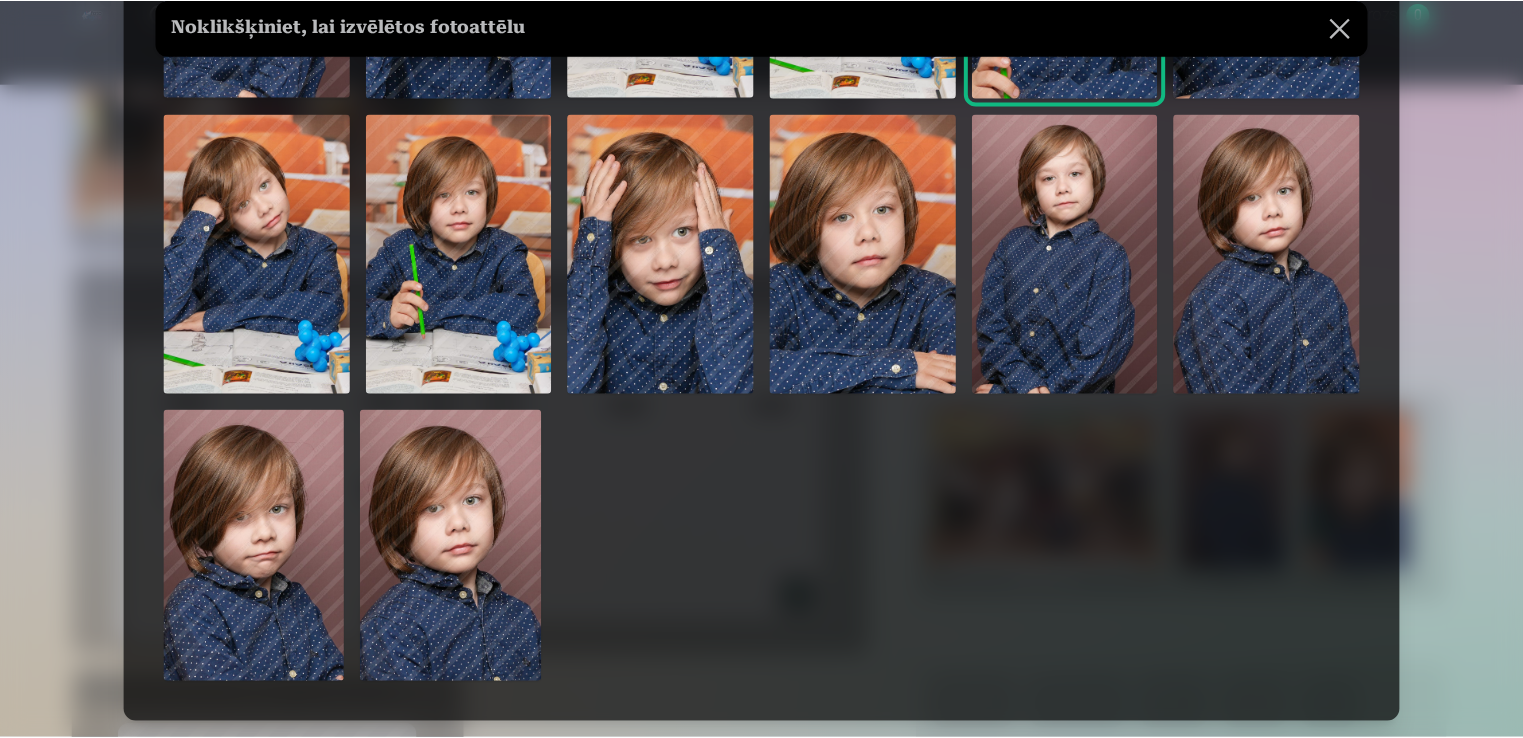 scroll, scrollTop: 1300, scrollLeft: 0, axis: vertical 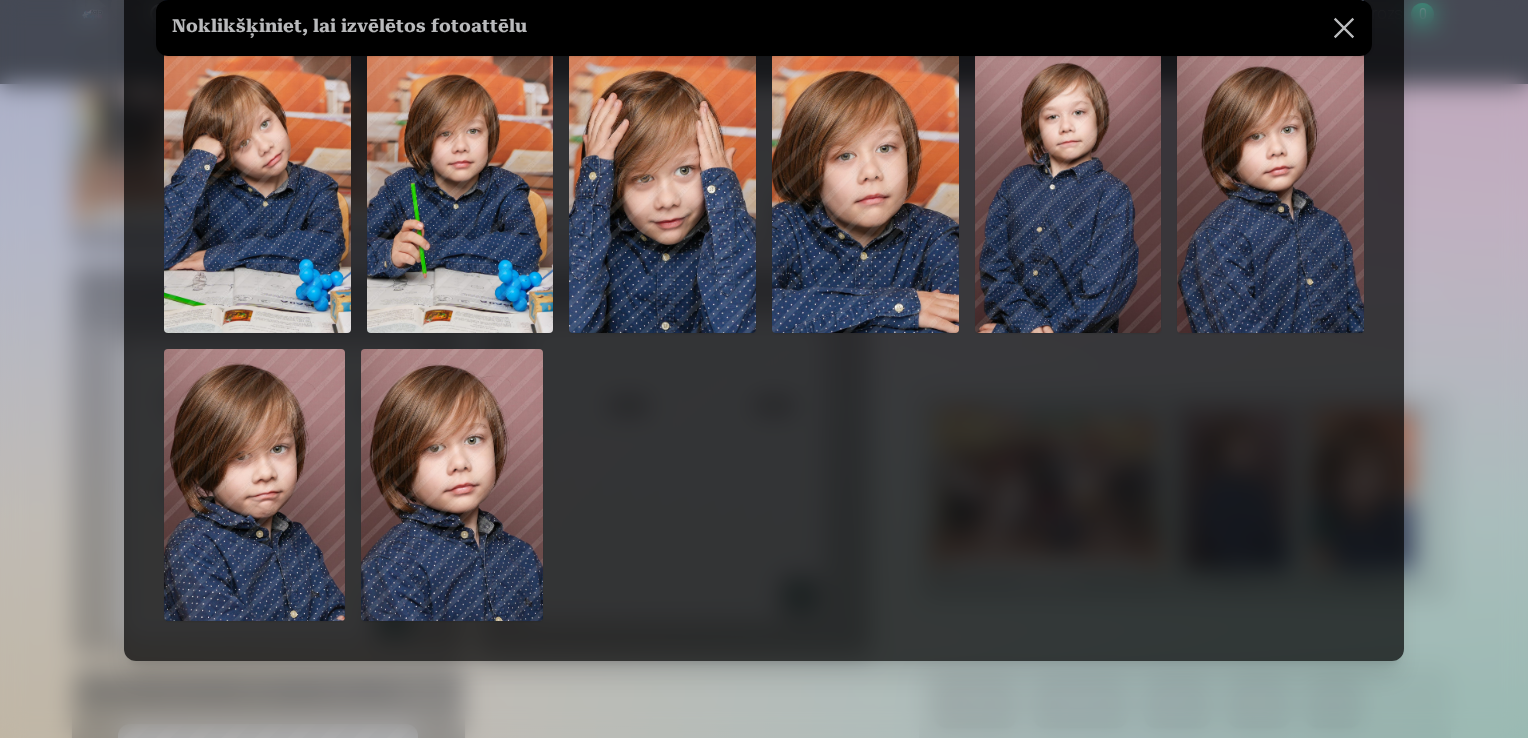click at bounding box center (1270, 193) 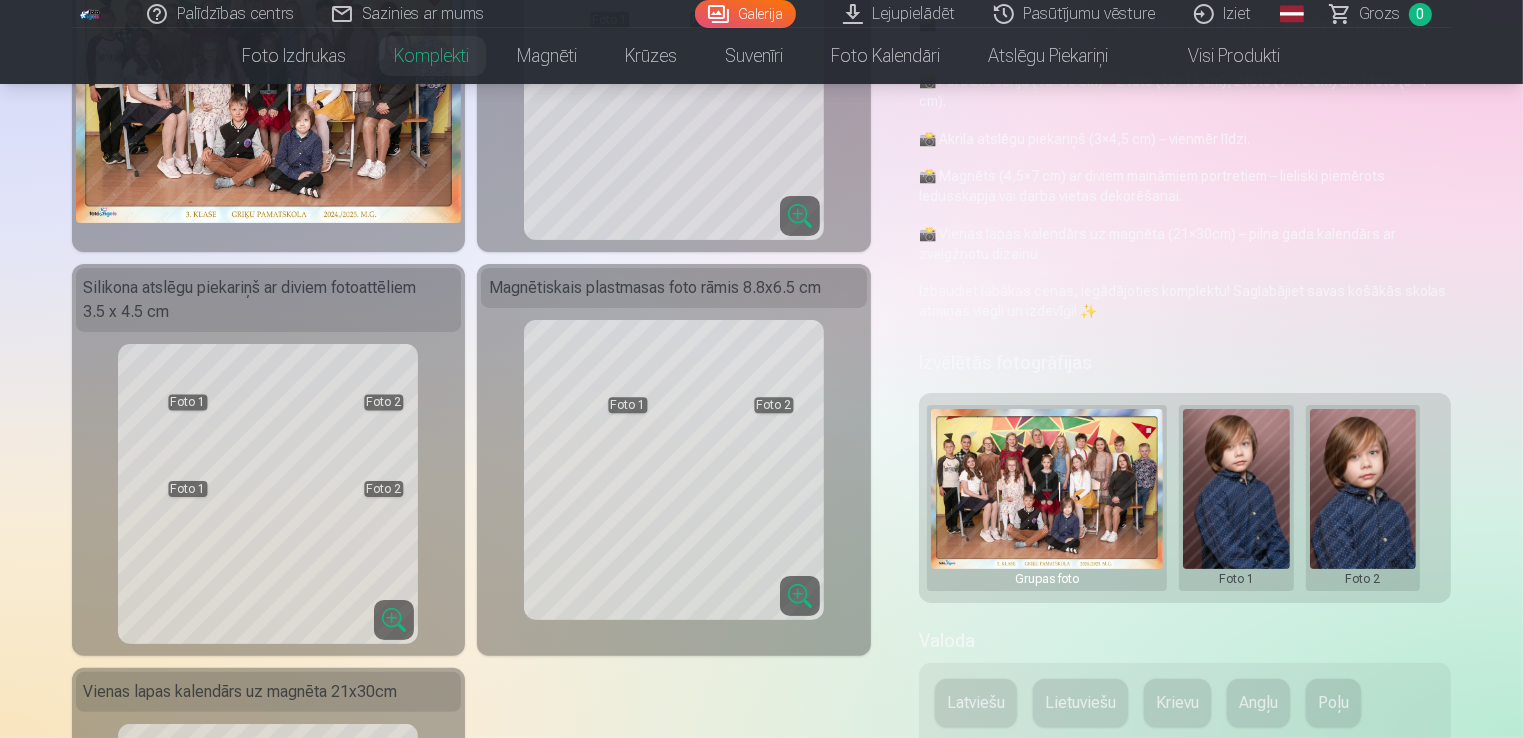 click at bounding box center (1236, 498) 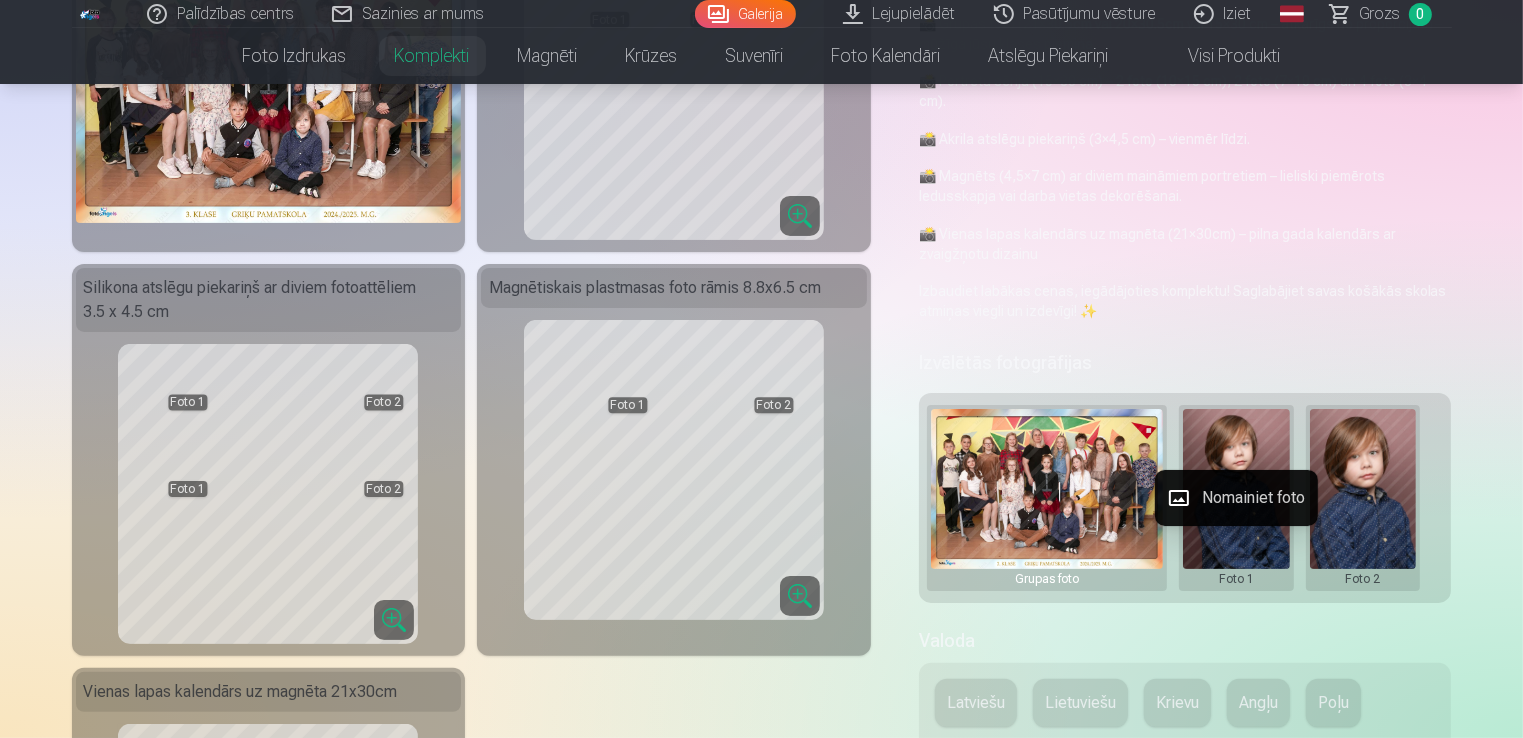 click on "Nomainiet foto" at bounding box center (1236, 498) 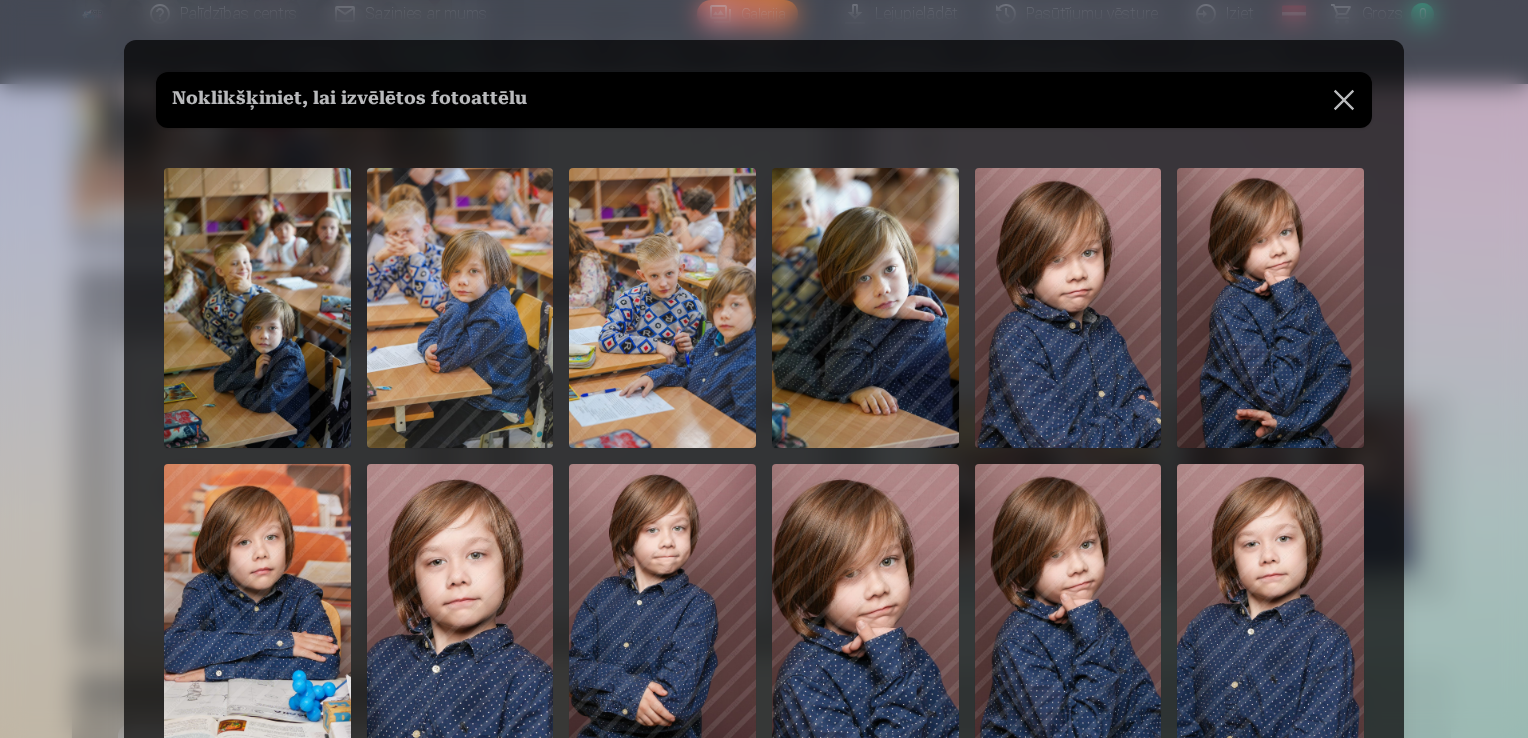 click at bounding box center (1344, 100) 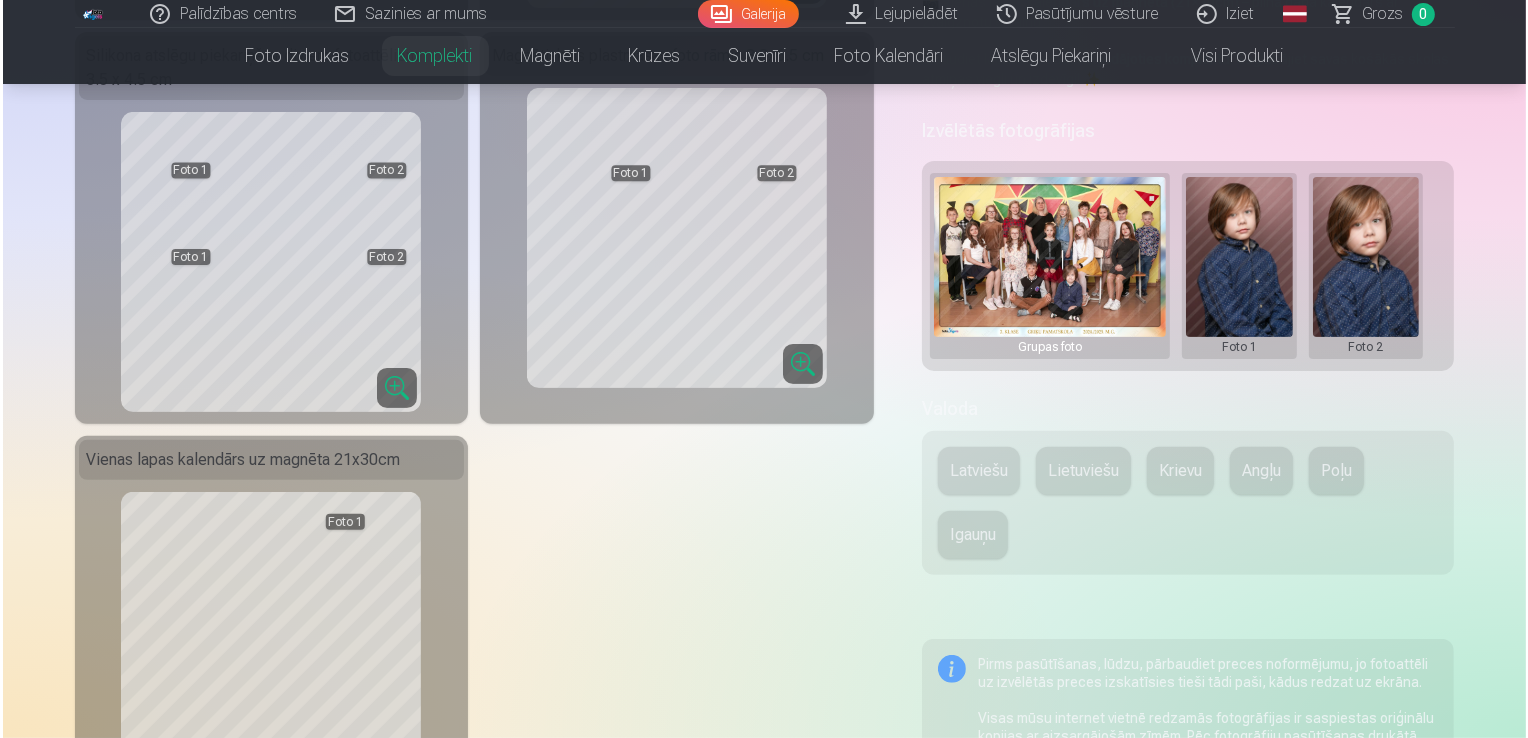 scroll, scrollTop: 600, scrollLeft: 0, axis: vertical 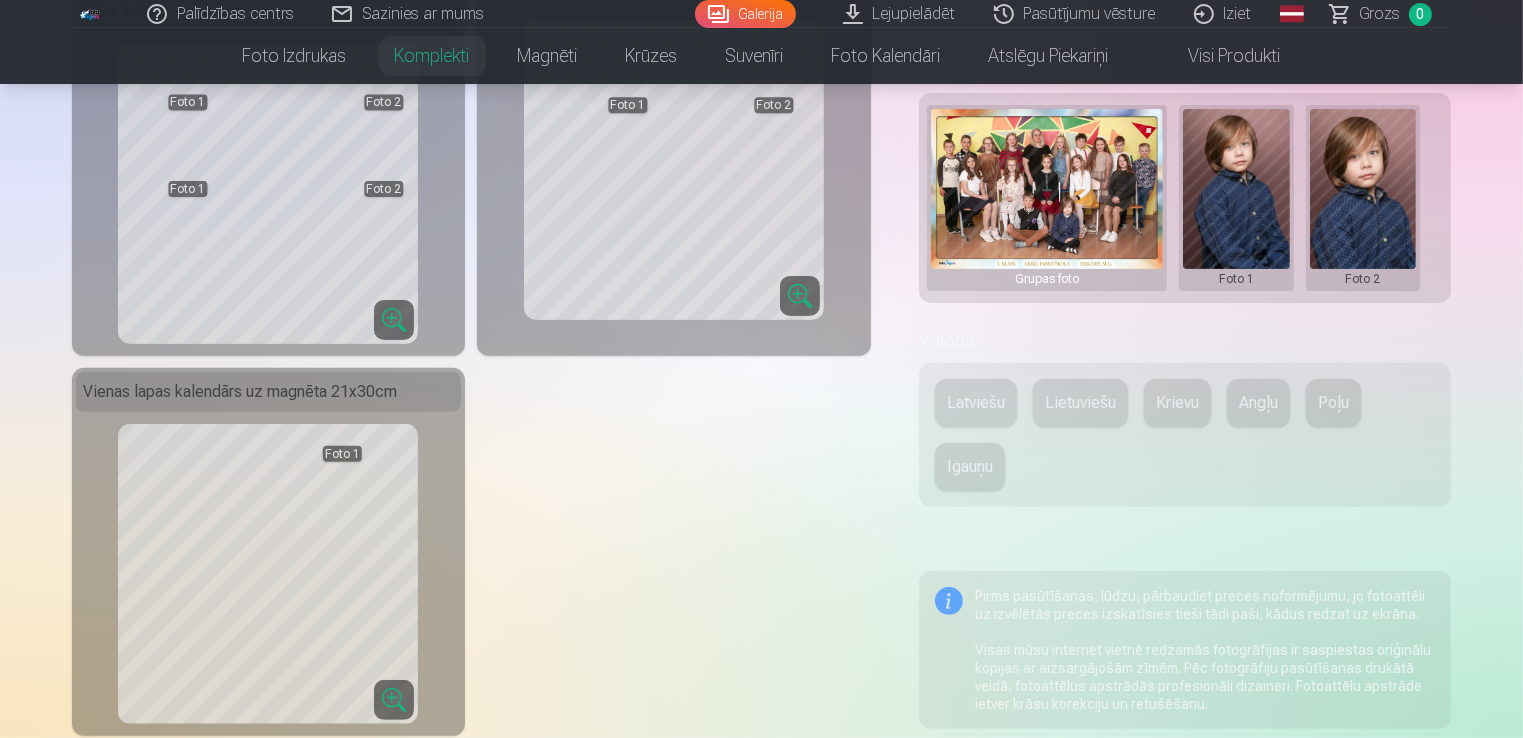 click at bounding box center [1236, 198] 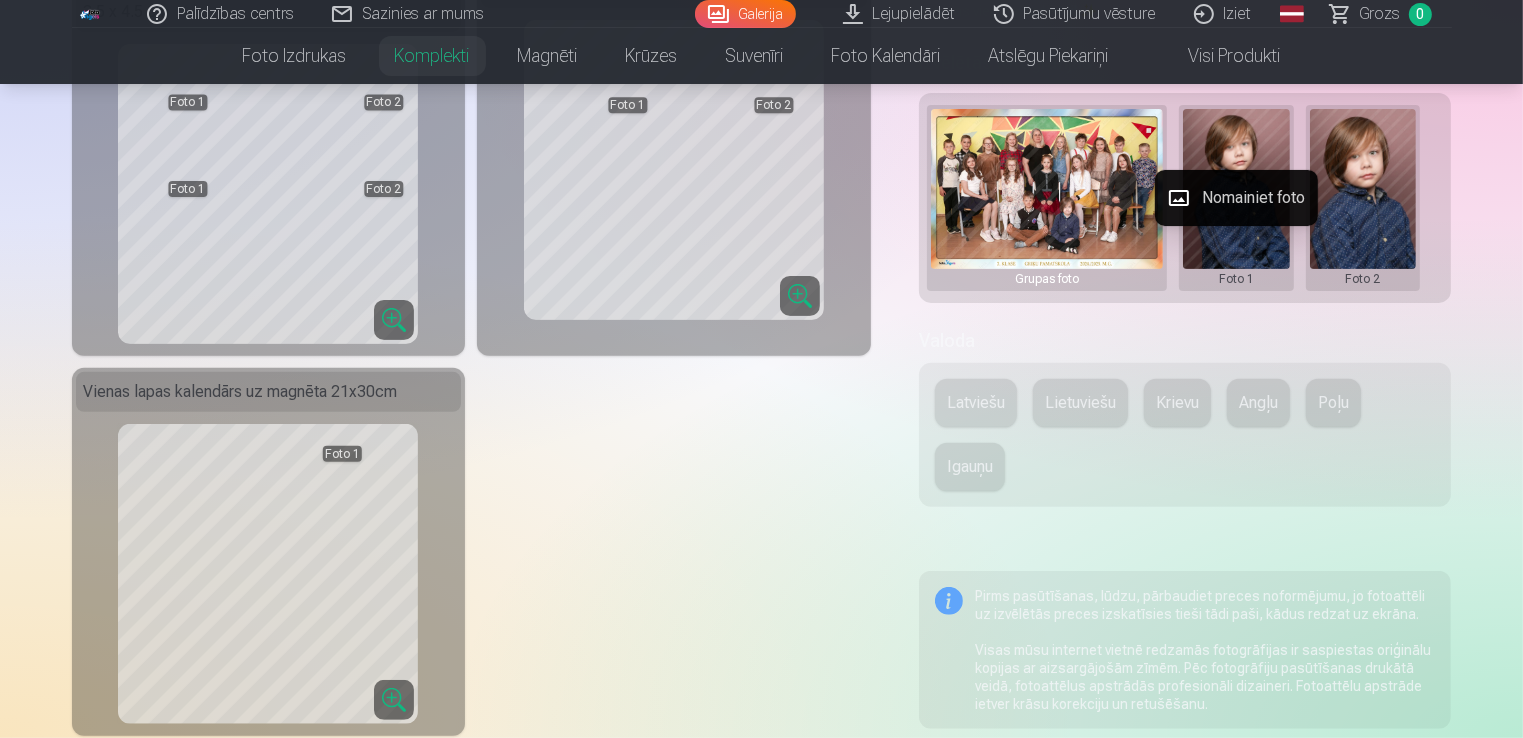 click on "Nomainiet foto" at bounding box center (1236, 198) 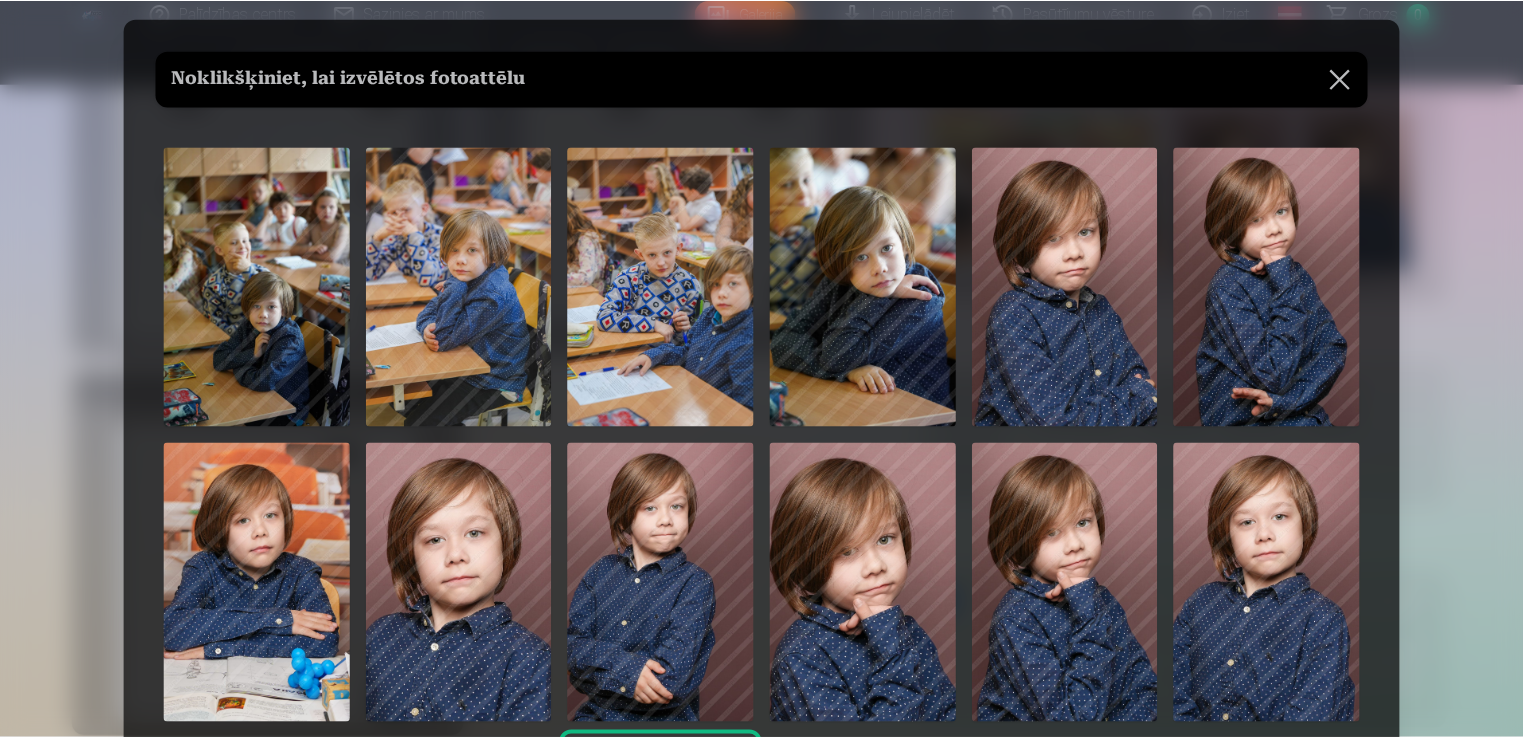 scroll, scrollTop: 0, scrollLeft: 0, axis: both 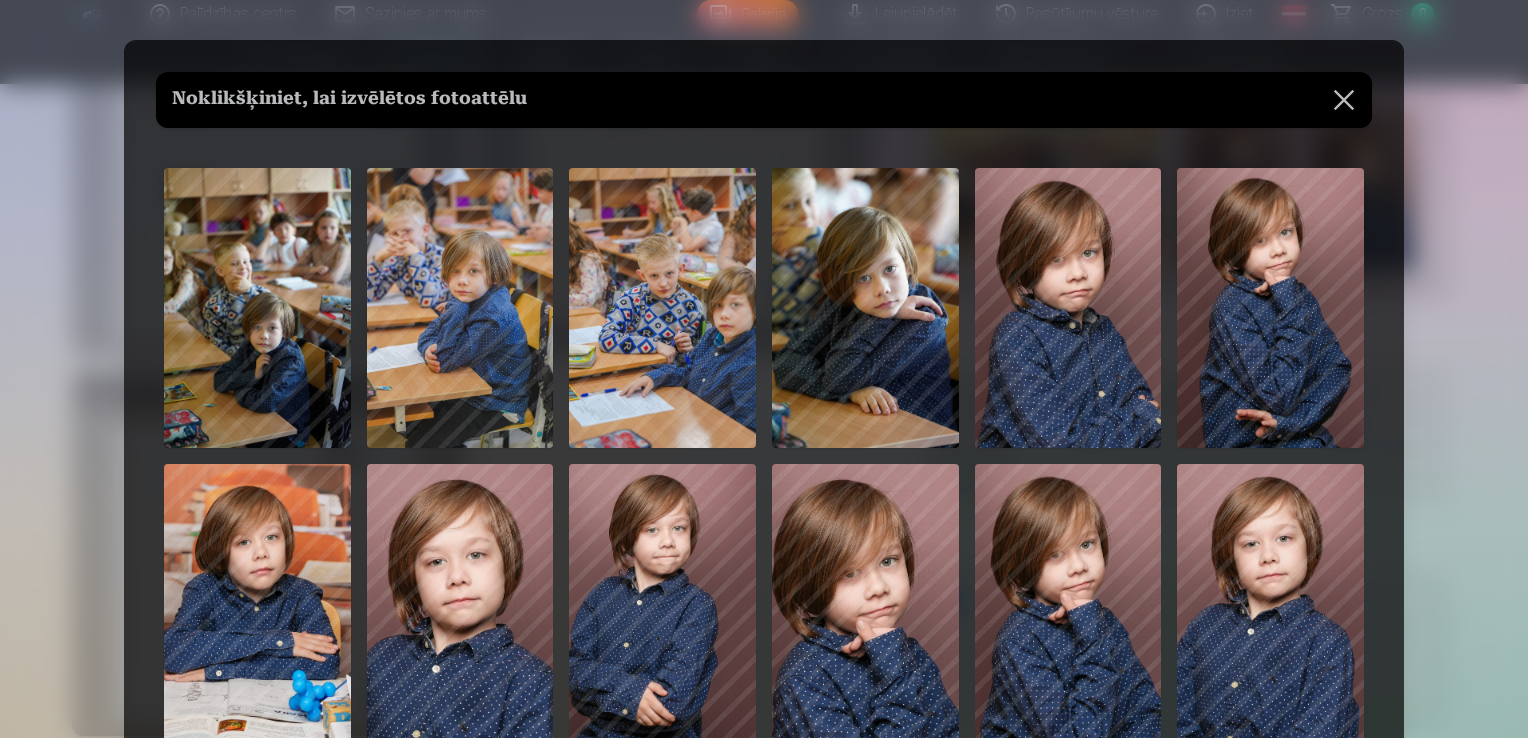 click at bounding box center [865, 308] 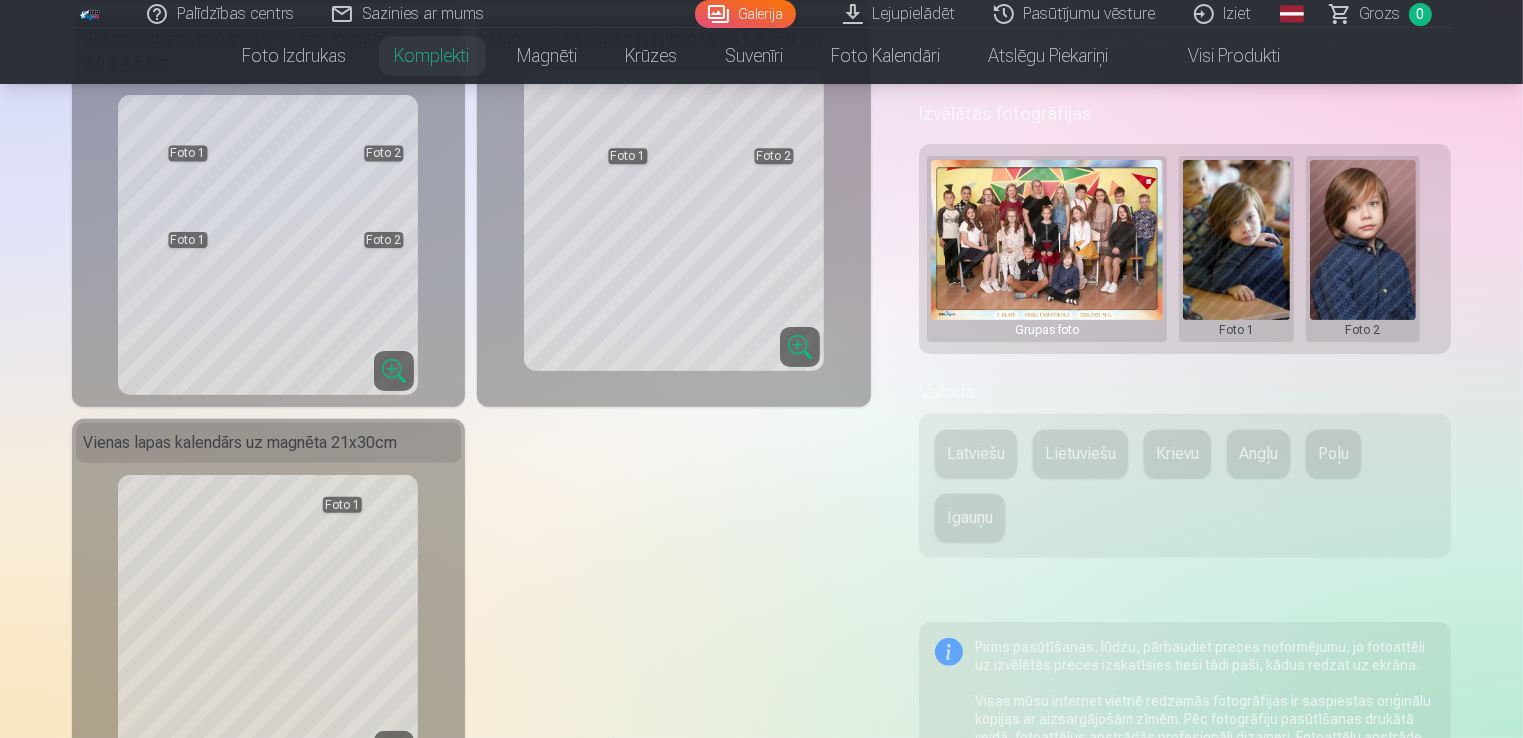 scroll, scrollTop: 700, scrollLeft: 0, axis: vertical 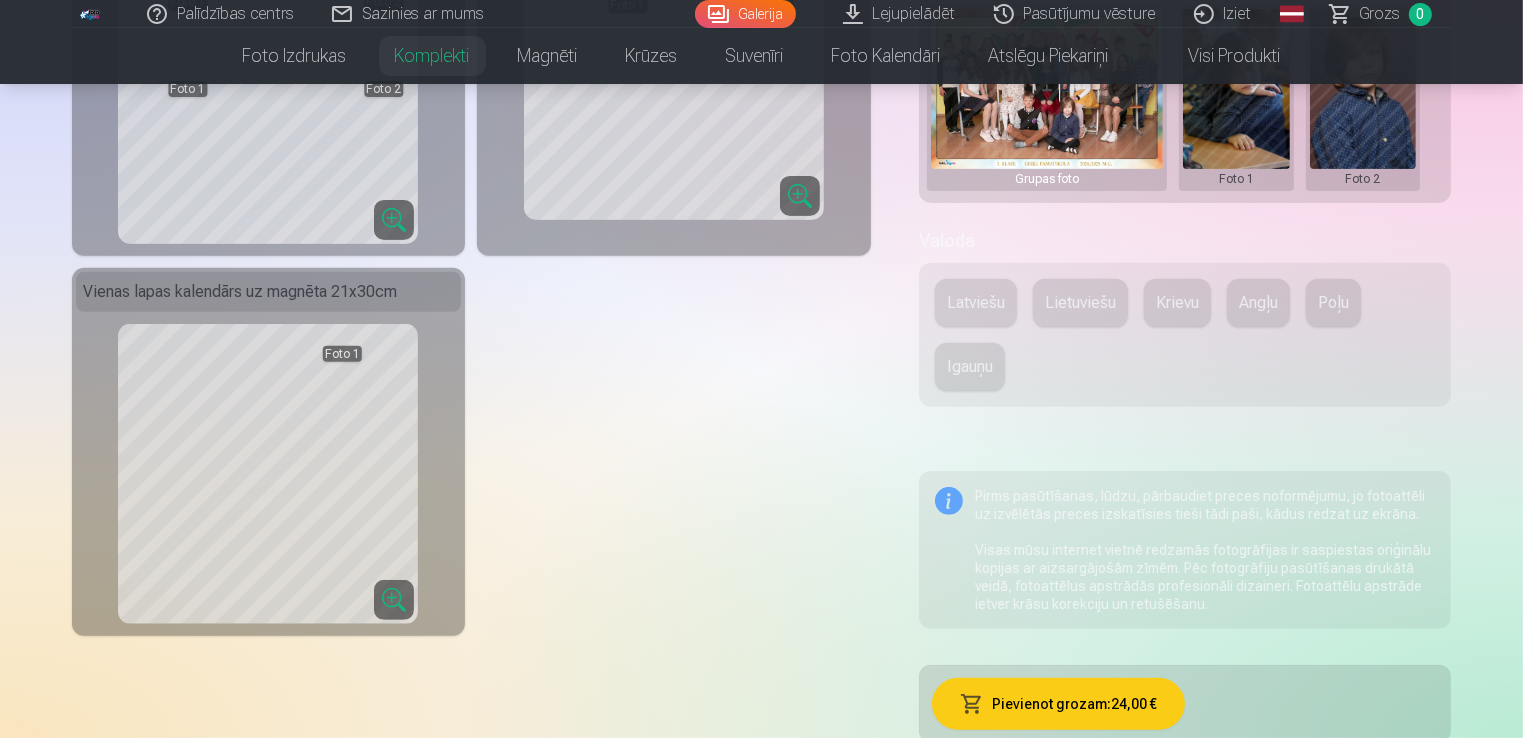 click on "Latviešu" at bounding box center (976, 303) 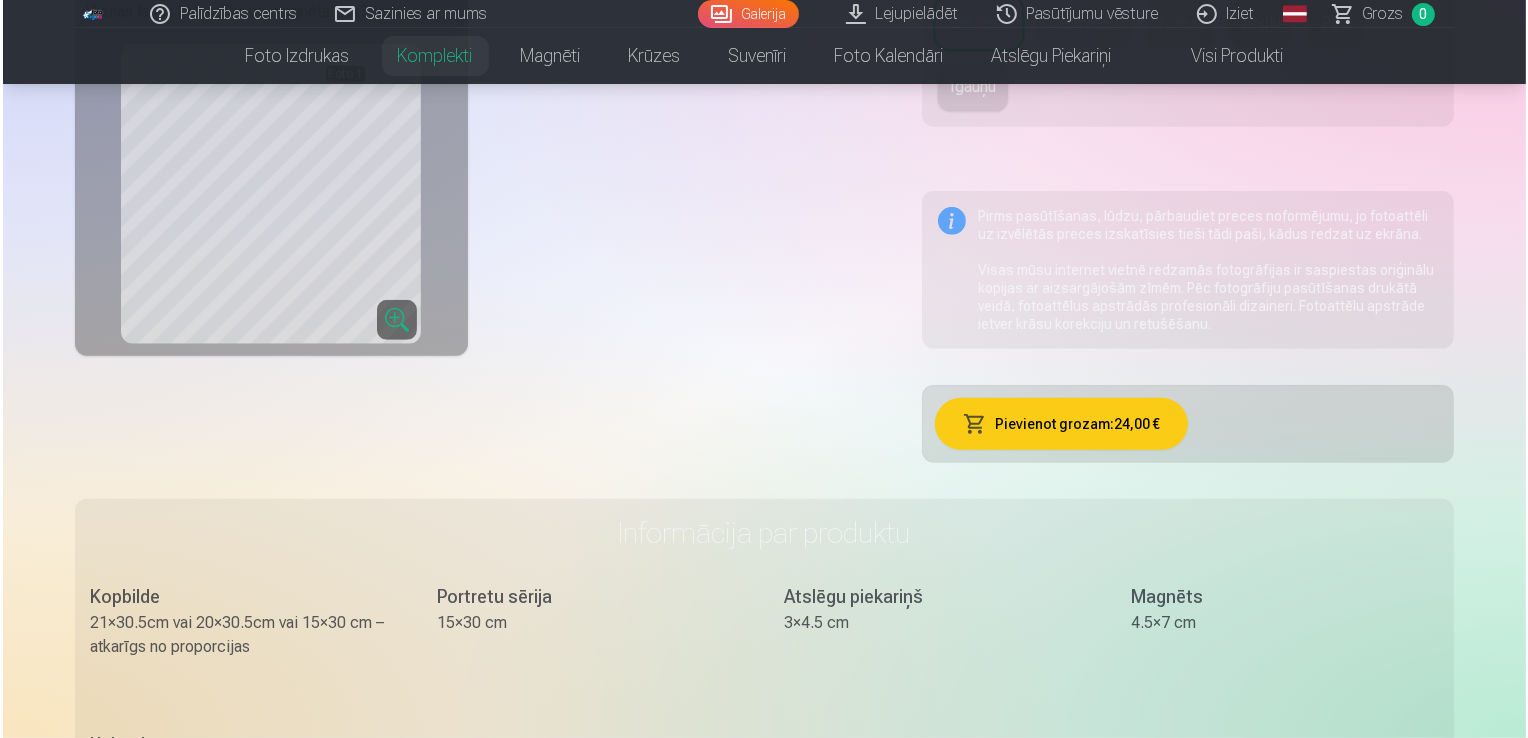 scroll, scrollTop: 1000, scrollLeft: 0, axis: vertical 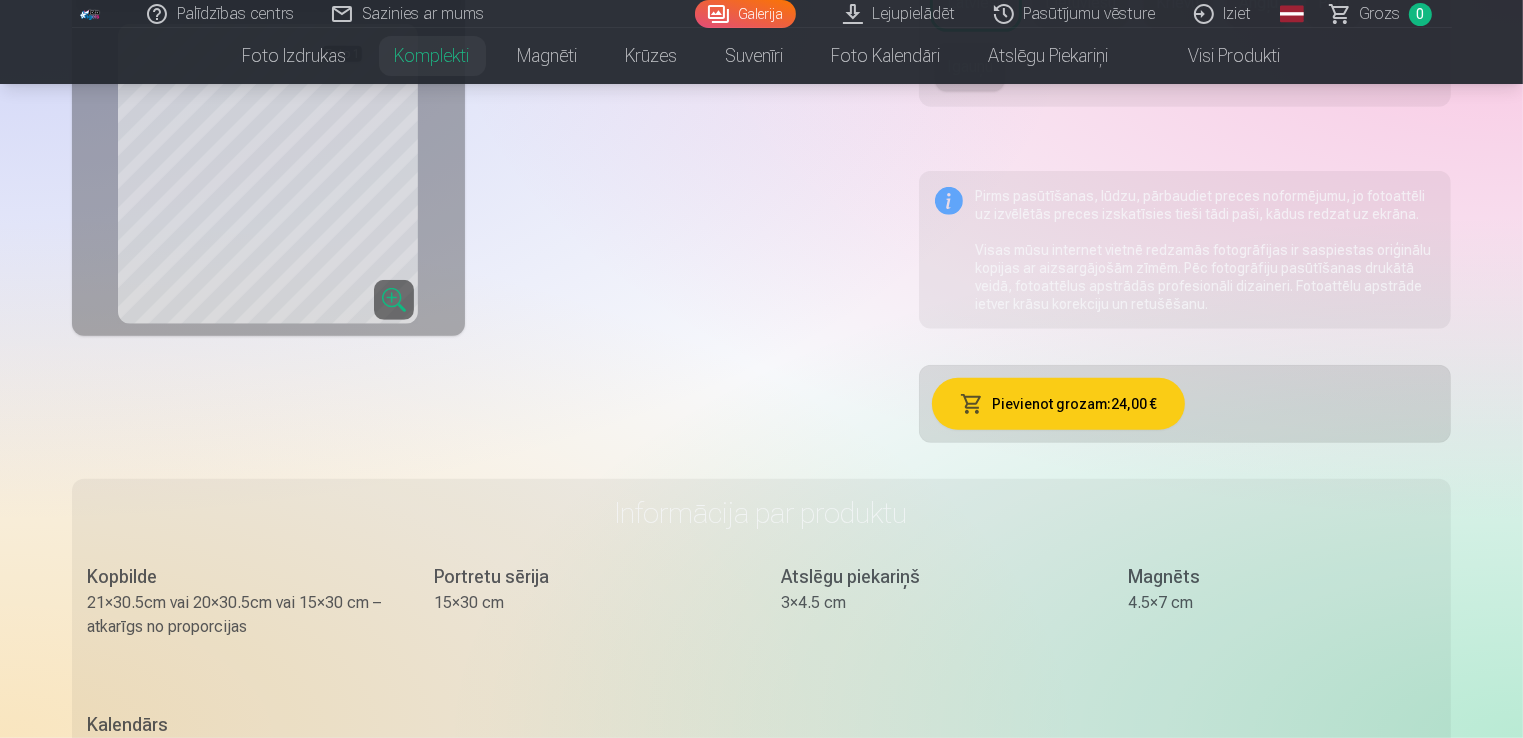 click on "Pievienot grozam :  24,00 €" at bounding box center [1058, 404] 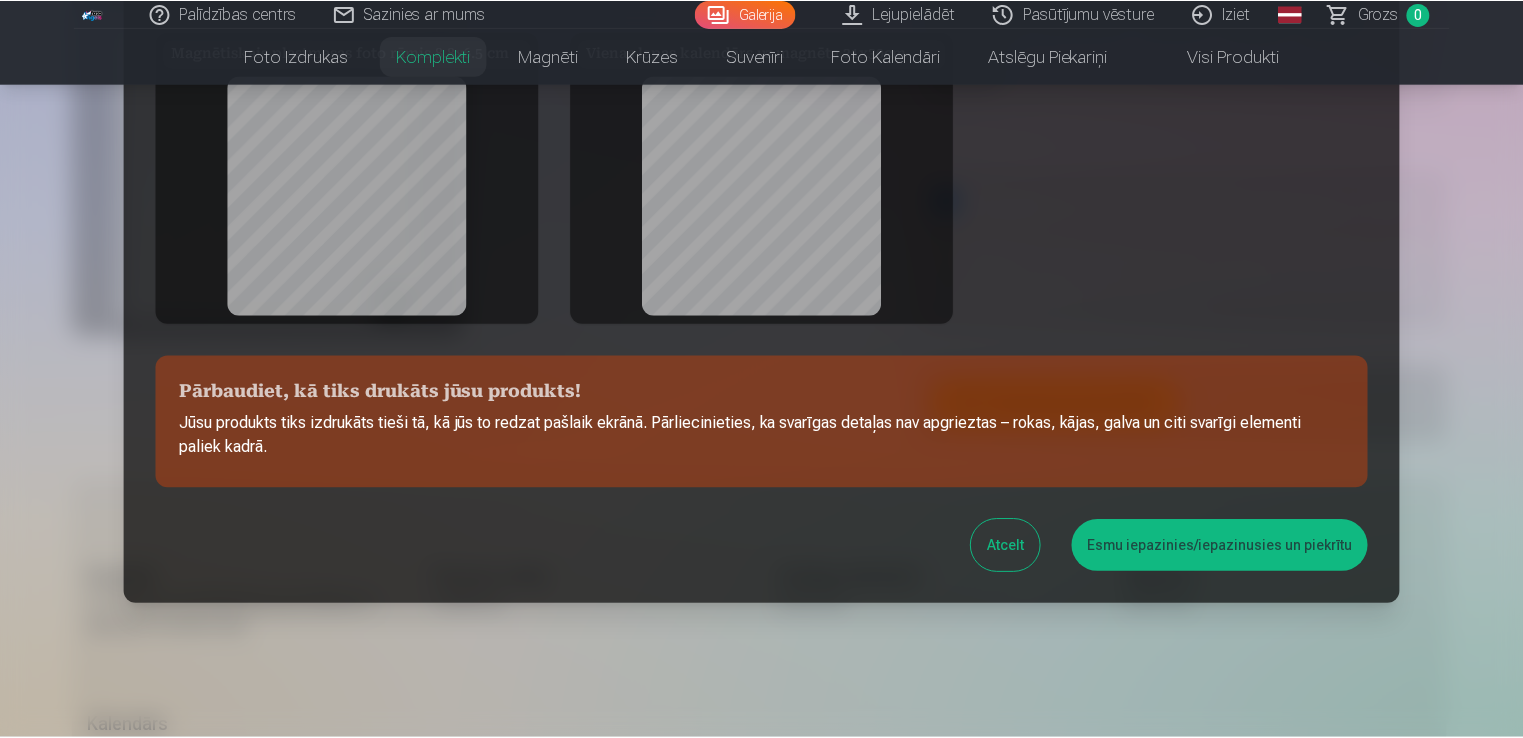 scroll, scrollTop: 409, scrollLeft: 0, axis: vertical 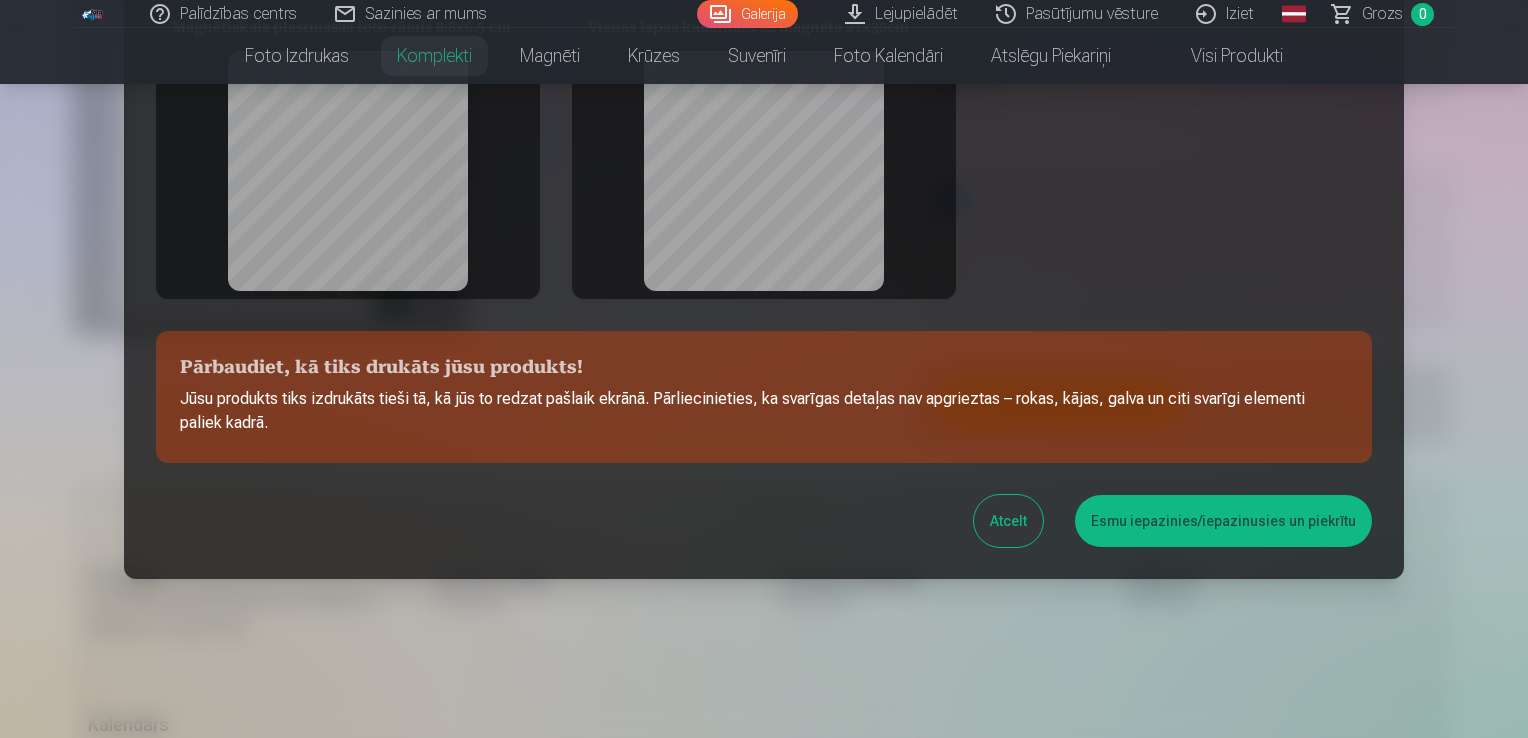 click on "Esmu iepazinies/iepazinusies un piekrītu" at bounding box center (1223, 521) 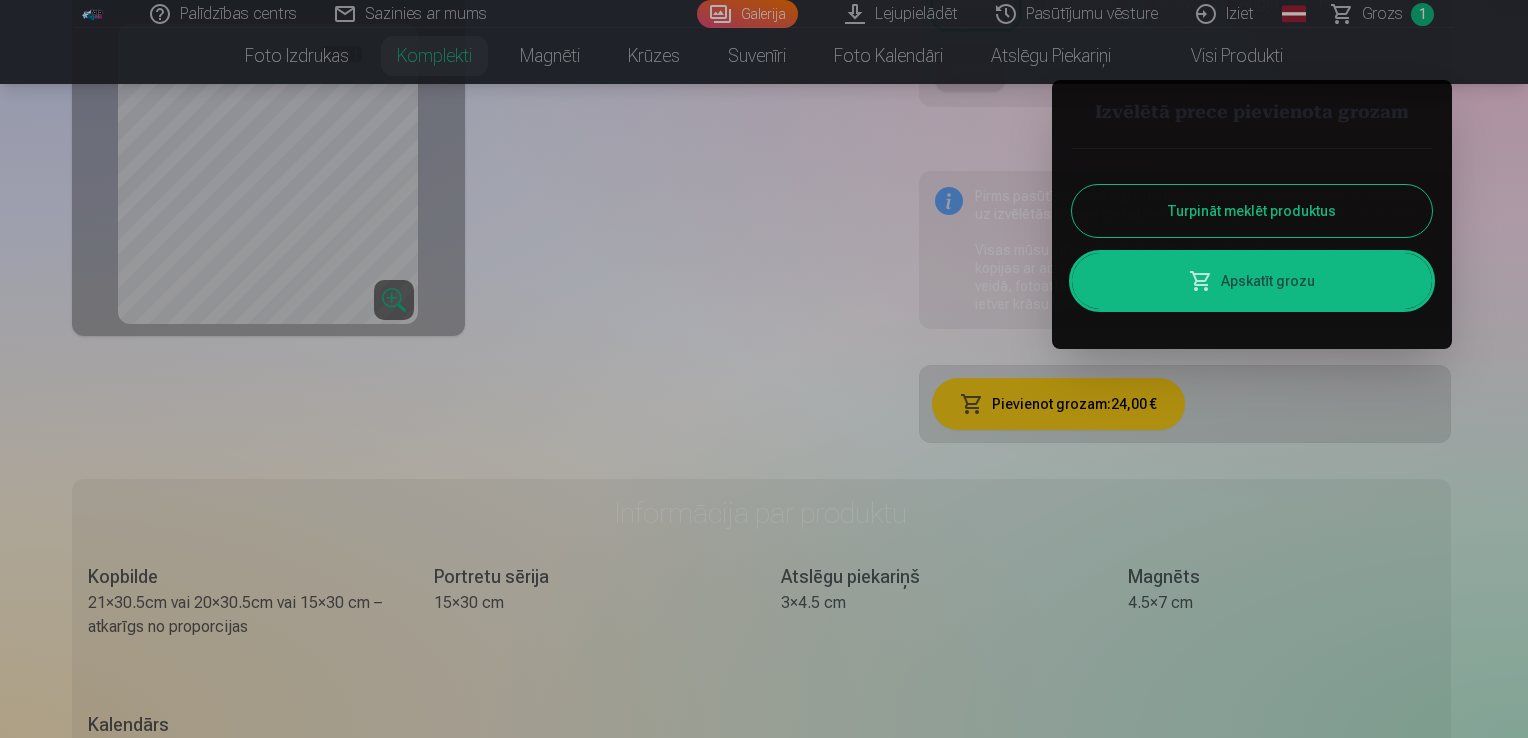 click on "Turpināt meklēt produktus" at bounding box center [1252, 211] 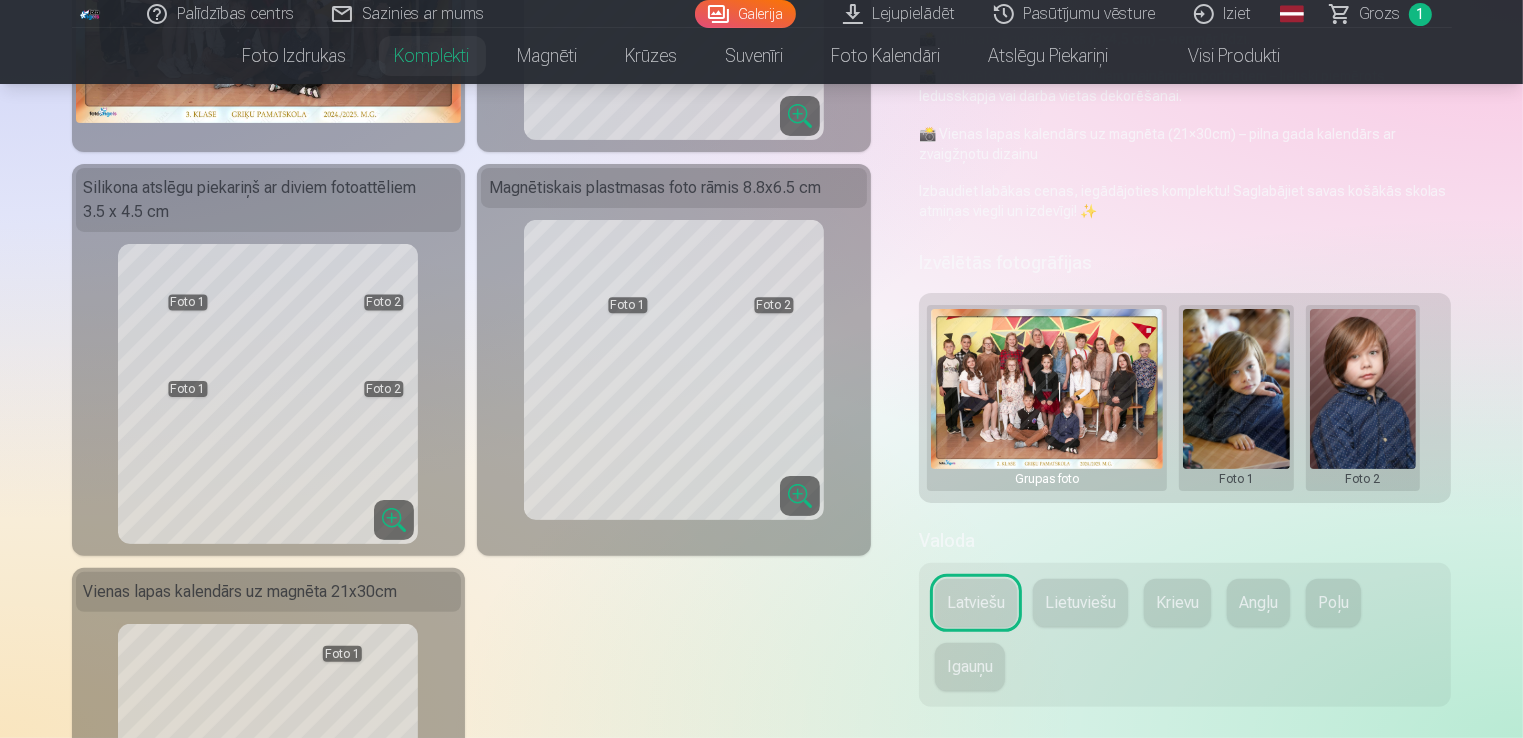 scroll, scrollTop: 0, scrollLeft: 0, axis: both 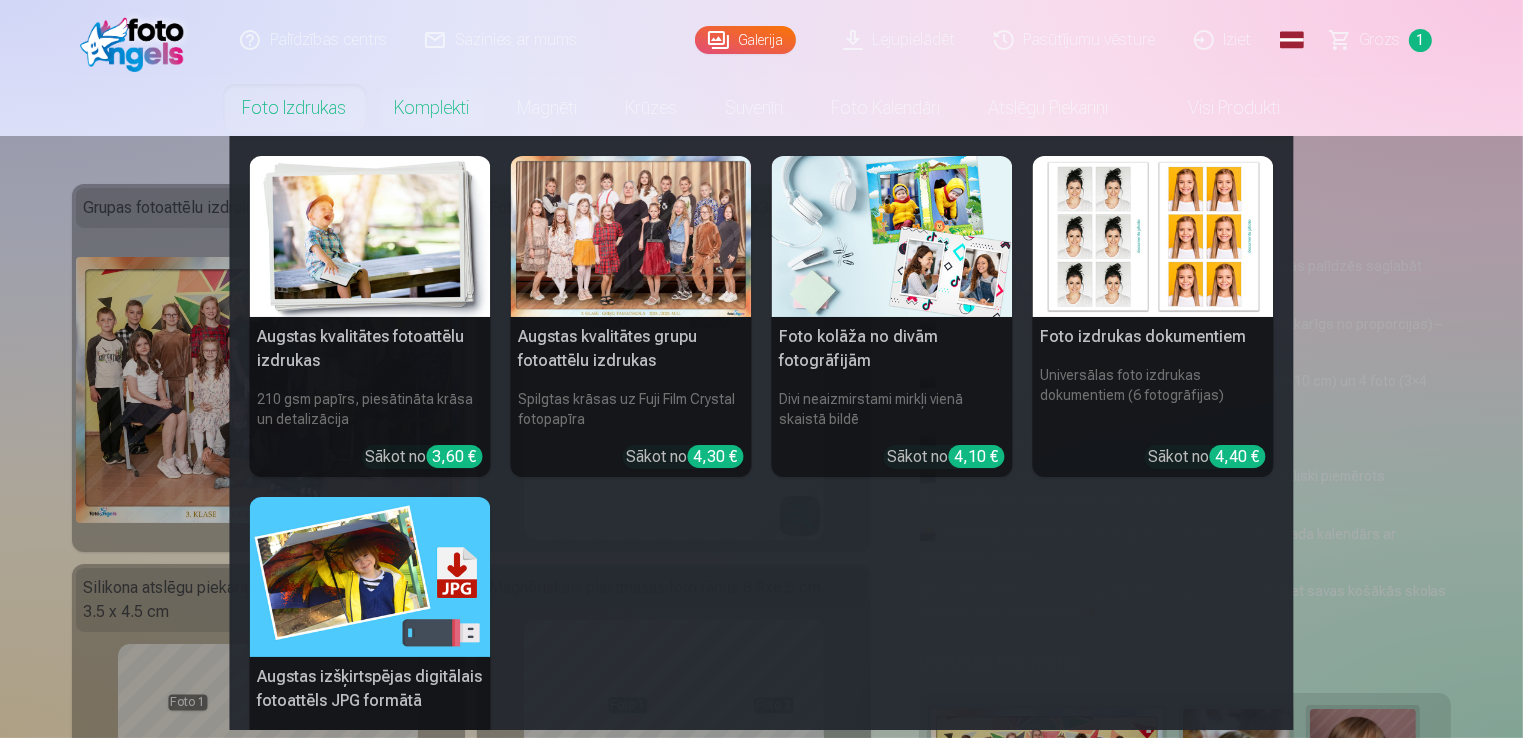 click at bounding box center [370, 236] 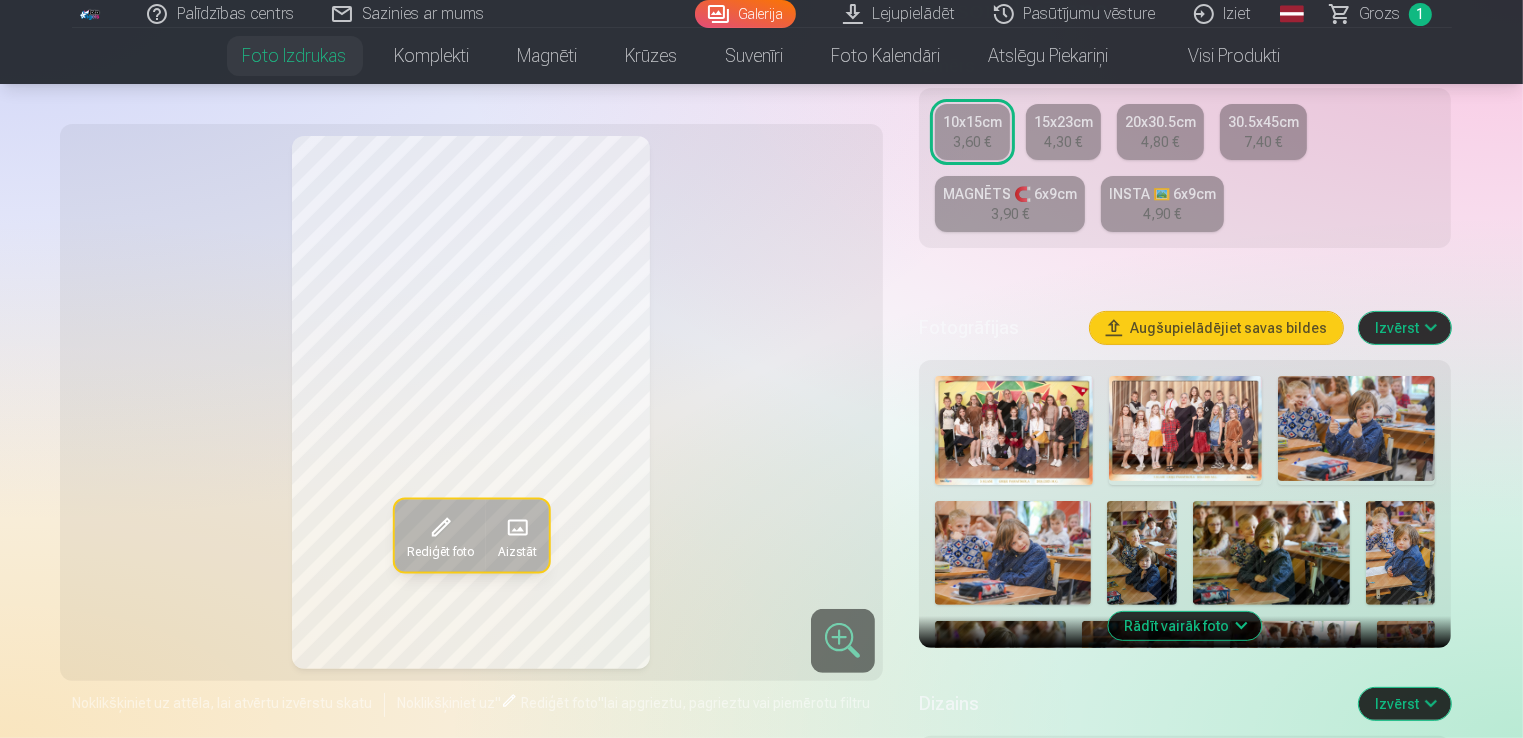 scroll, scrollTop: 500, scrollLeft: 0, axis: vertical 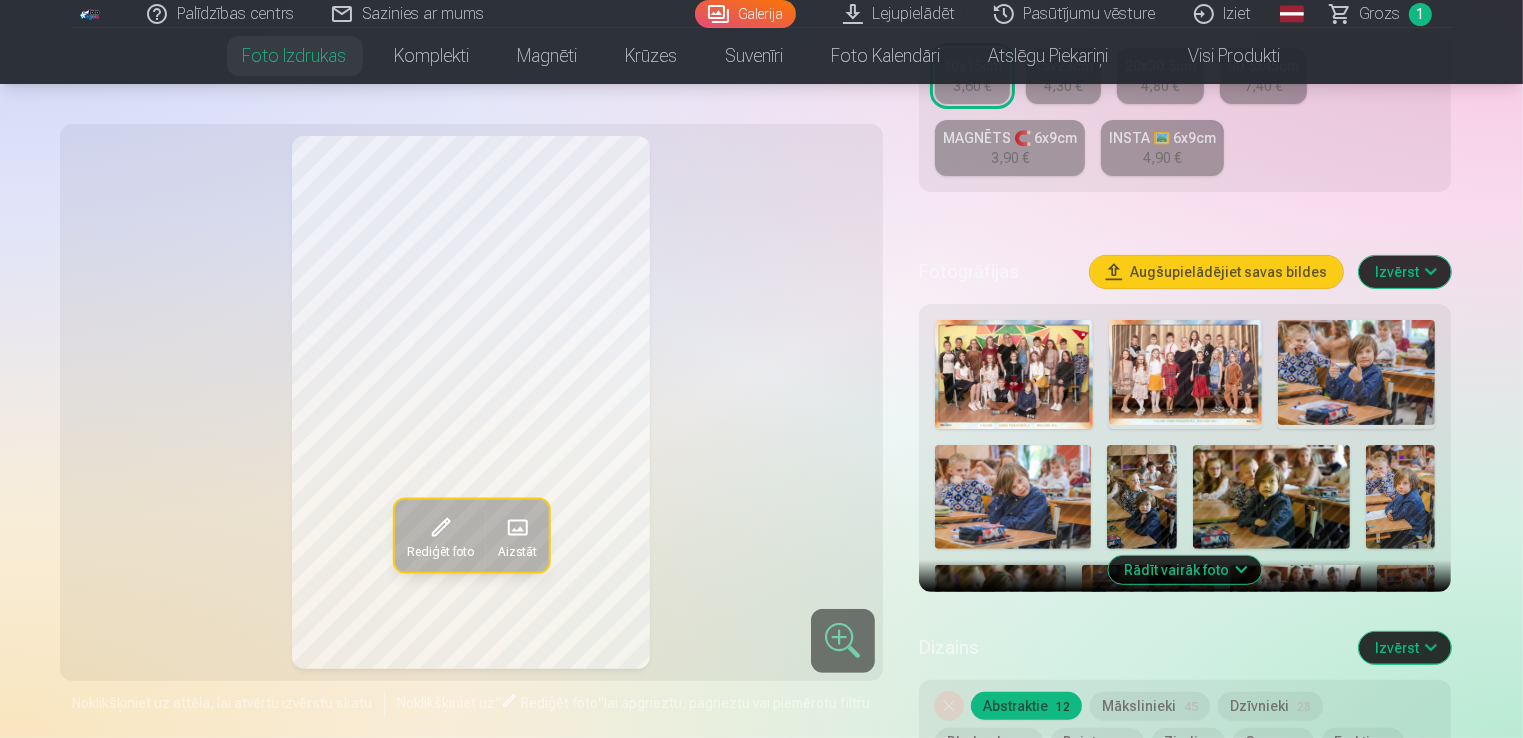 click on "Rādīt vairāk foto" at bounding box center (1185, 570) 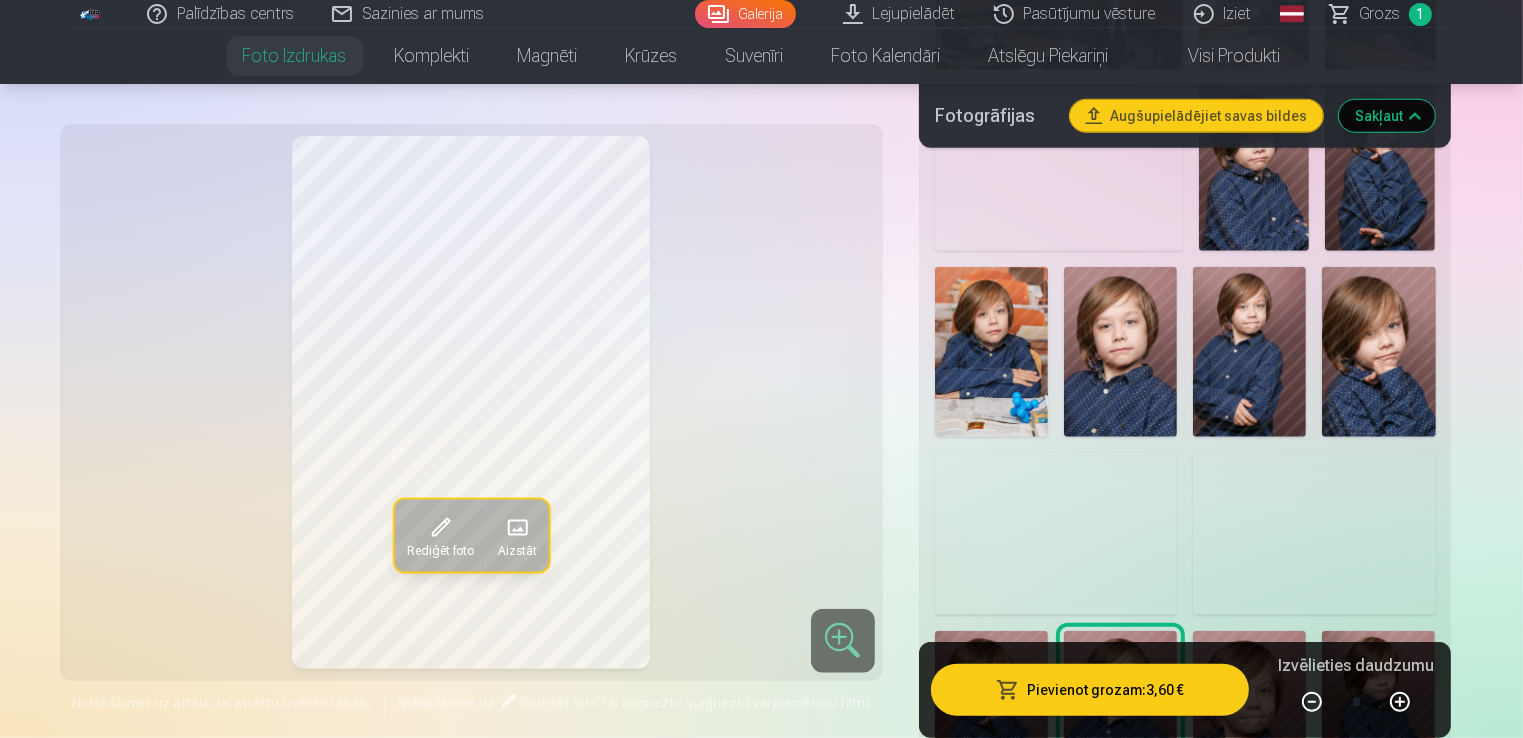 scroll, scrollTop: 1700, scrollLeft: 0, axis: vertical 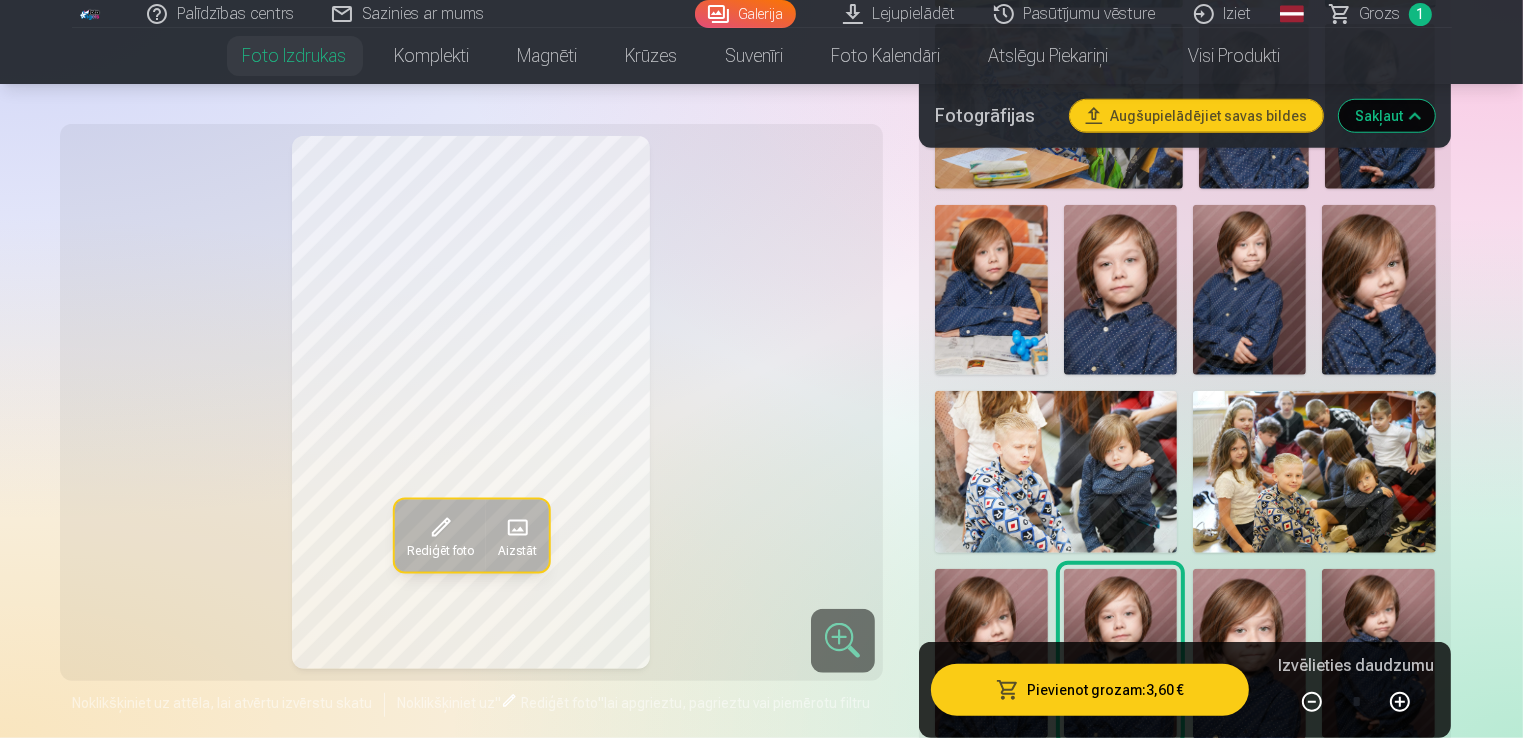 click at bounding box center [1056, 472] 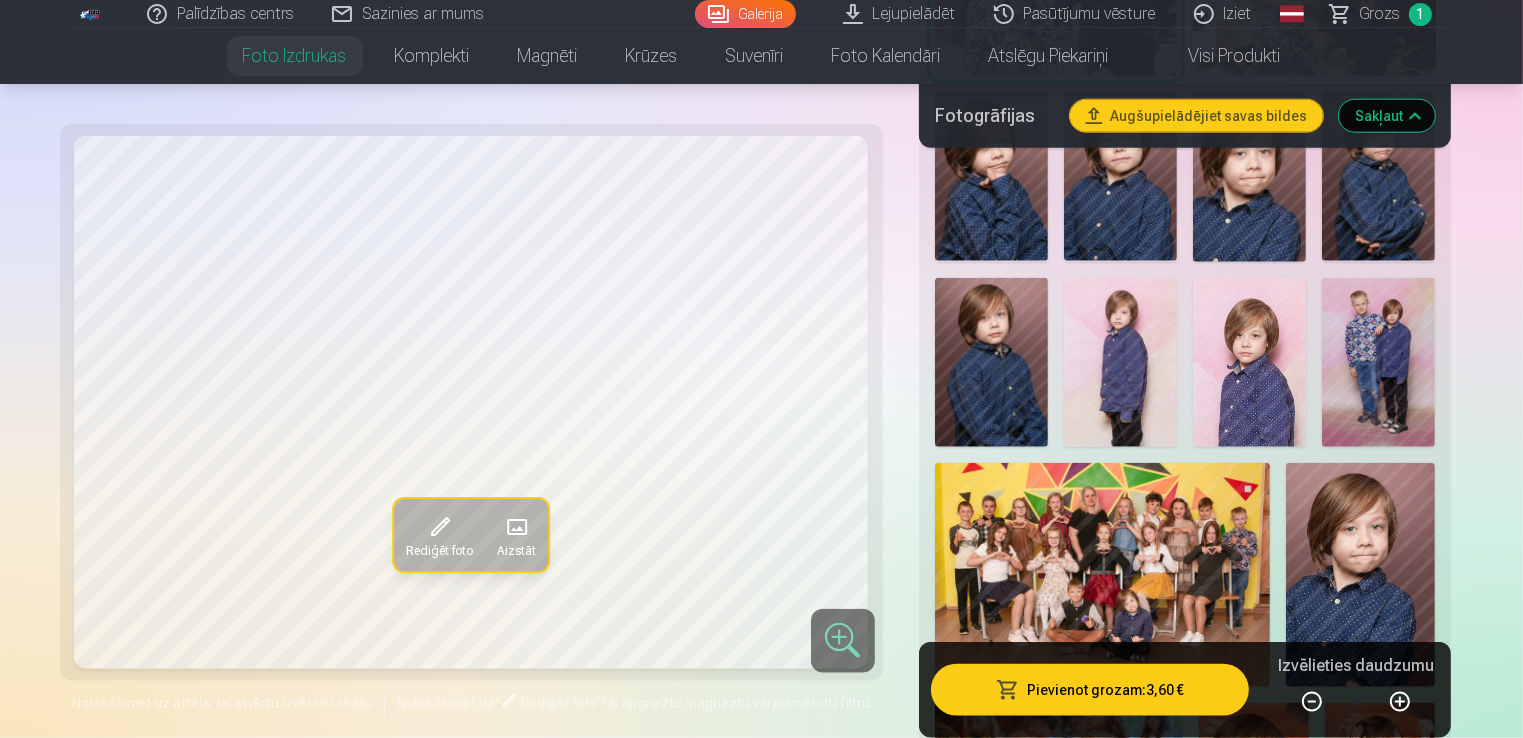 scroll, scrollTop: 2200, scrollLeft: 0, axis: vertical 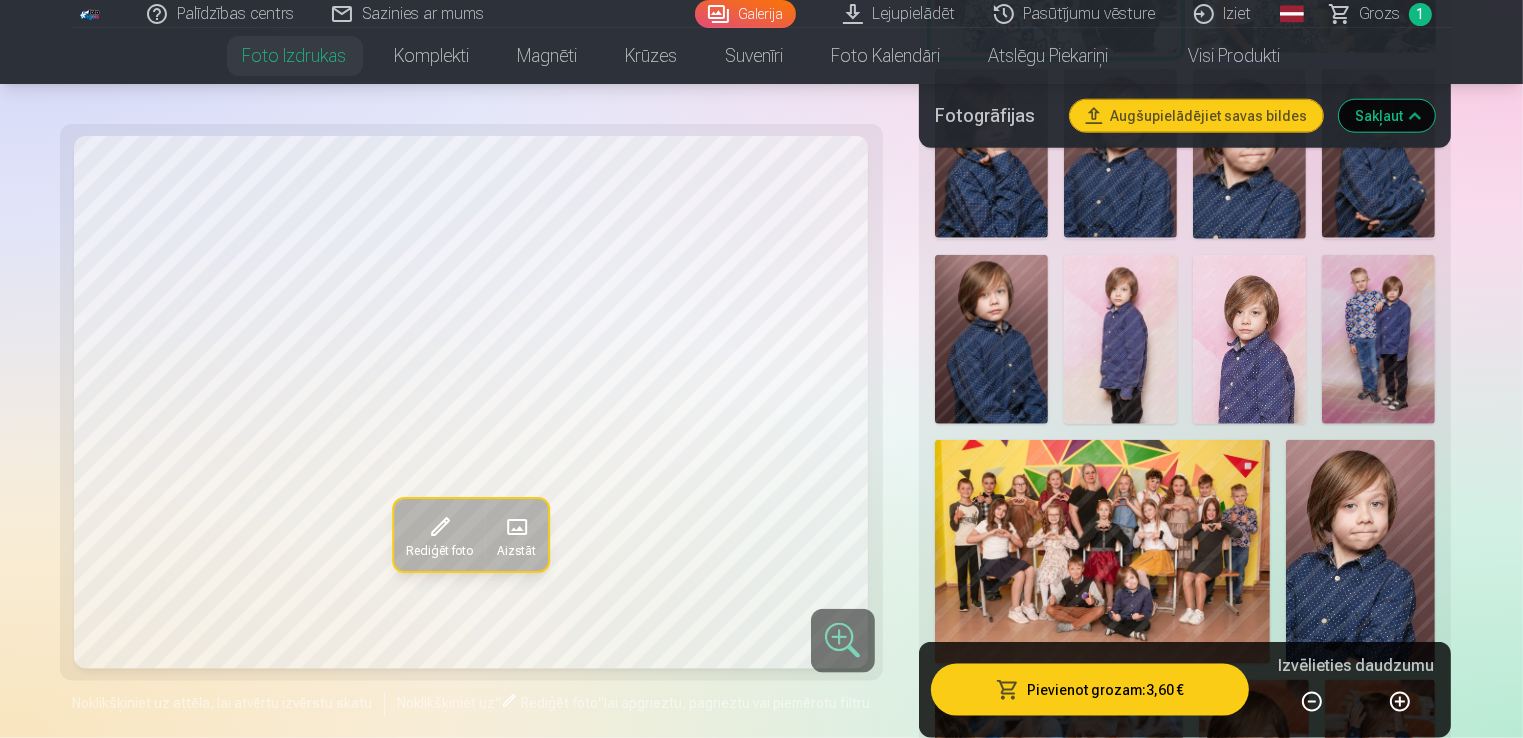 click at bounding box center [1378, 340] 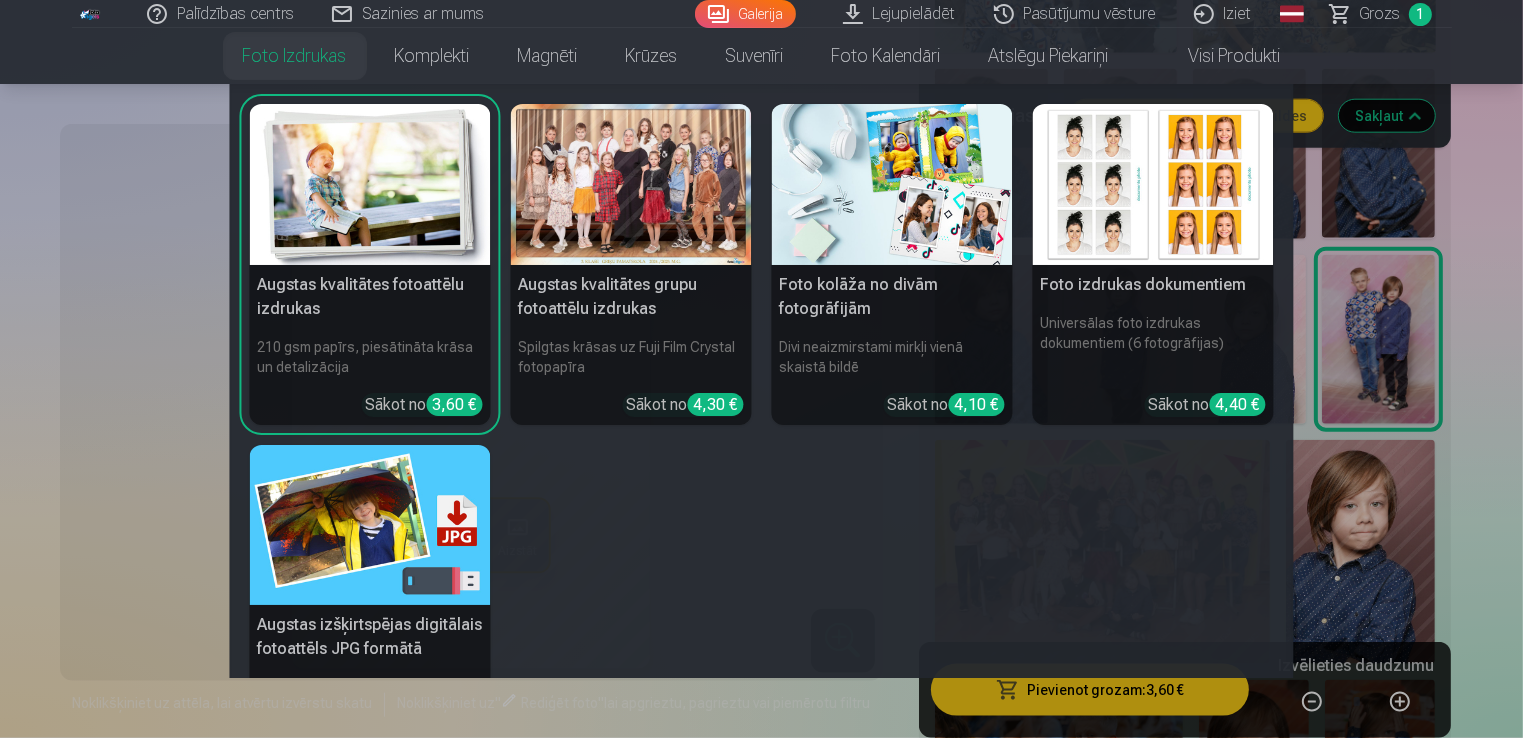 click on "Augstas kvalitātes fotoattēlu izdrukas 210 gsm papīrs, piesātināta krāsa un detalizācija Sākot no  3,60 € Augstas kvalitātes grupu fotoattēlu izdrukas Spilgtas krāsas uz Fuji Film Crystal fotopapīra Sākot no  4,30 € Foto kolāža no divām fotogrāfijām Divi neaizmirstami mirkļi vienā skaistā bildē Sākot no  4,10 € Foto izdrukas dokumentiem Universālas foto izdrukas dokumentiem (6 fotogrāfijas) Sākot no  4,40 € Augstas izšķirtspējas digitālais fotoattēls JPG formātā Iemūžiniet savas atmiņas ērtā digitālā veidā Sākot no  6,00 € See all products" at bounding box center (761, 381) 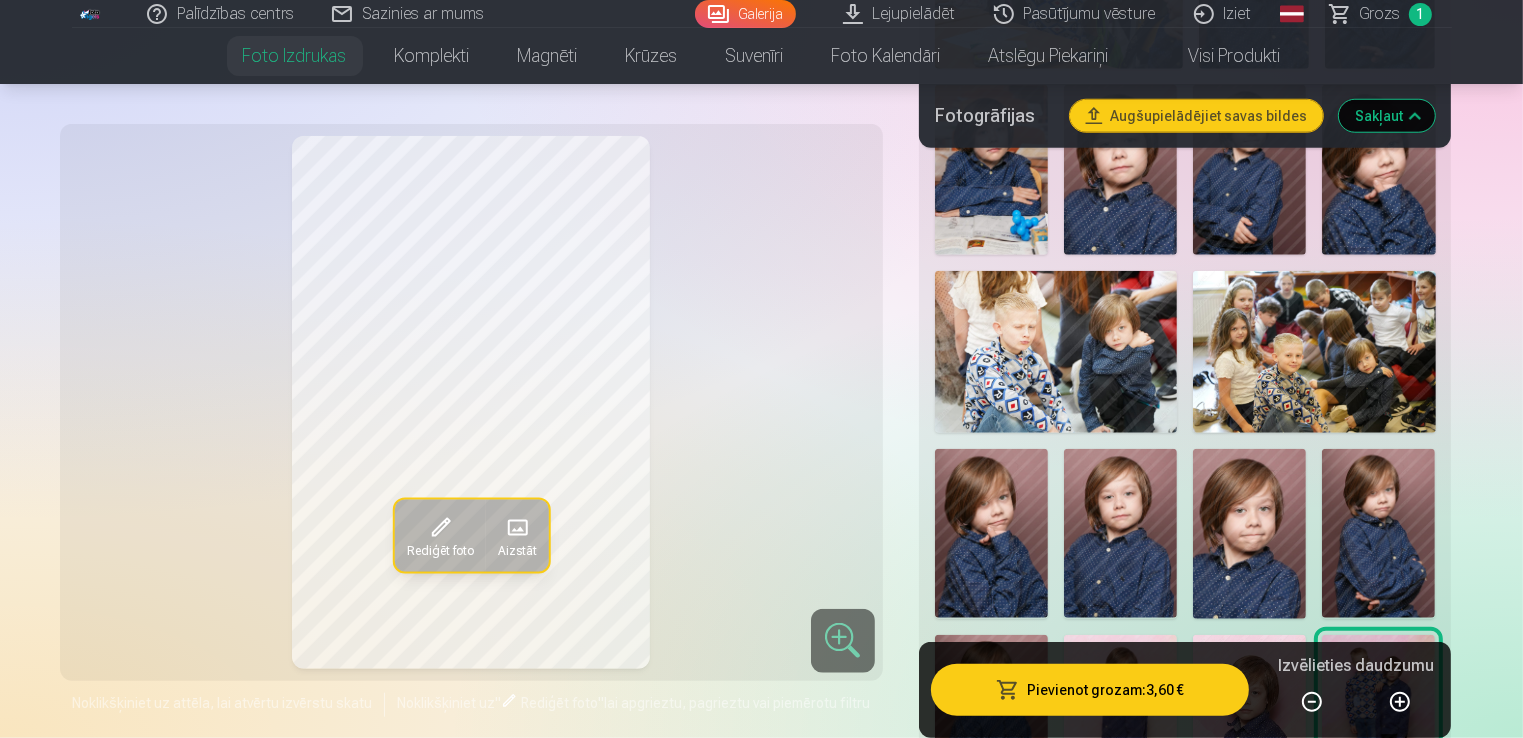 scroll, scrollTop: 1800, scrollLeft: 0, axis: vertical 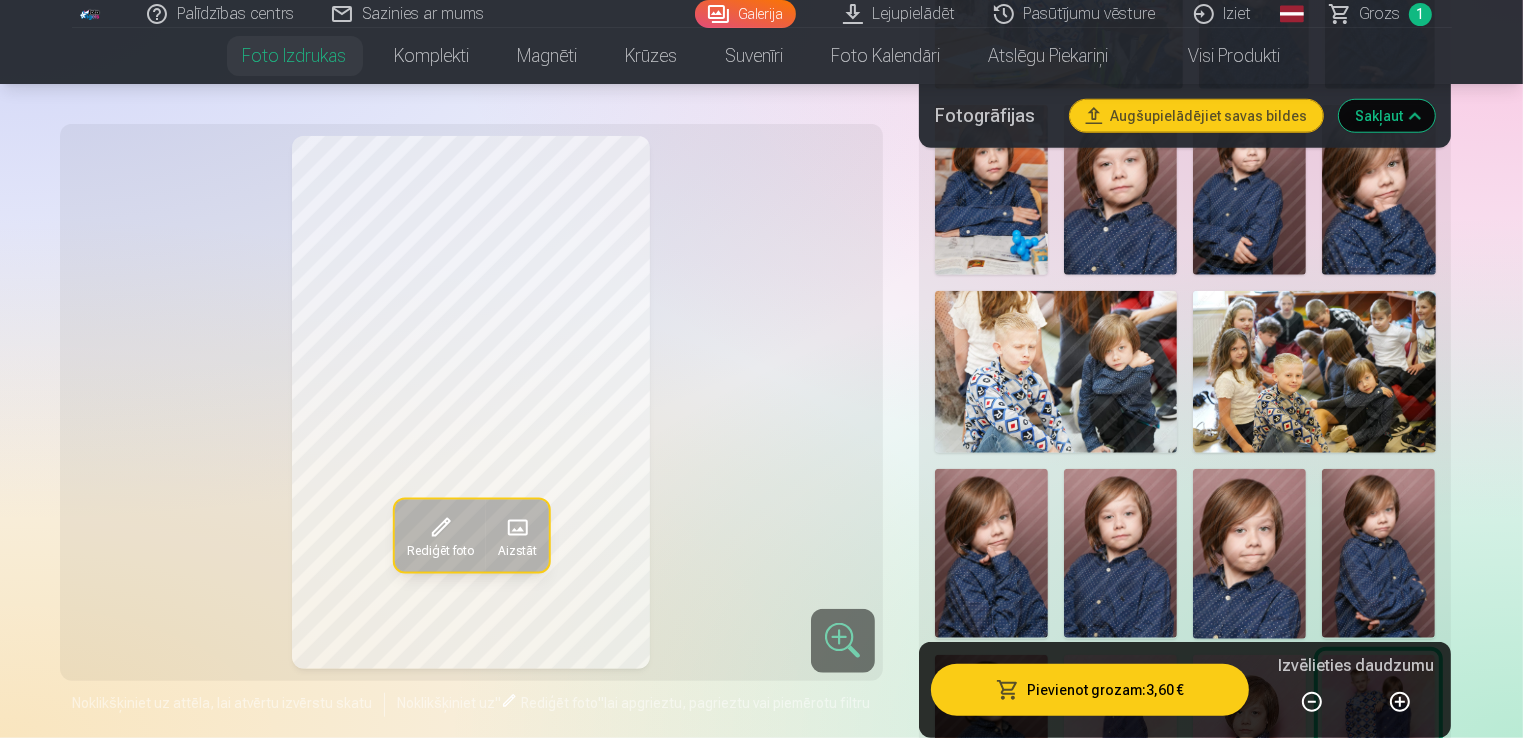 click at bounding box center [1056, 372] 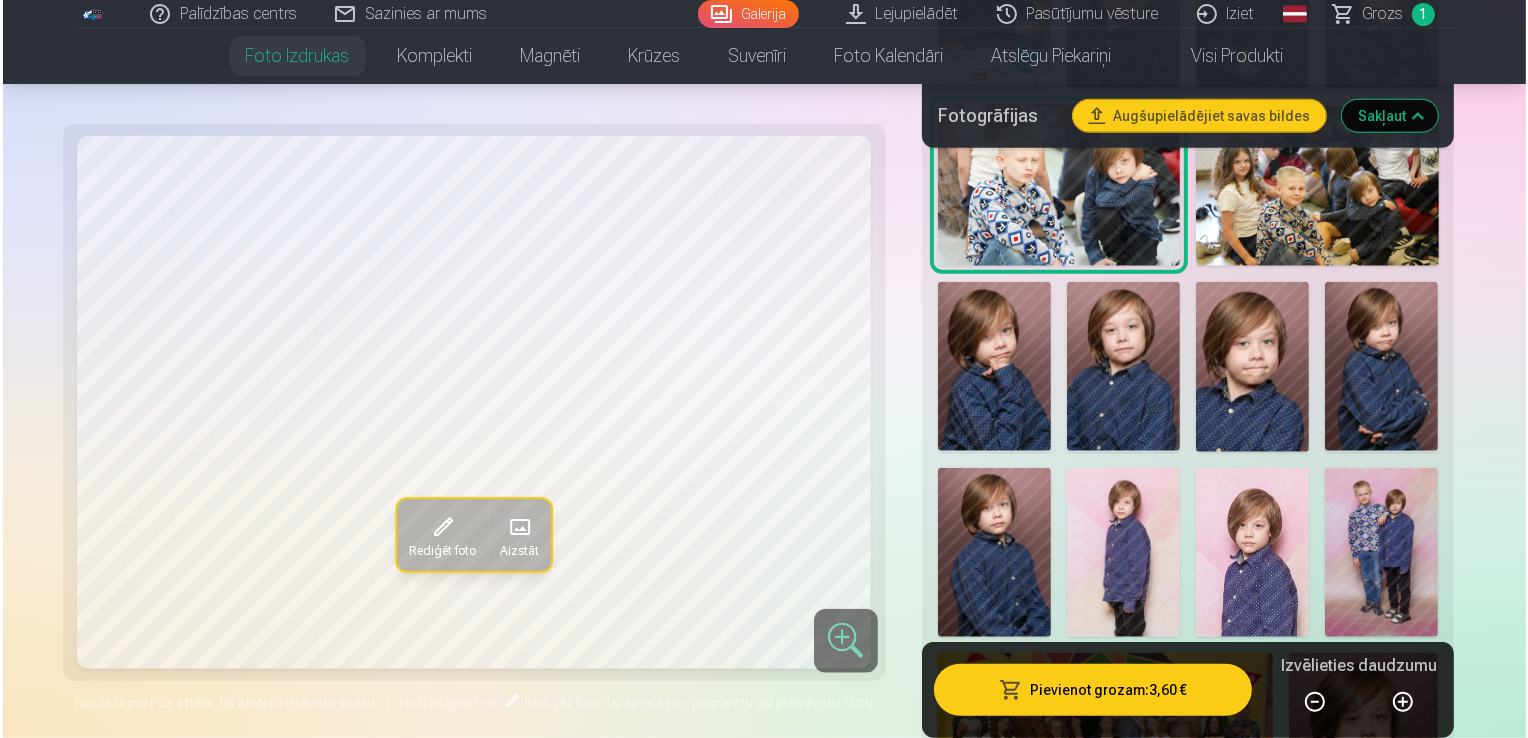 scroll, scrollTop: 2000, scrollLeft: 0, axis: vertical 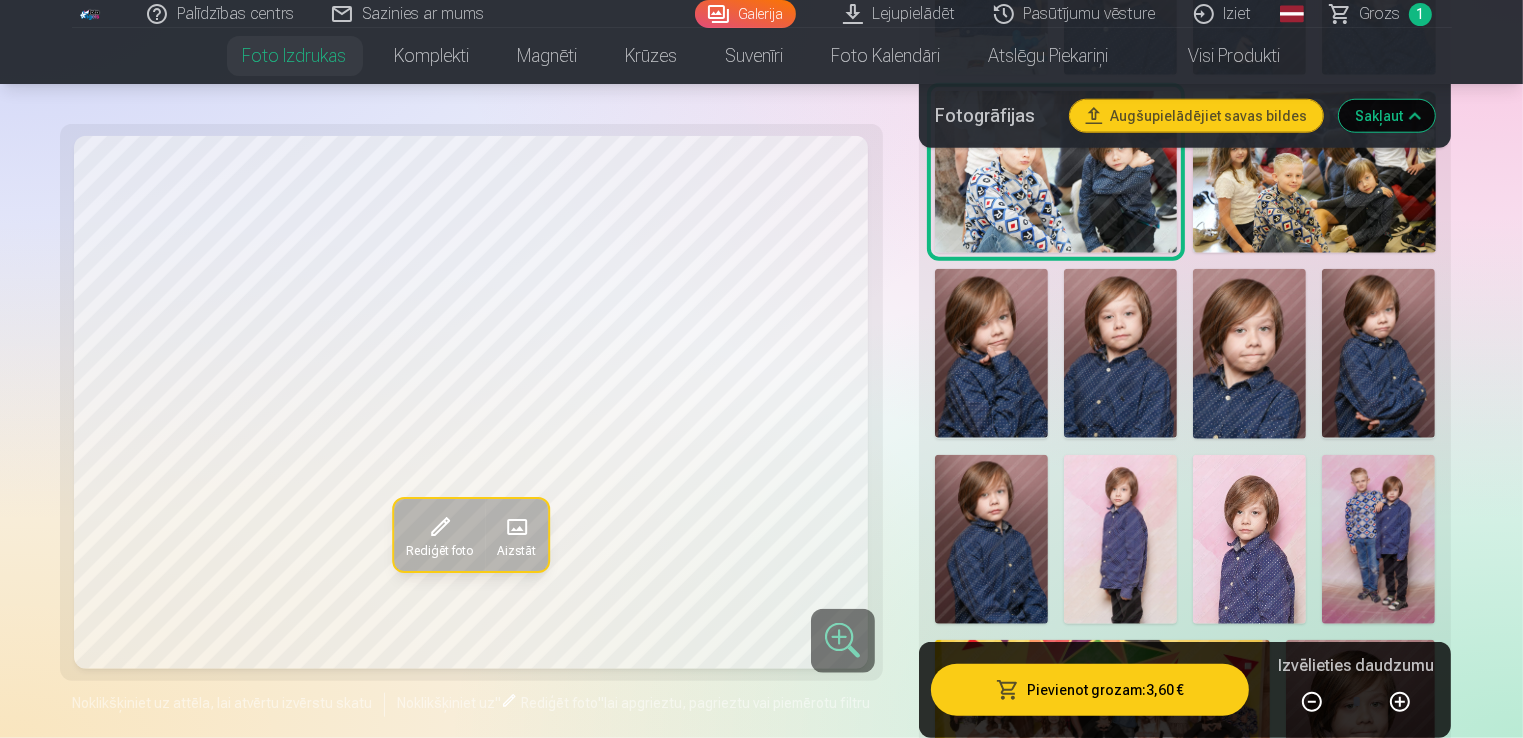 click at bounding box center [1378, 540] 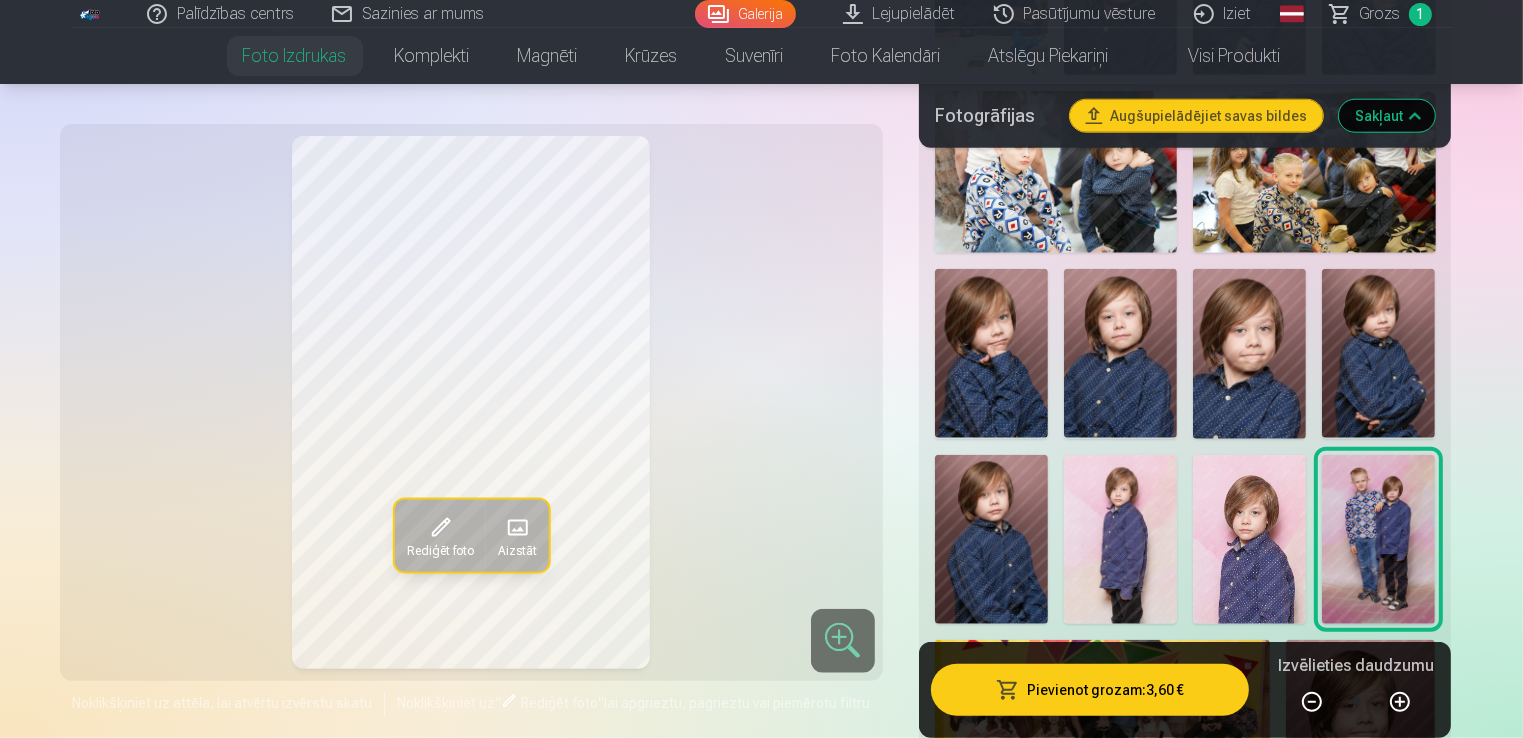 click on "Pievienot grozam :  3,60 €" at bounding box center (1090, 690) 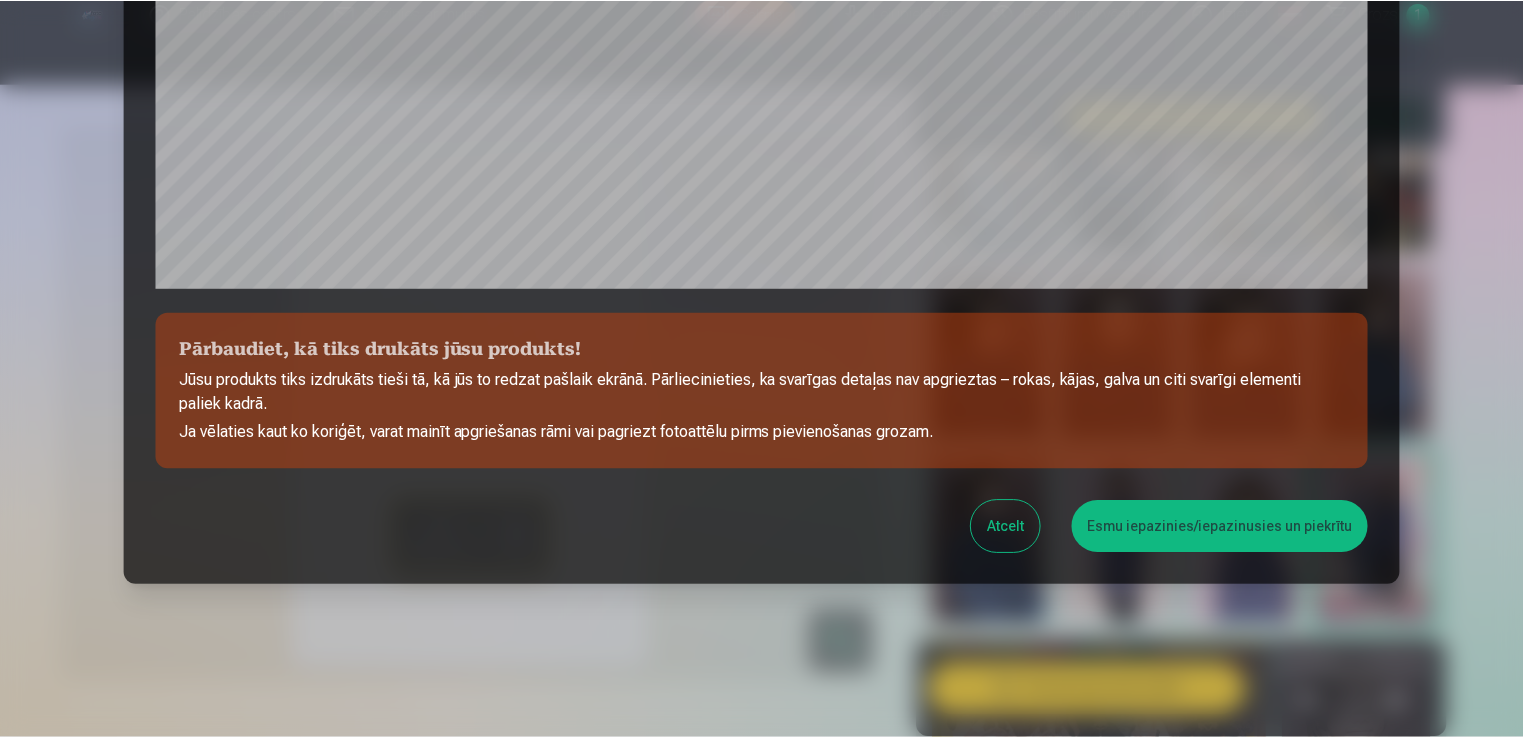 scroll, scrollTop: 675, scrollLeft: 0, axis: vertical 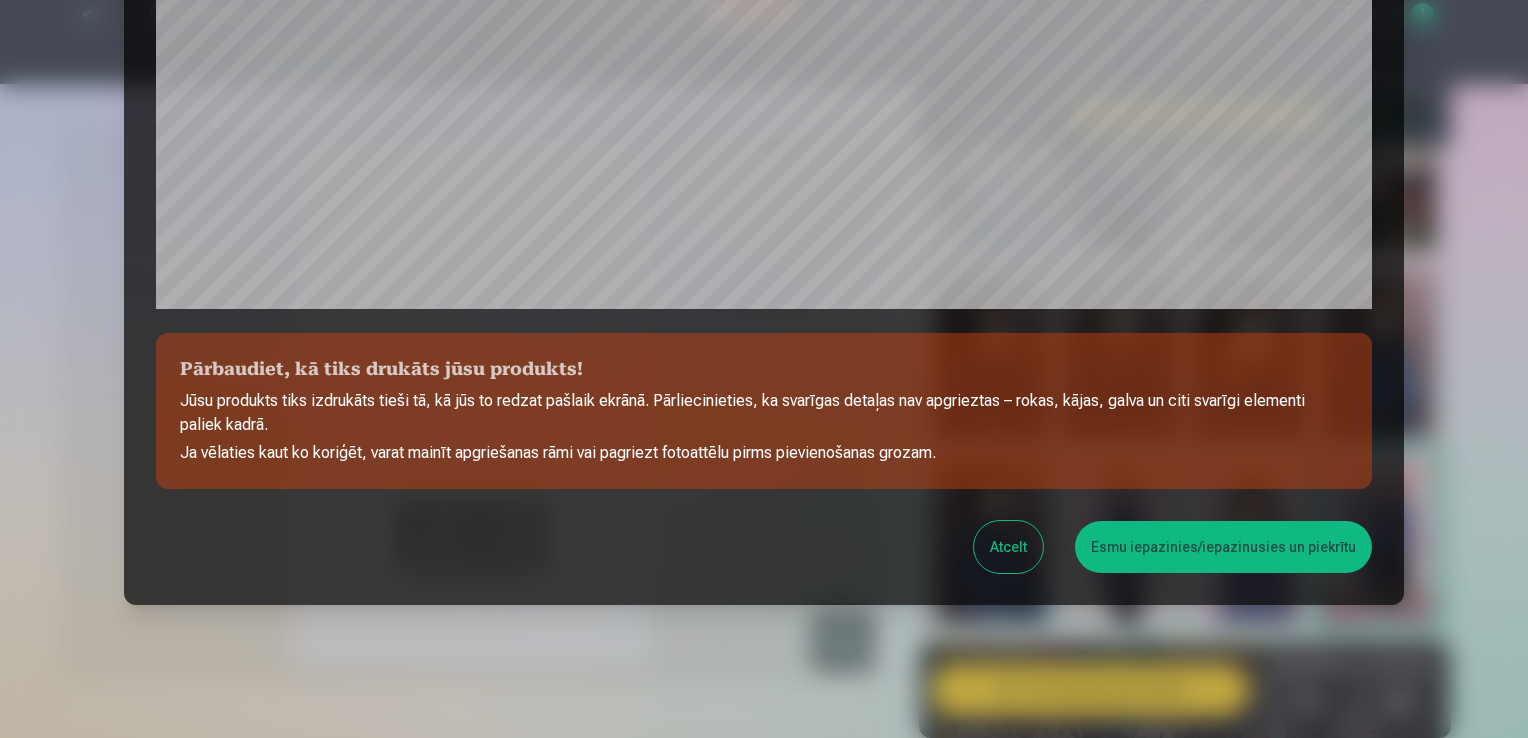 click on "Esmu iepazinies/iepazinusies un piekrītu" at bounding box center (1223, 547) 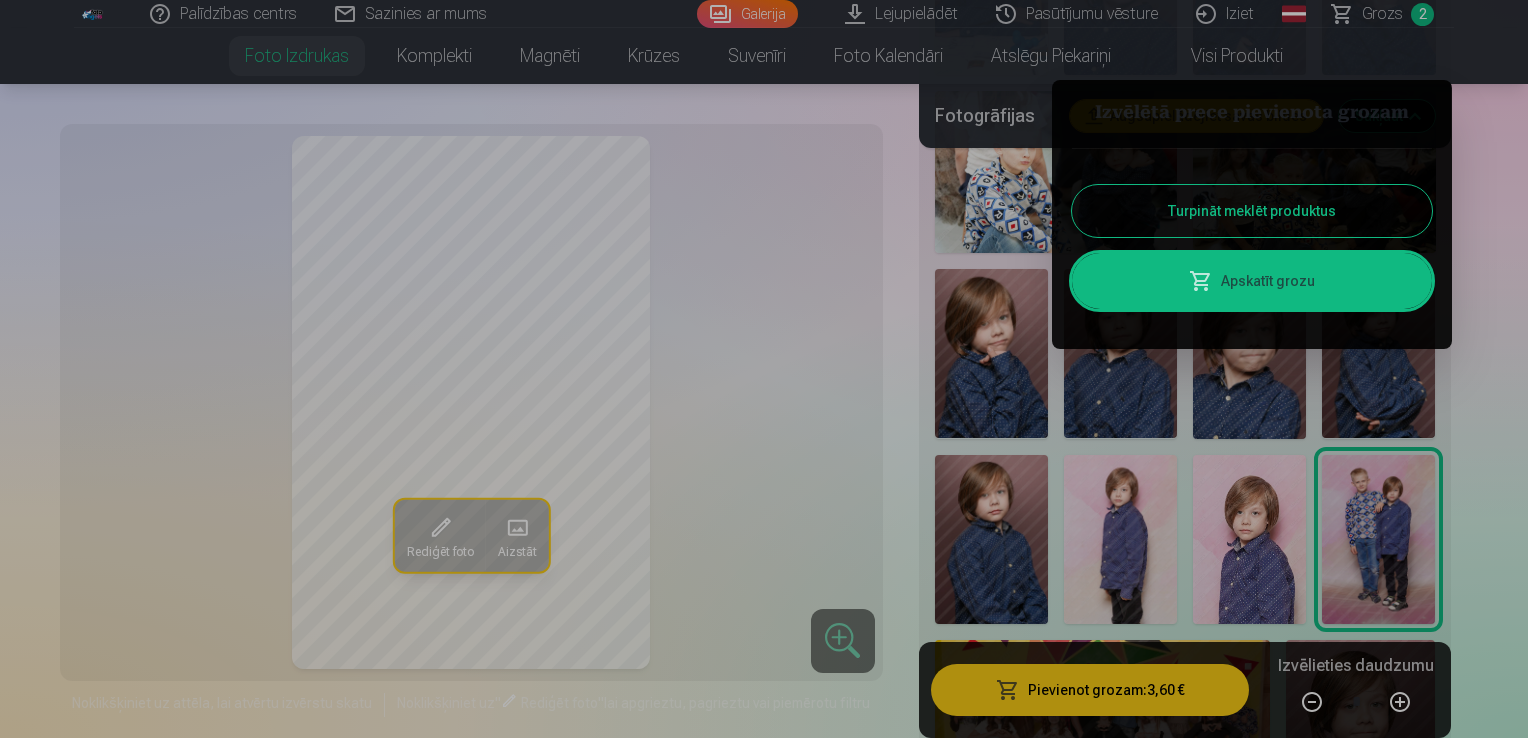 click on "Turpināt meklēt produktus" at bounding box center (1252, 211) 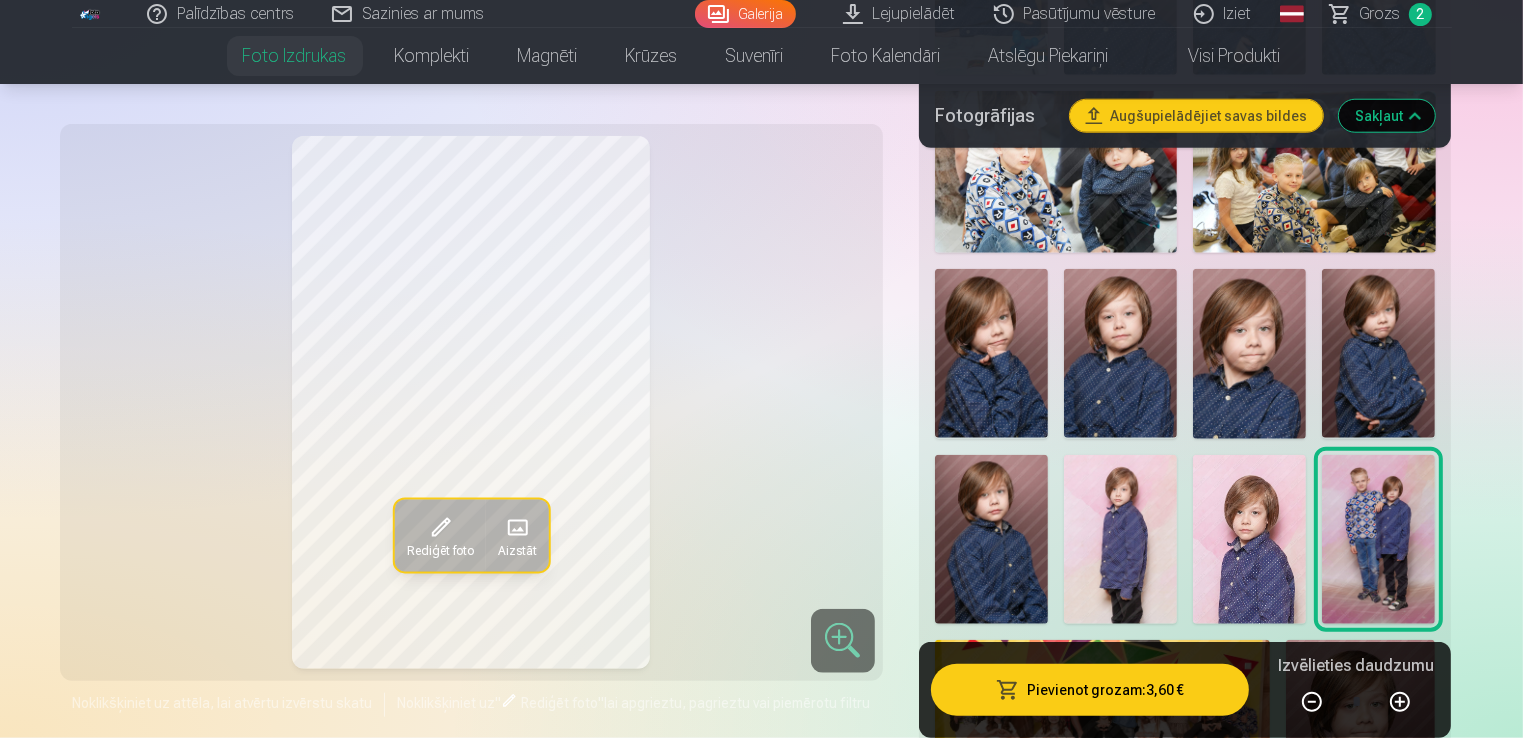 click at bounding box center [991, 354] 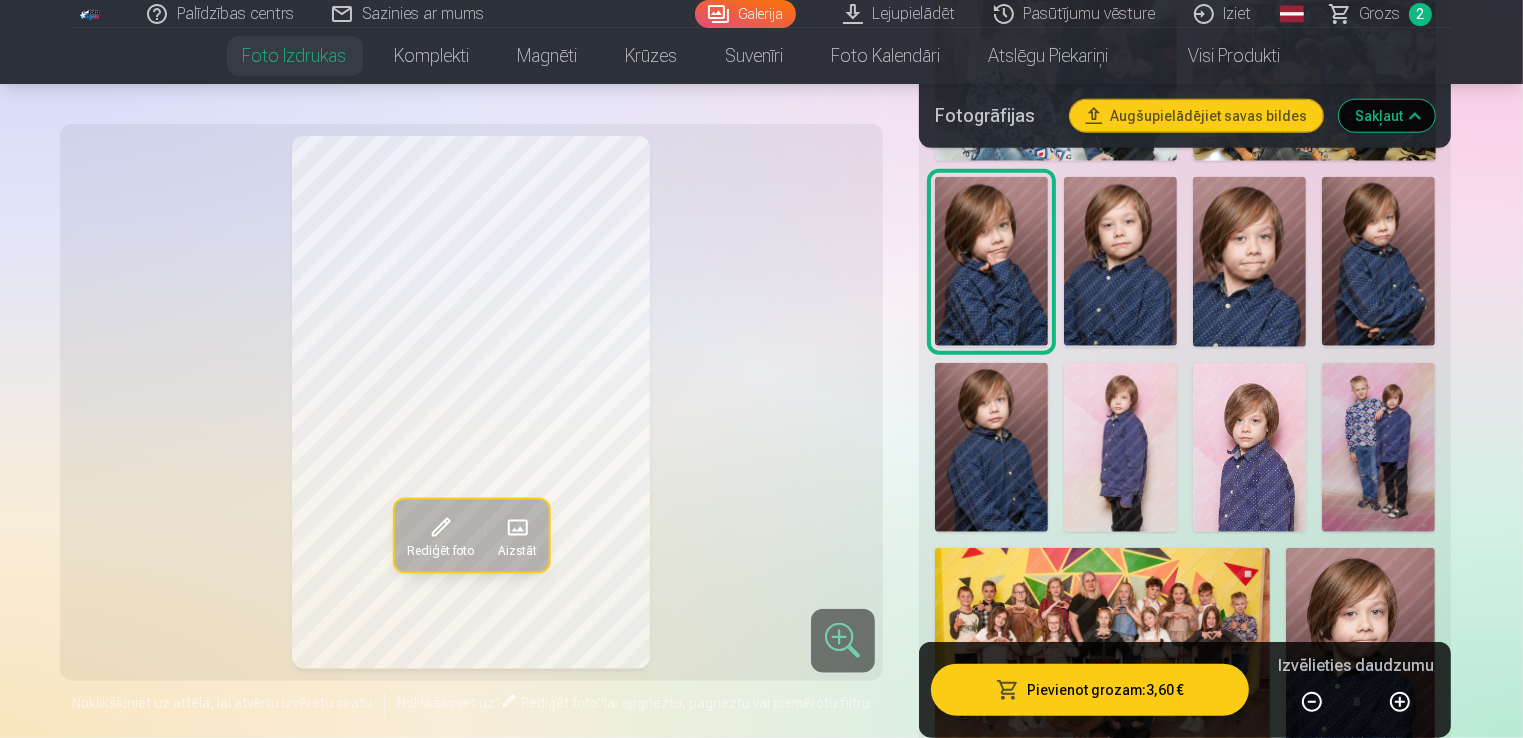 scroll, scrollTop: 2100, scrollLeft: 0, axis: vertical 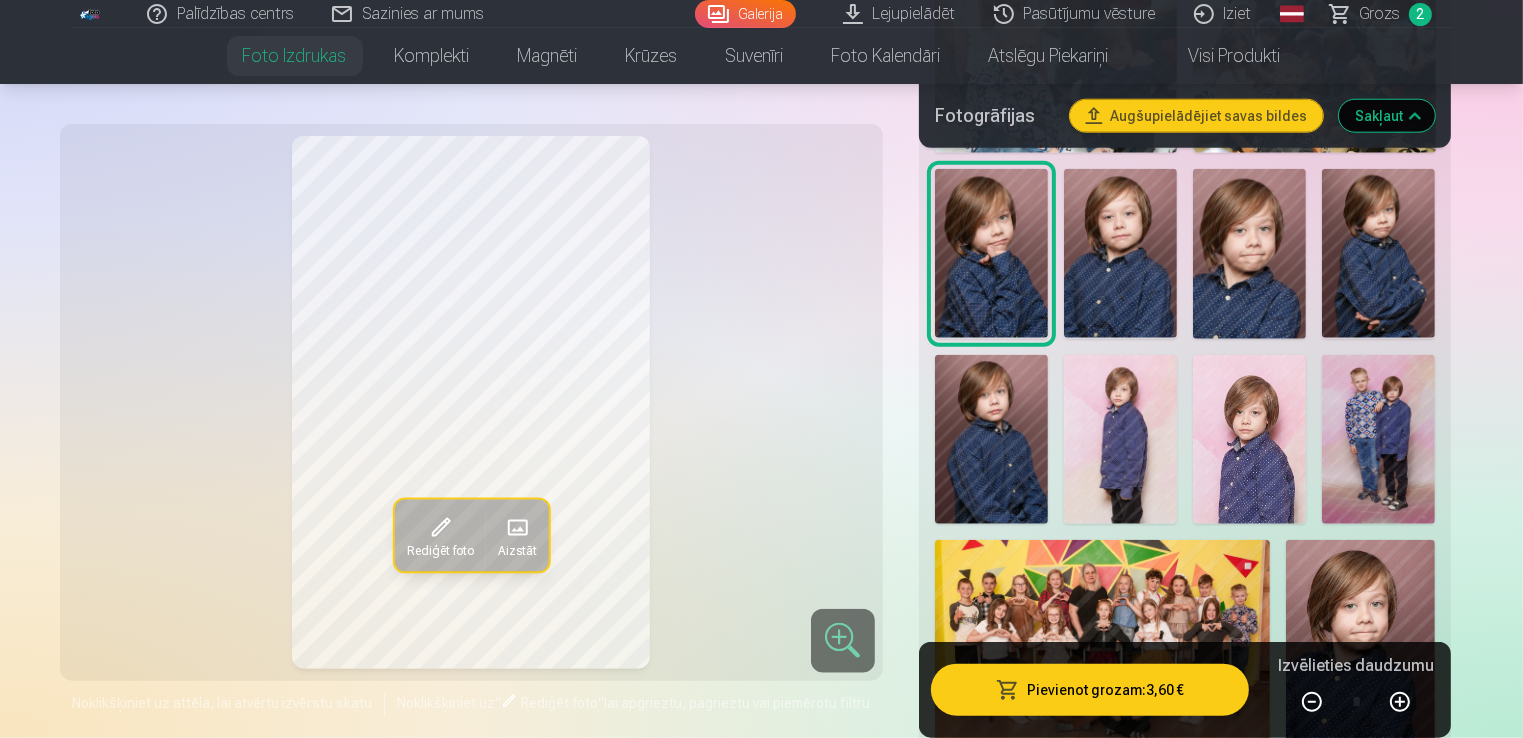 click at bounding box center (1120, 440) 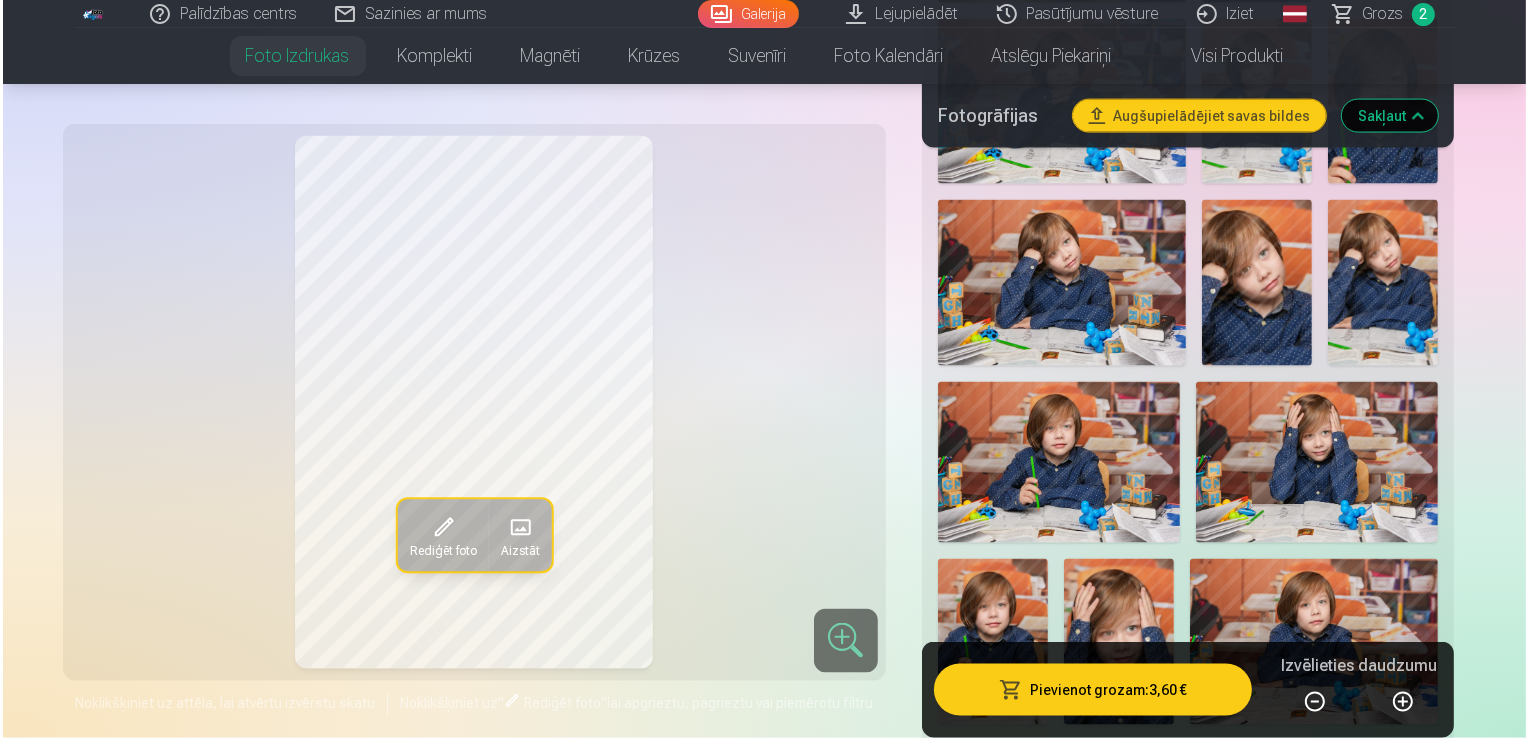 scroll, scrollTop: 3100, scrollLeft: 0, axis: vertical 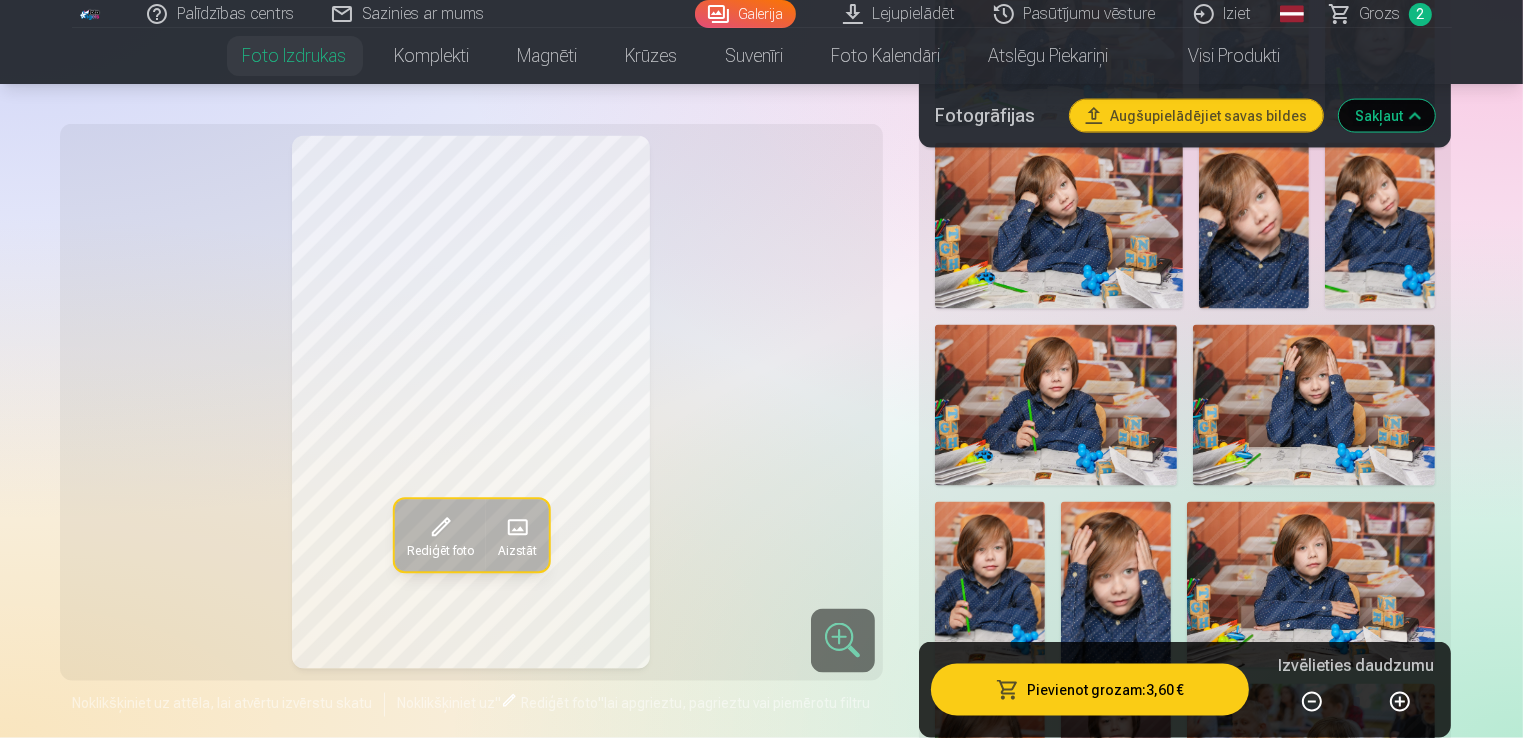 click on "Pievienot grozam :  3,60 €" at bounding box center (1090, 690) 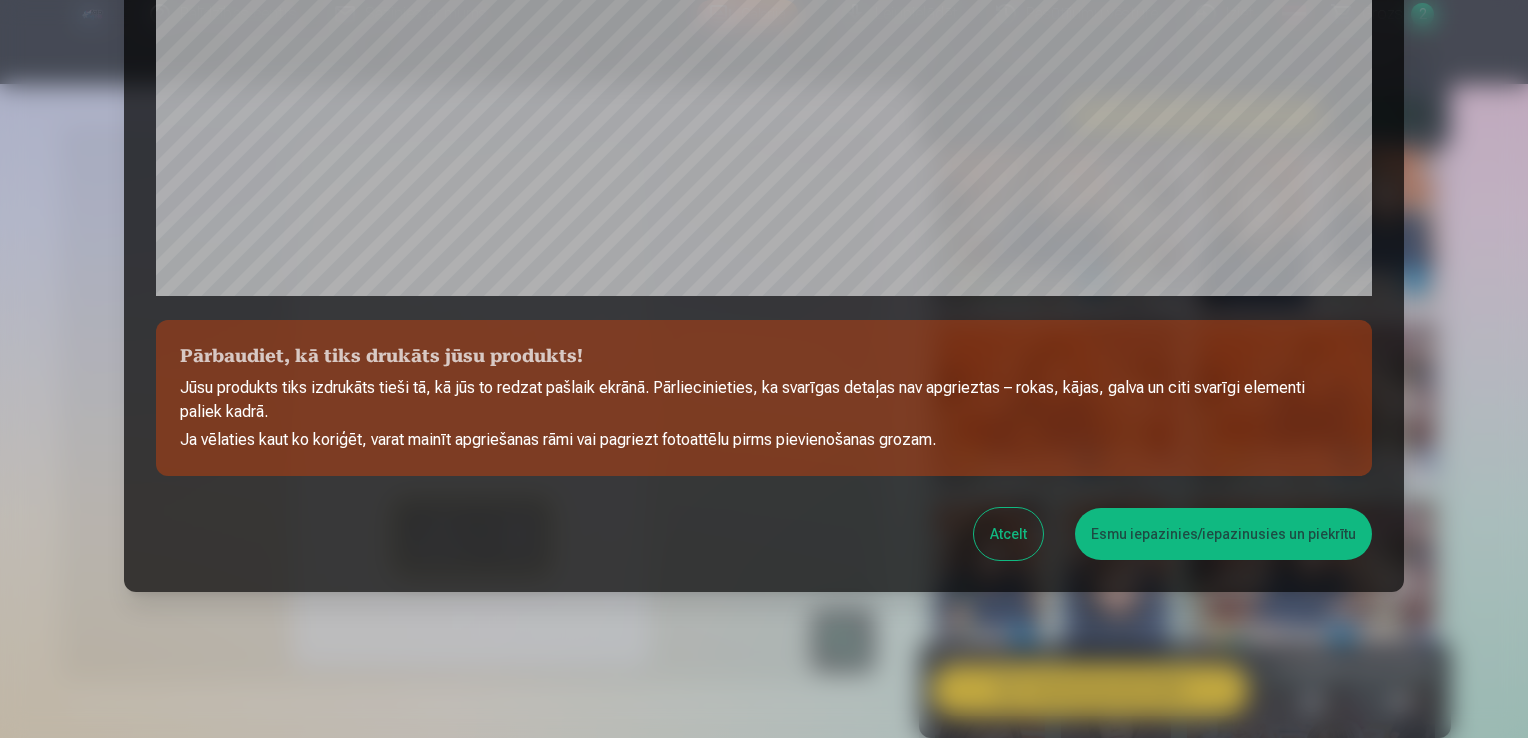 scroll, scrollTop: 701, scrollLeft: 0, axis: vertical 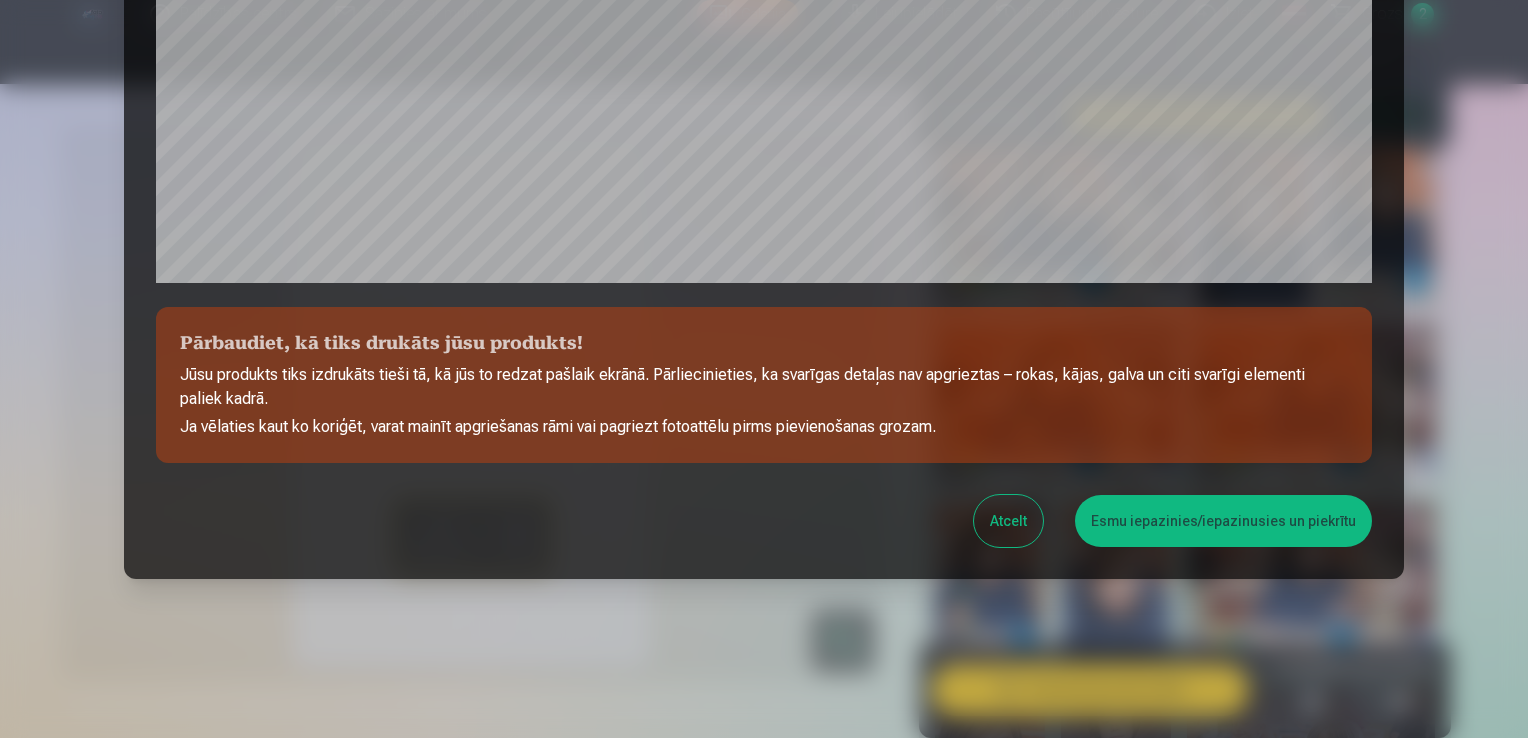 click on "Esmu iepazinies/iepazinusies un piekrītu" at bounding box center [1223, 521] 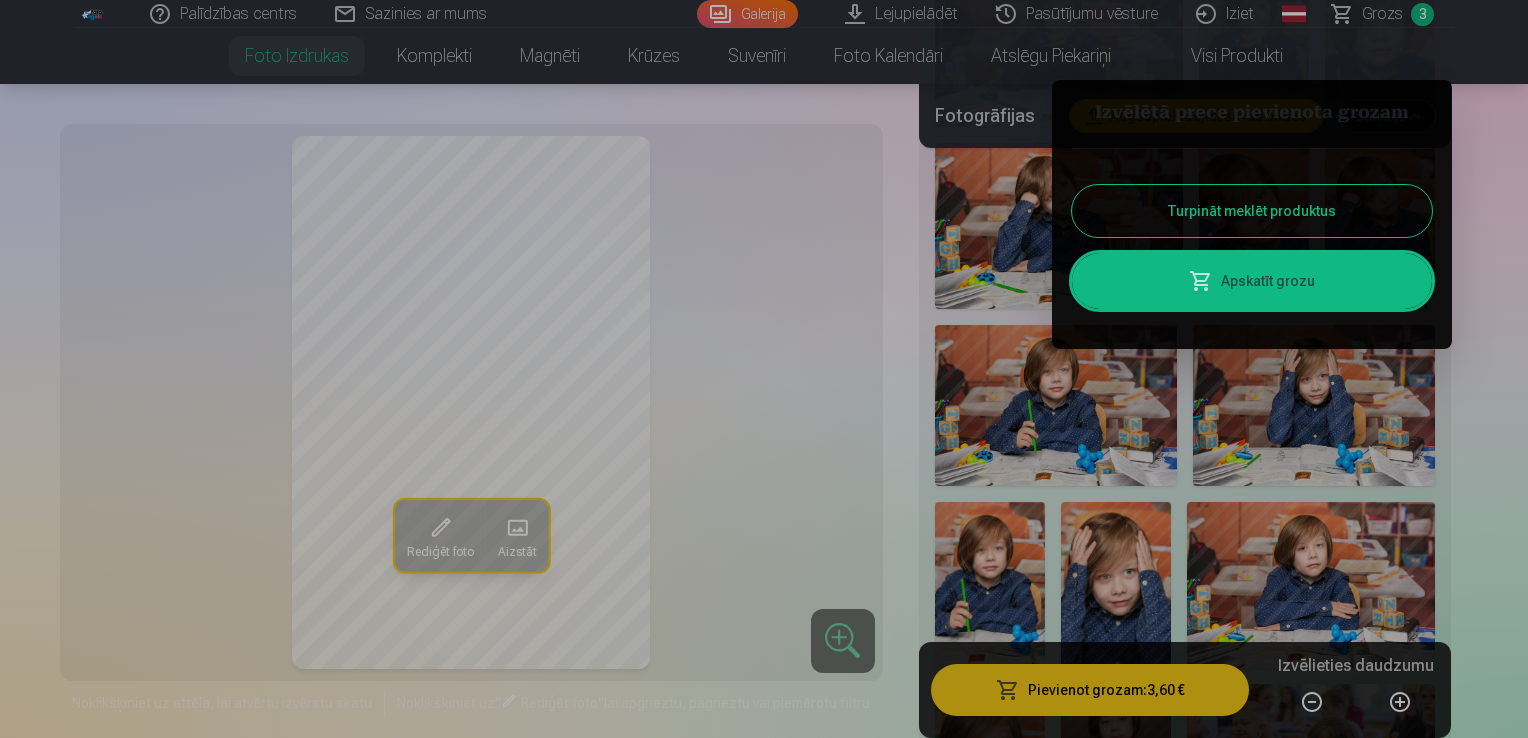 click on "Apskatīt grozu" at bounding box center (1252, 281) 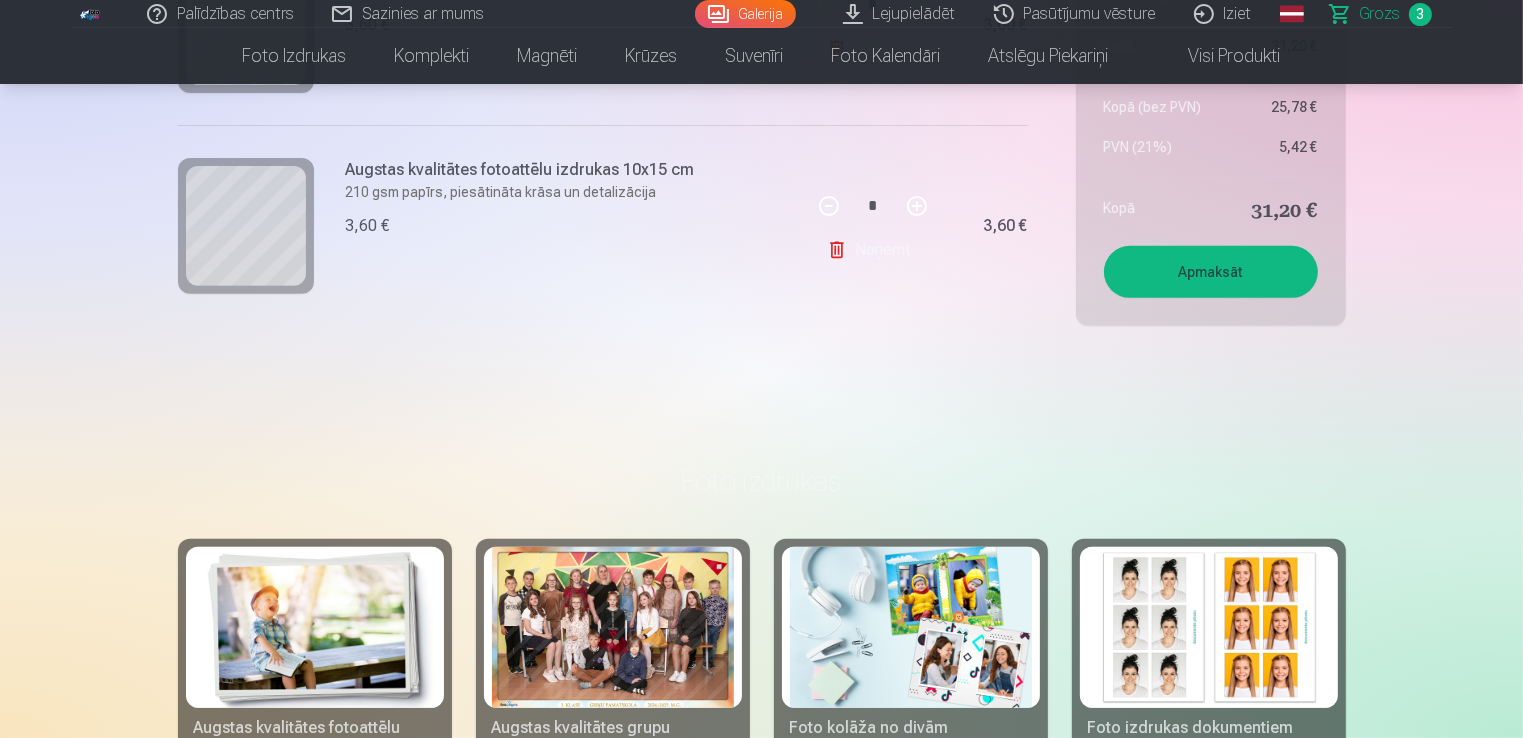 scroll, scrollTop: 700, scrollLeft: 0, axis: vertical 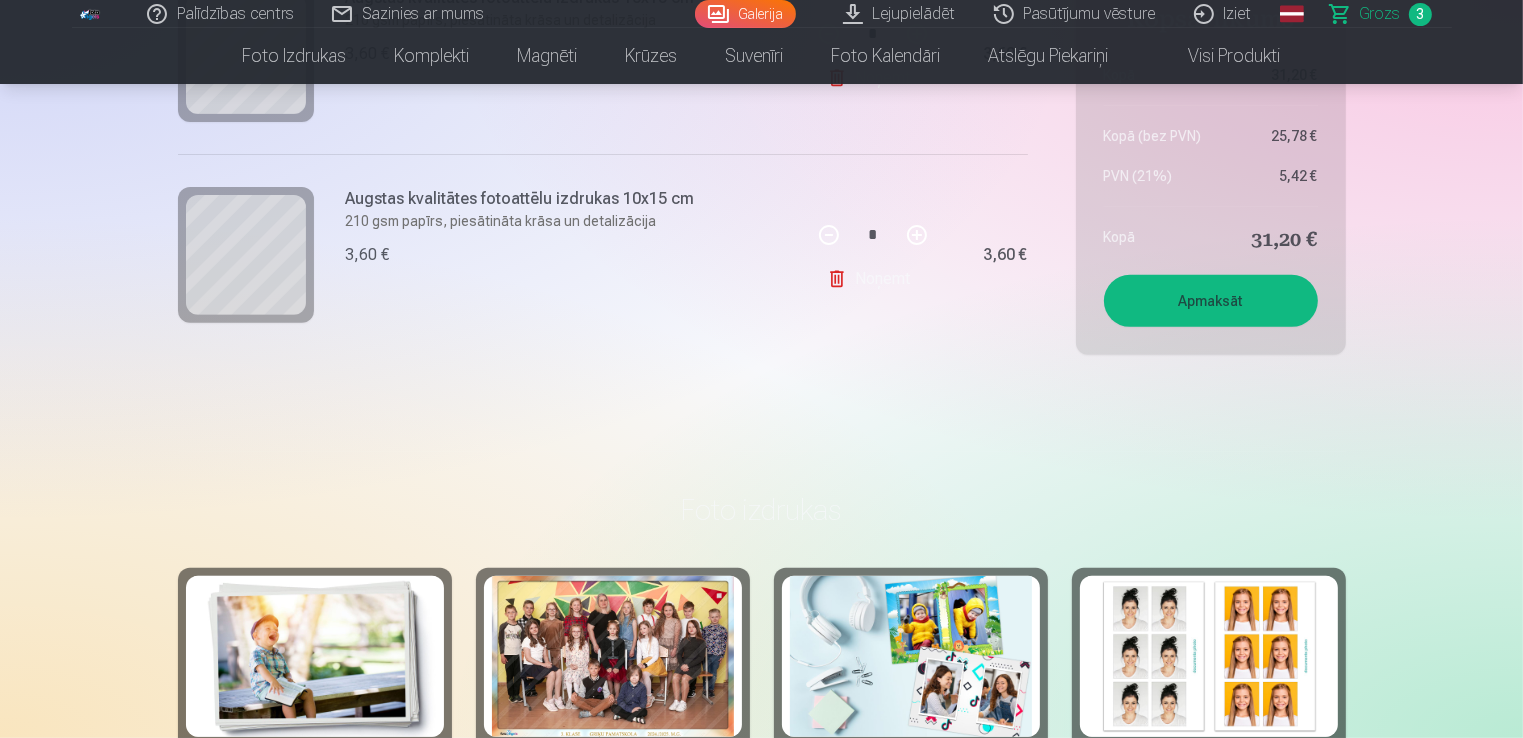 click on "Apmaksāt" at bounding box center [1211, 301] 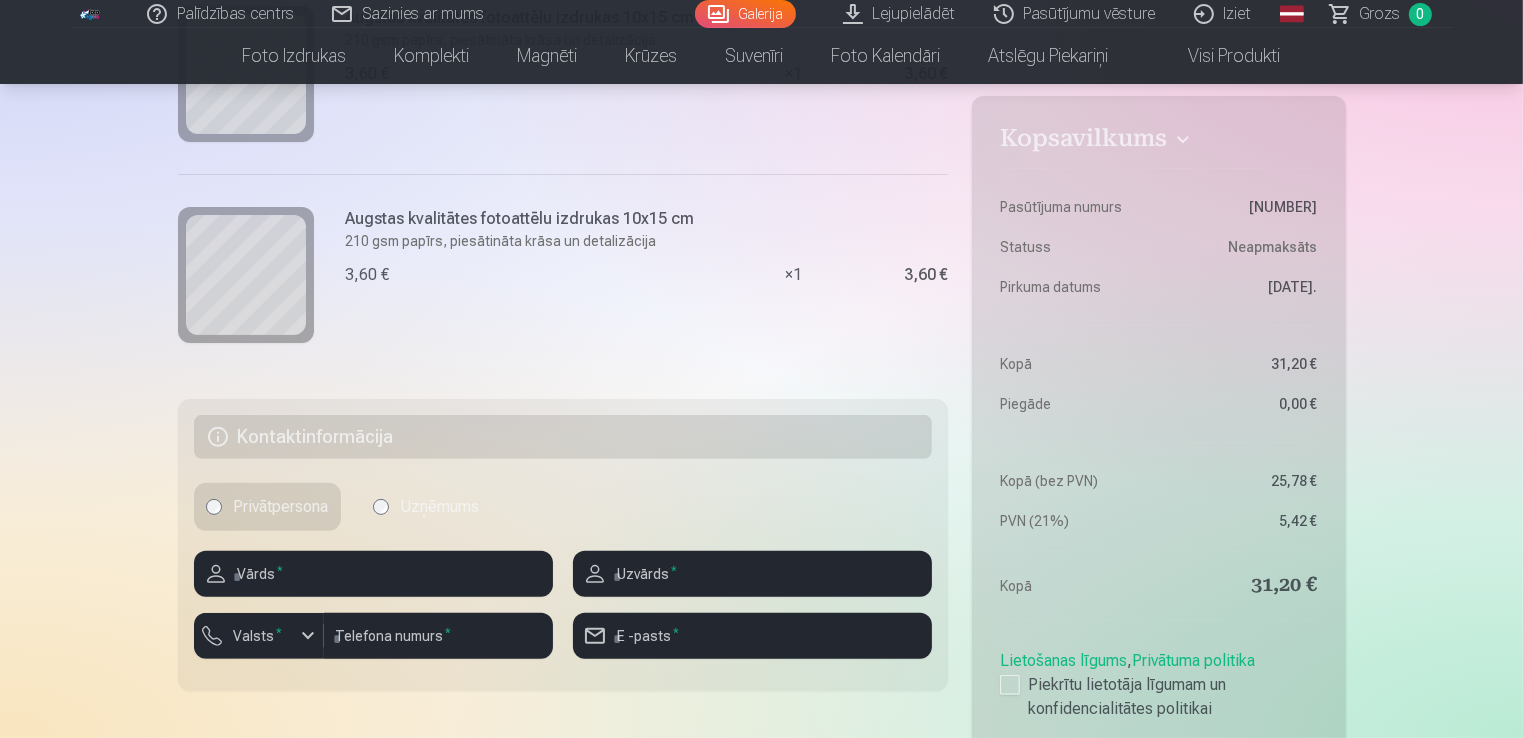 scroll, scrollTop: 700, scrollLeft: 0, axis: vertical 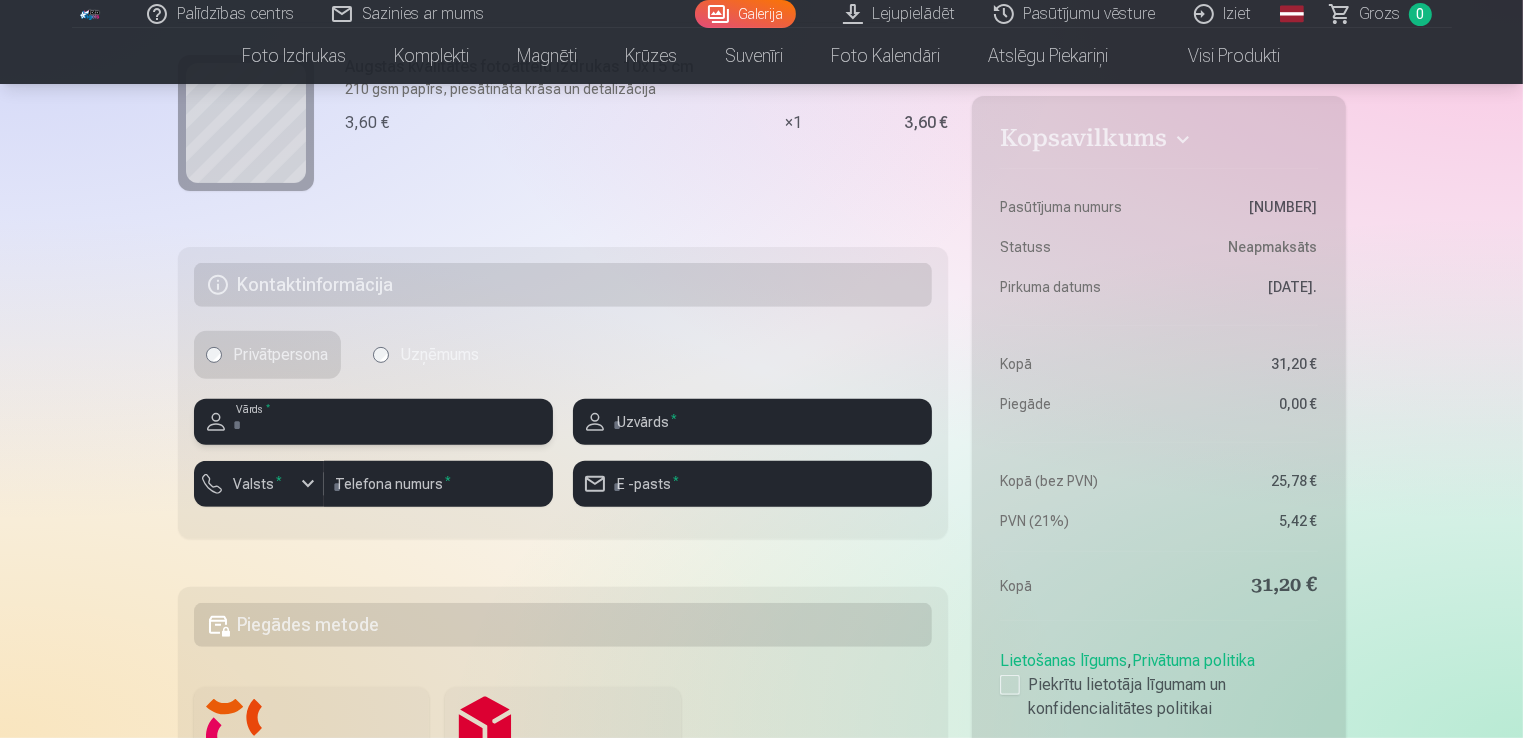 click at bounding box center (373, 422) 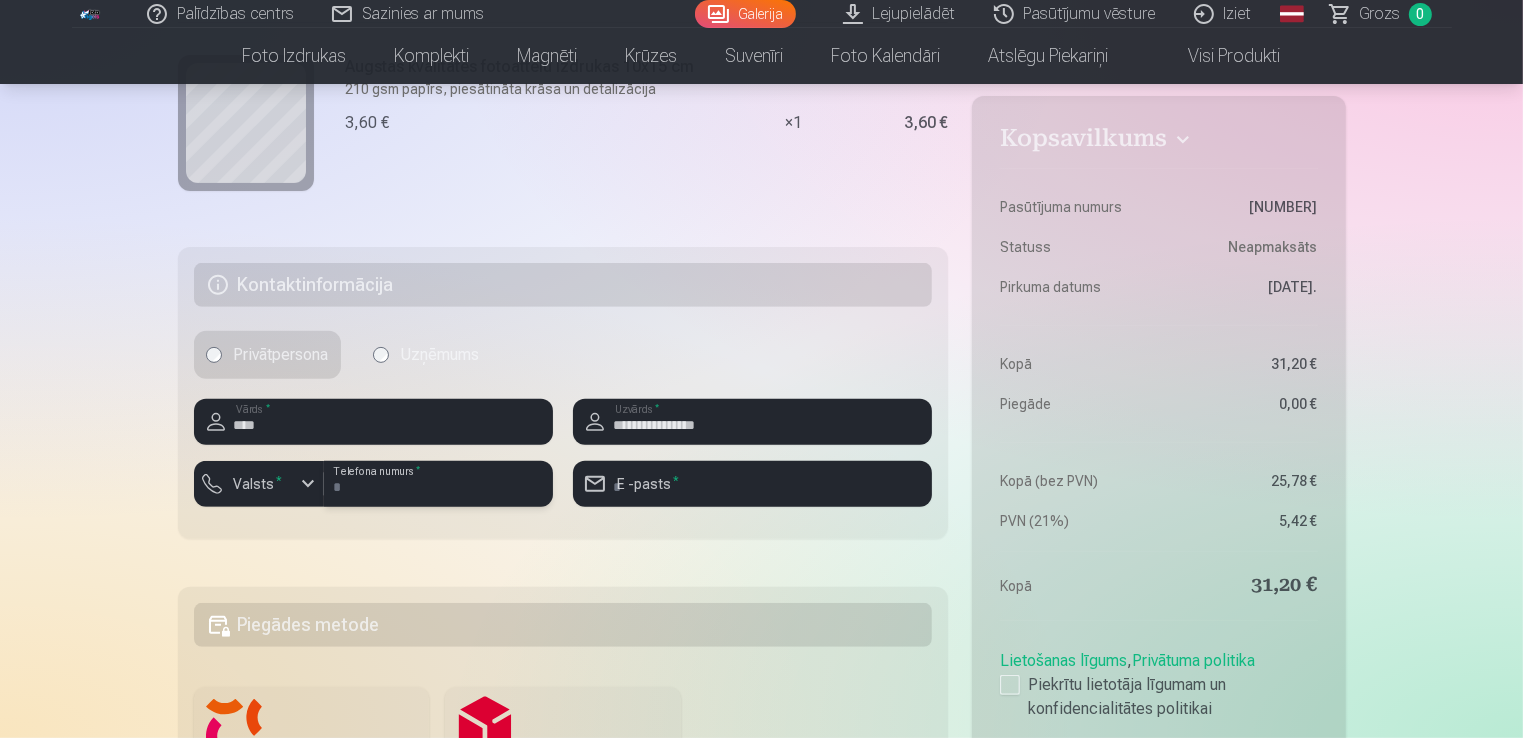type on "********" 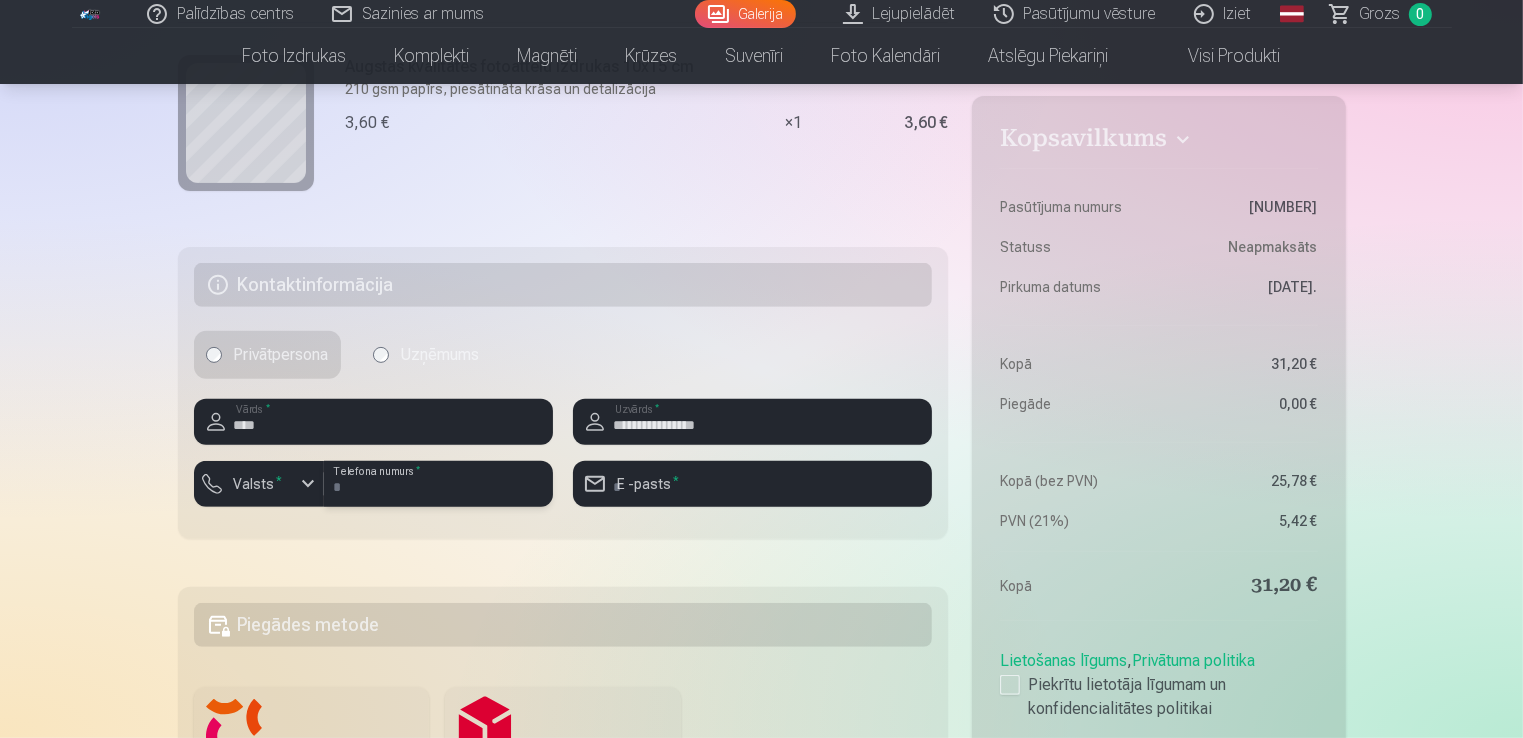 type on "**********" 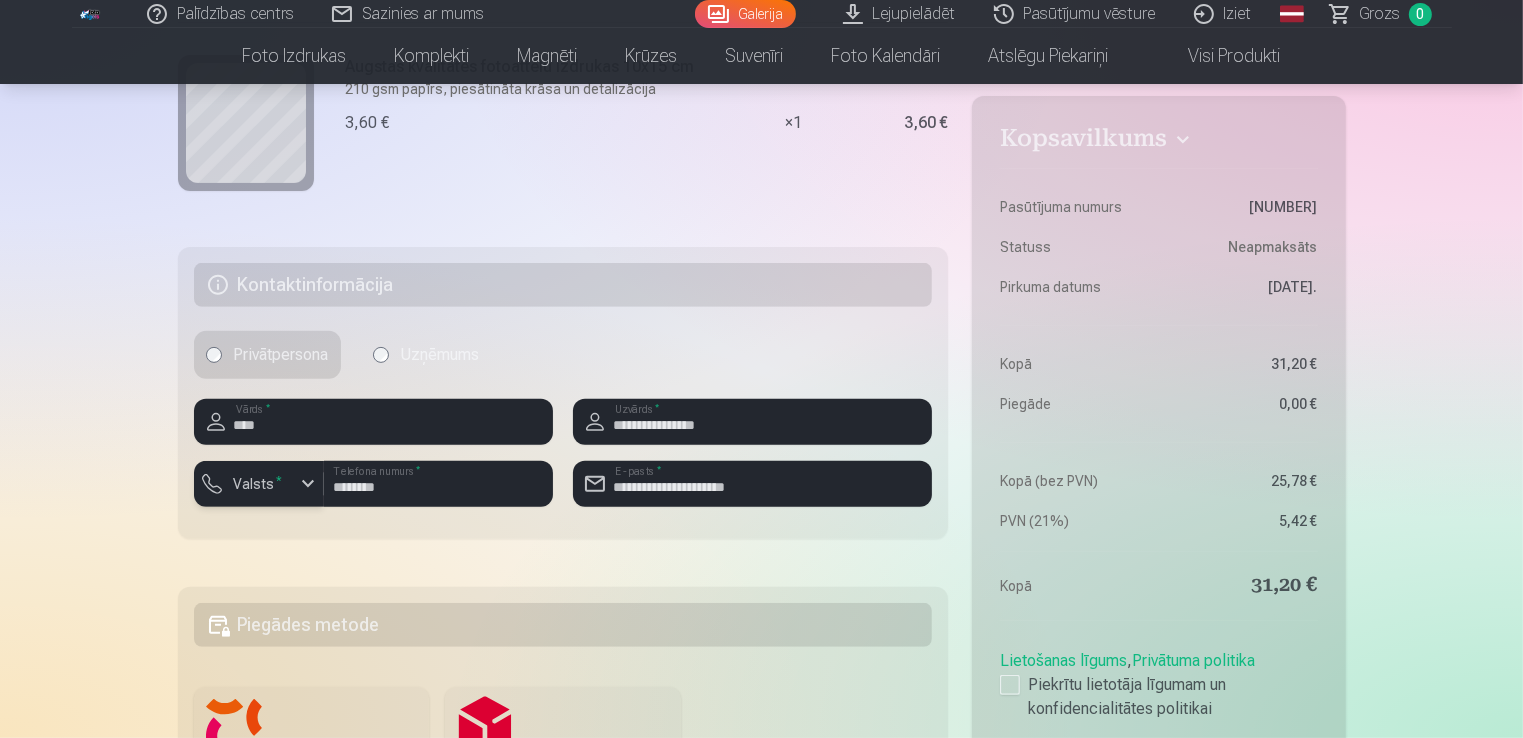 click at bounding box center [308, 484] 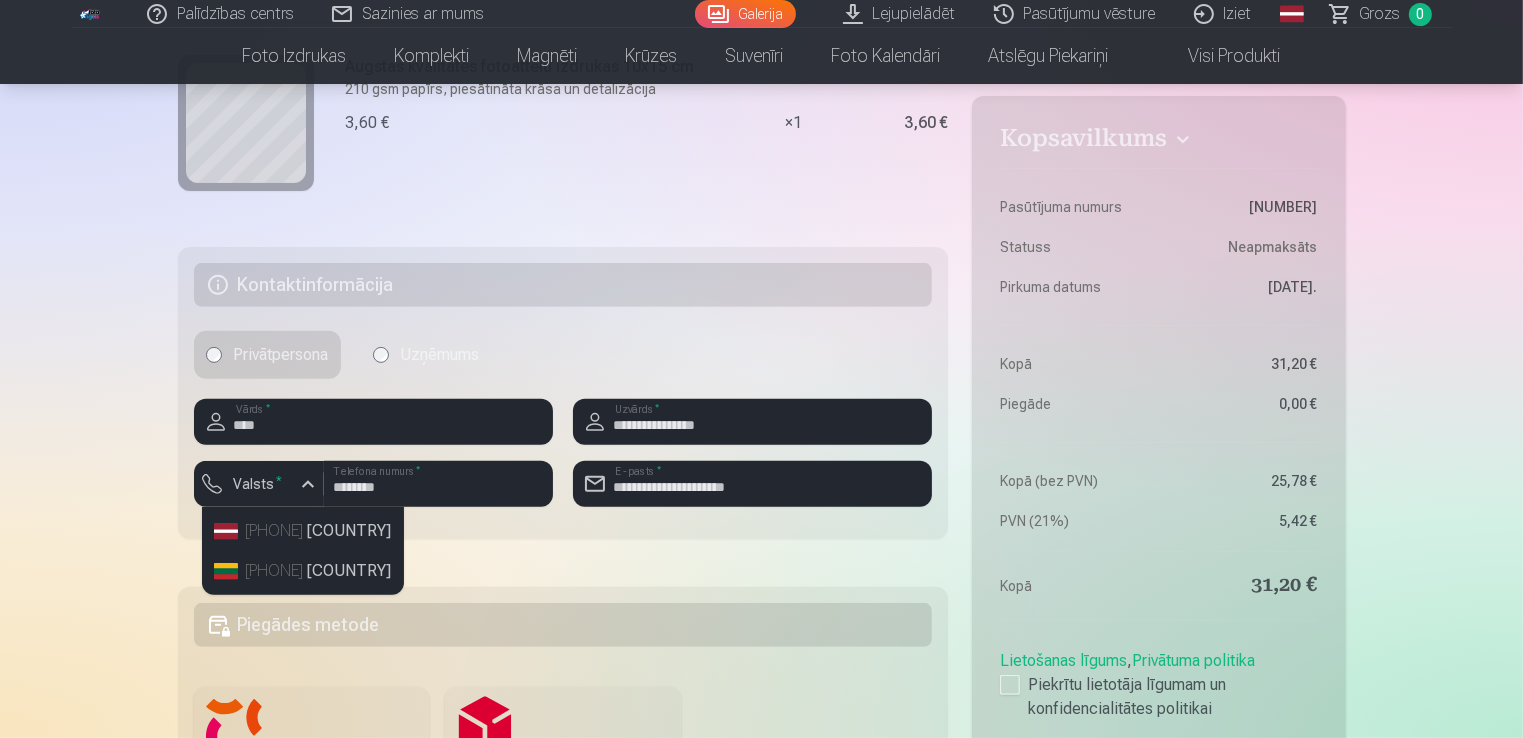 click on "+371 Latvija" at bounding box center (303, 531) 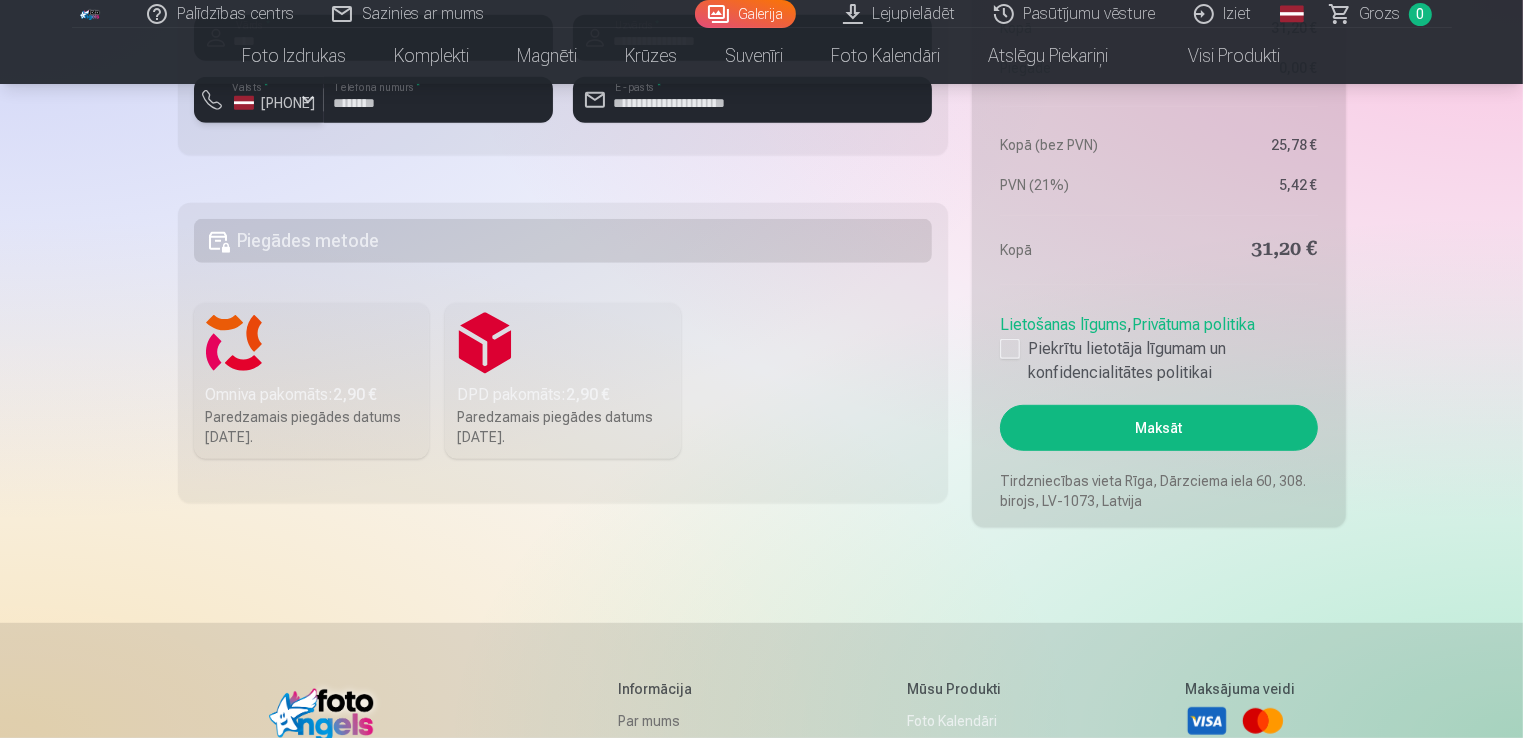 scroll, scrollTop: 1100, scrollLeft: 0, axis: vertical 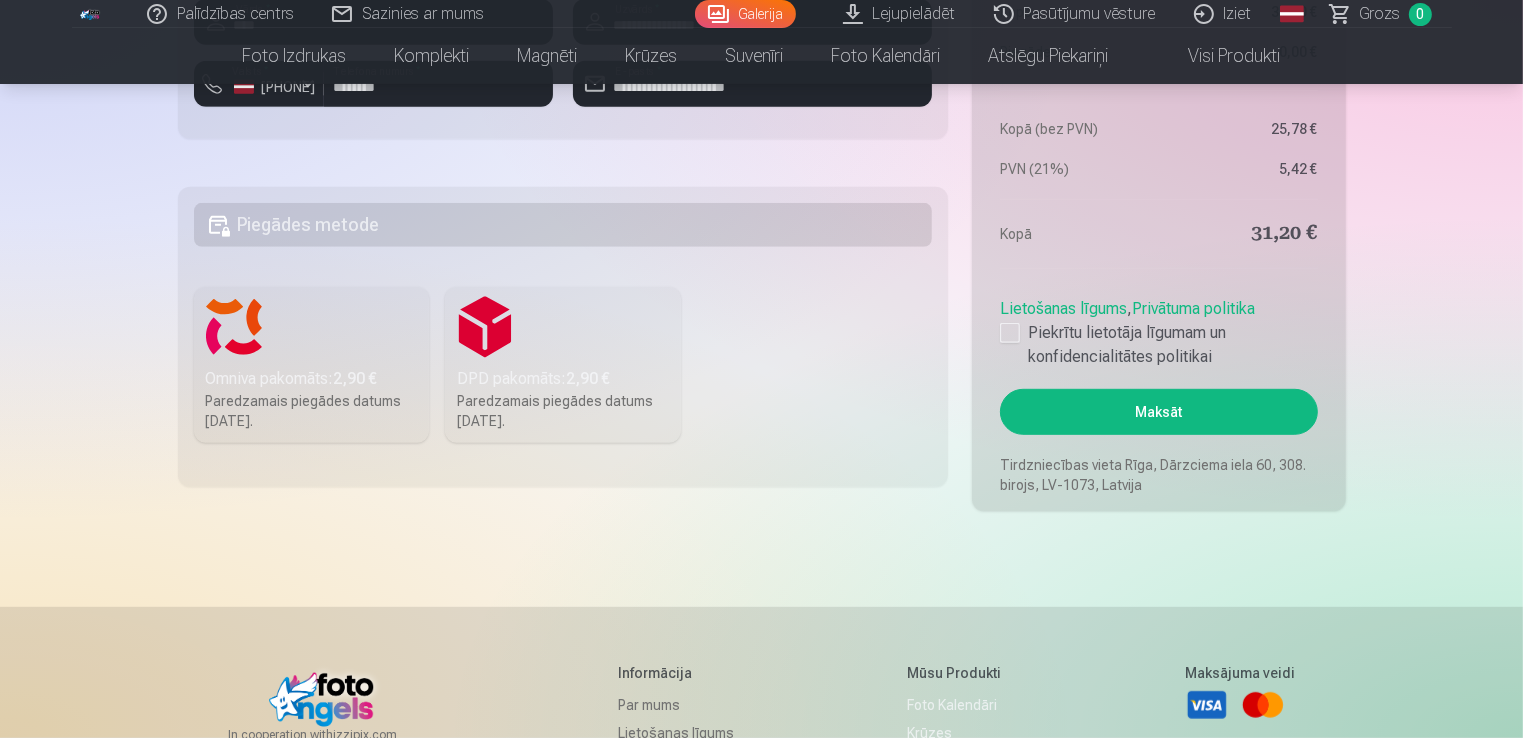 click on "Omniva pakomāts :  2,90 € Paredzamais piegādes datums [DATE]." at bounding box center [312, 365] 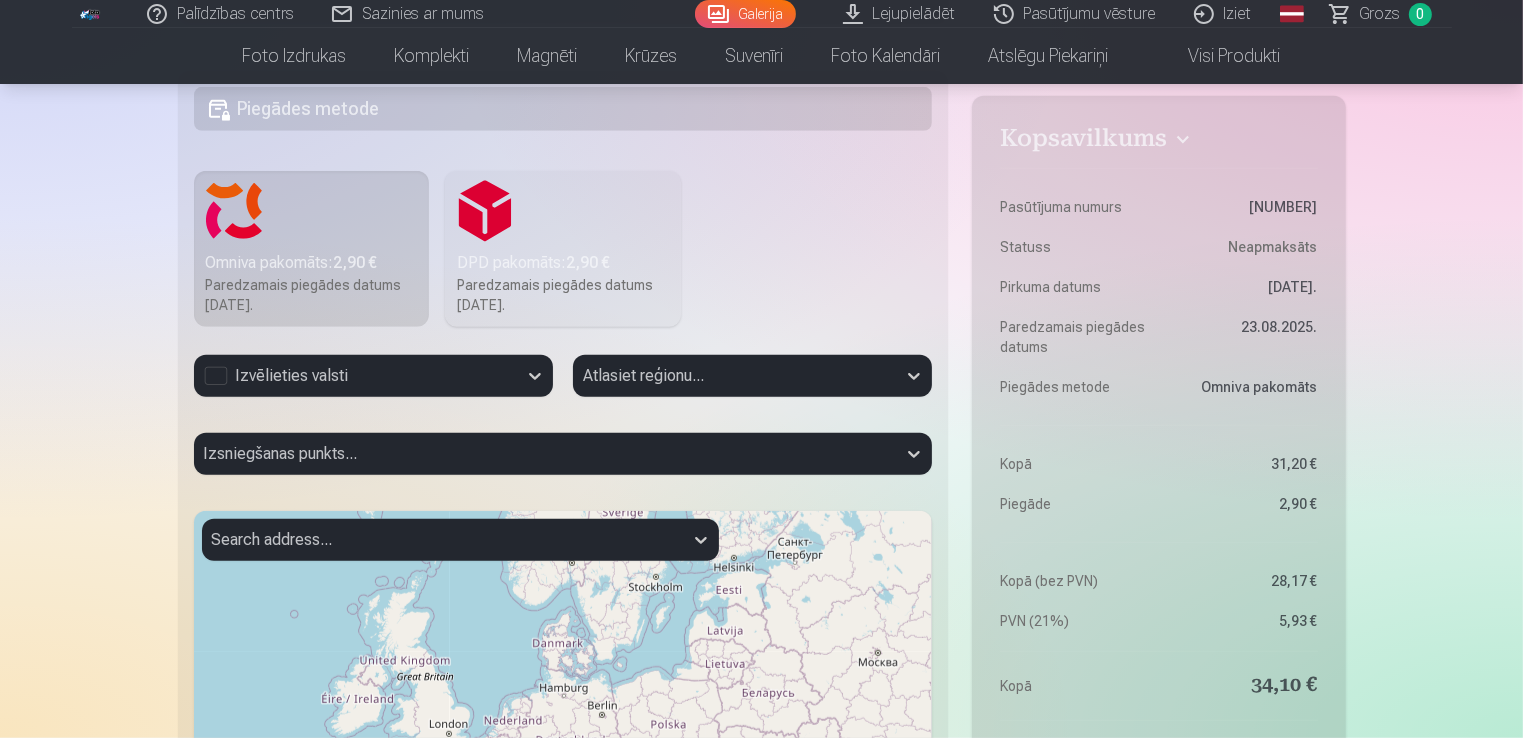 scroll, scrollTop: 1300, scrollLeft: 0, axis: vertical 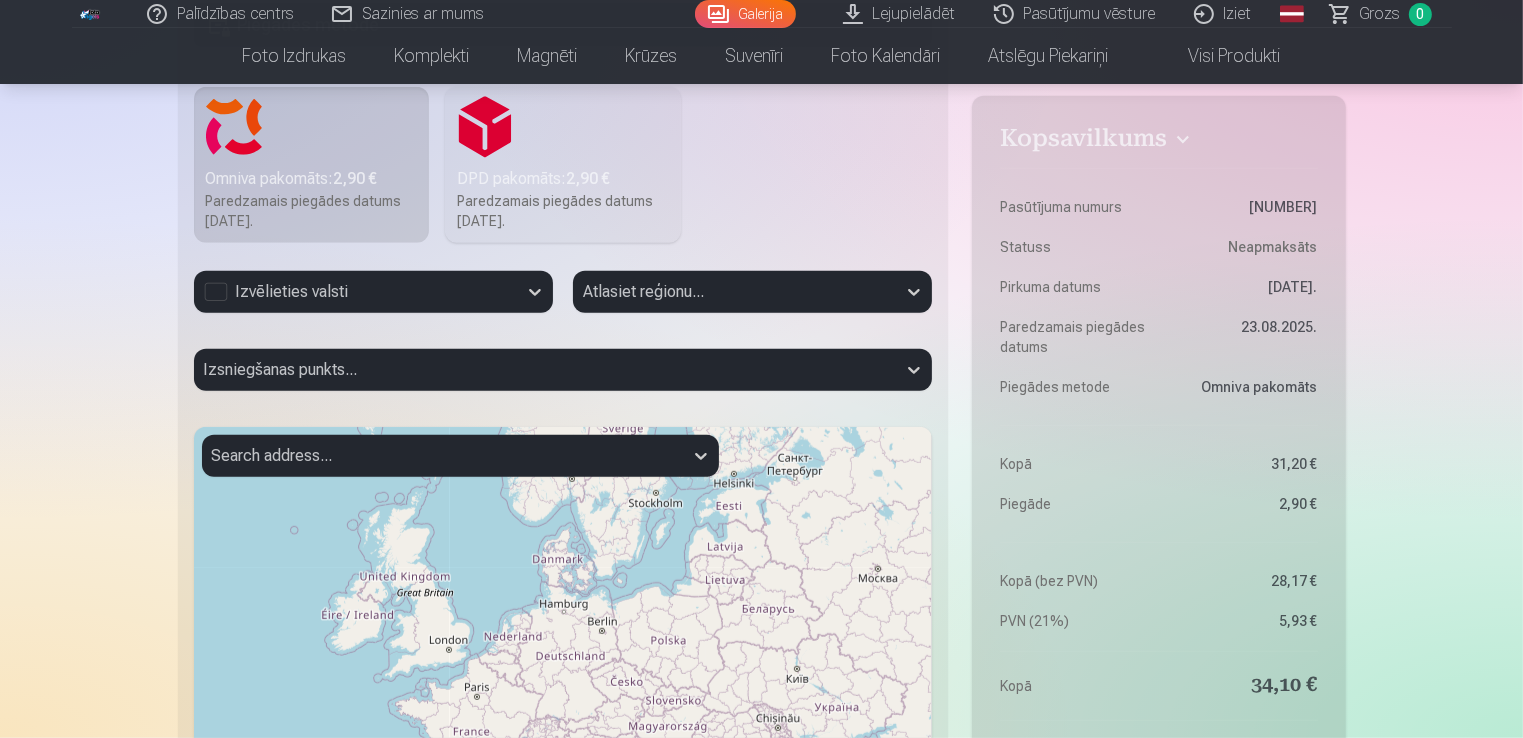 click on "Izvēlieties valsti" at bounding box center (355, 292) 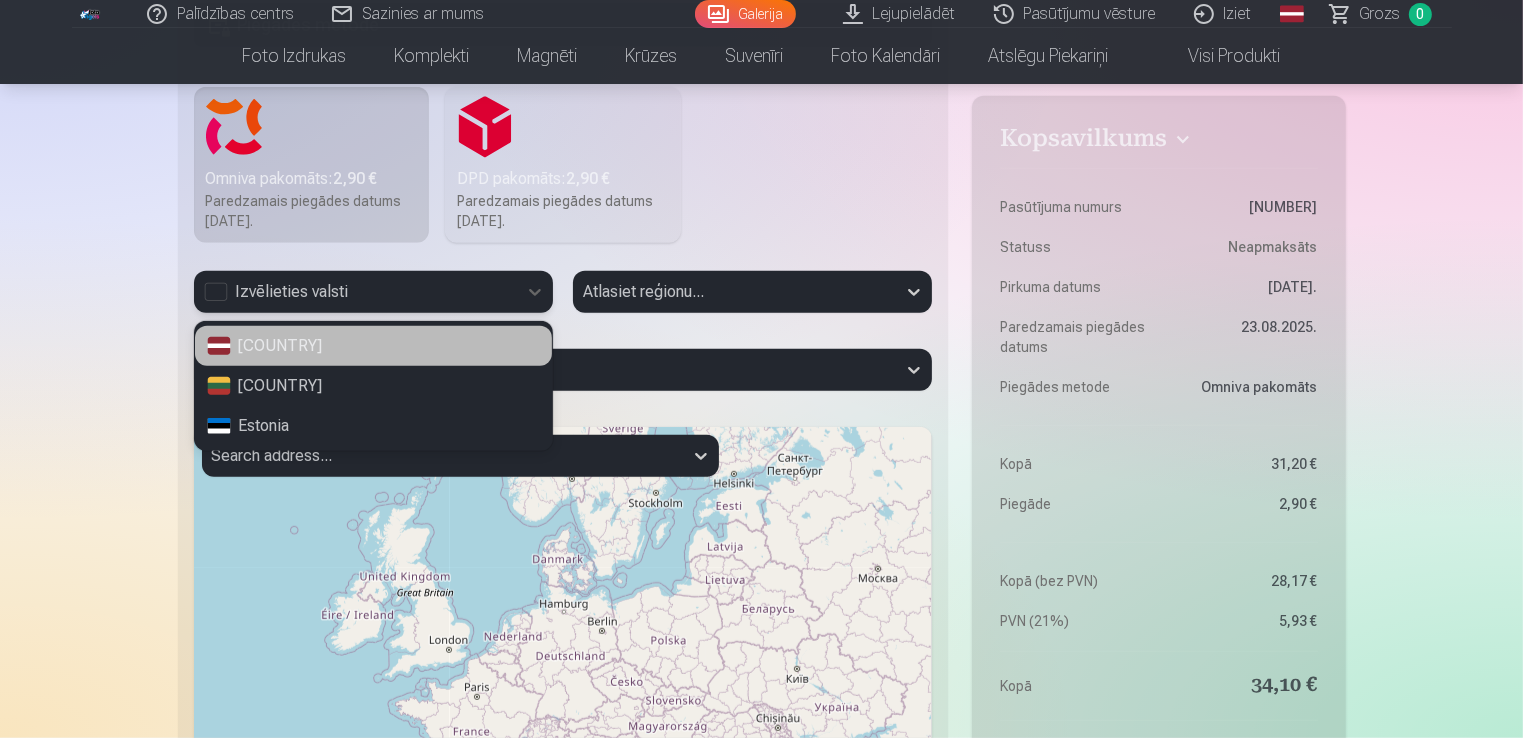 click on "[COUNTRY]" at bounding box center [373, 346] 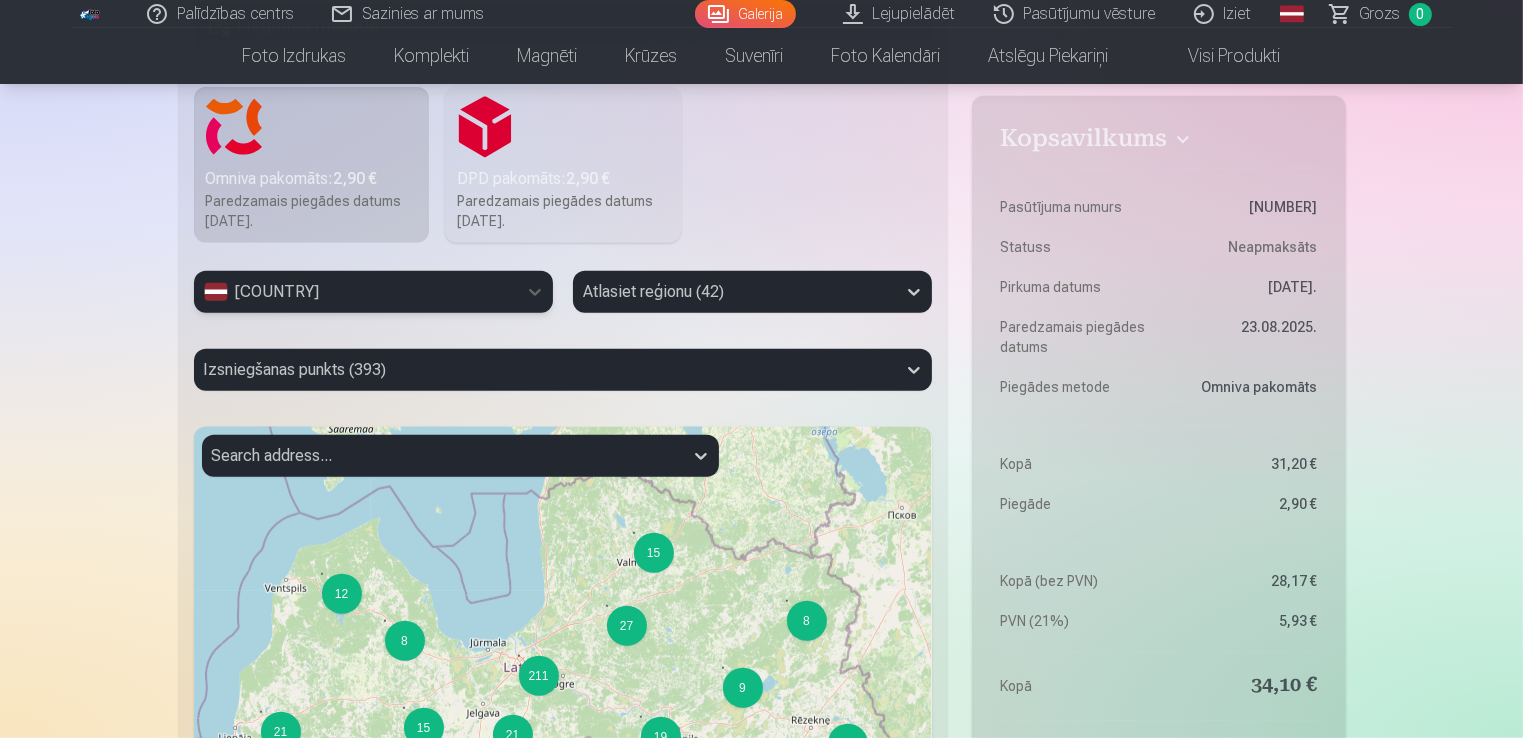 click at bounding box center [734, 292] 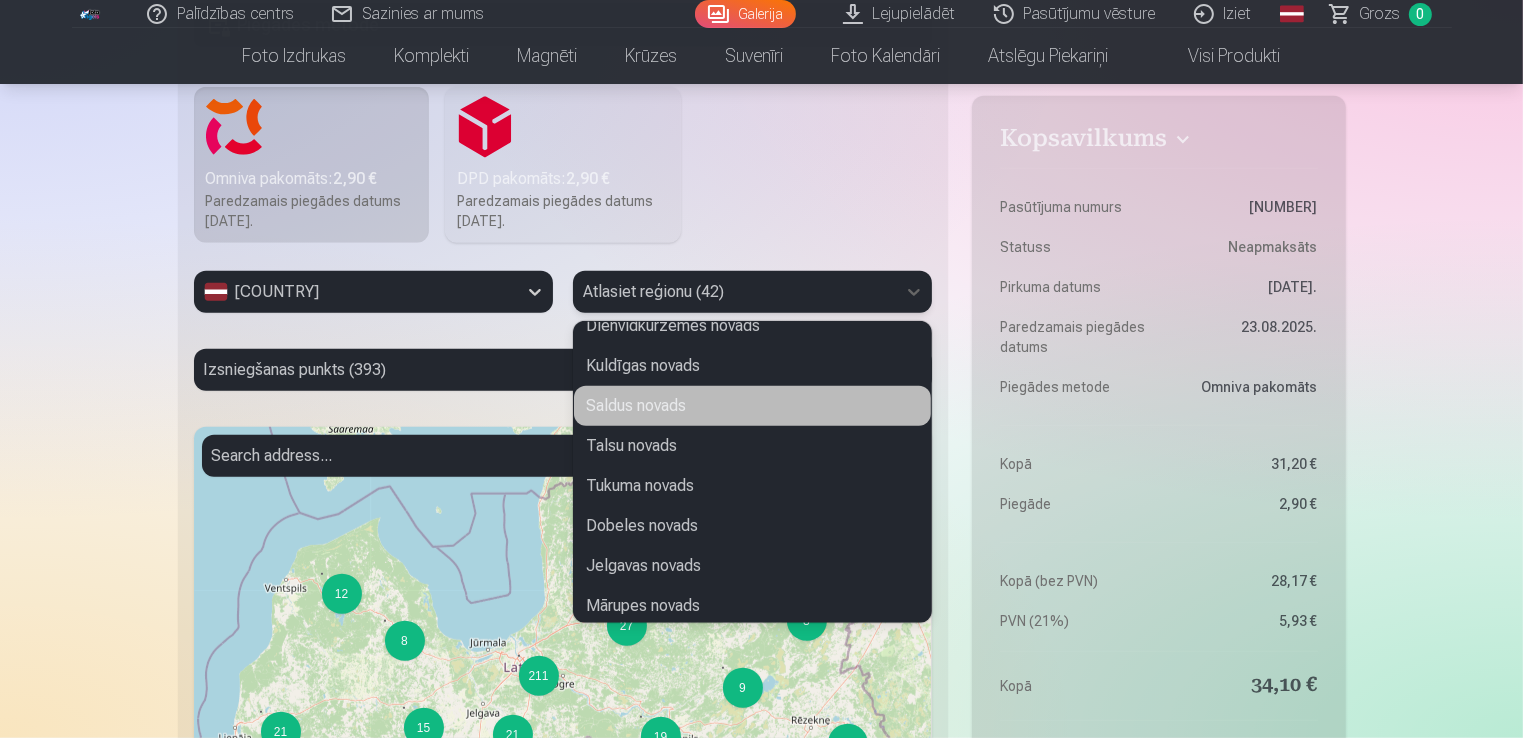 scroll, scrollTop: 600, scrollLeft: 0, axis: vertical 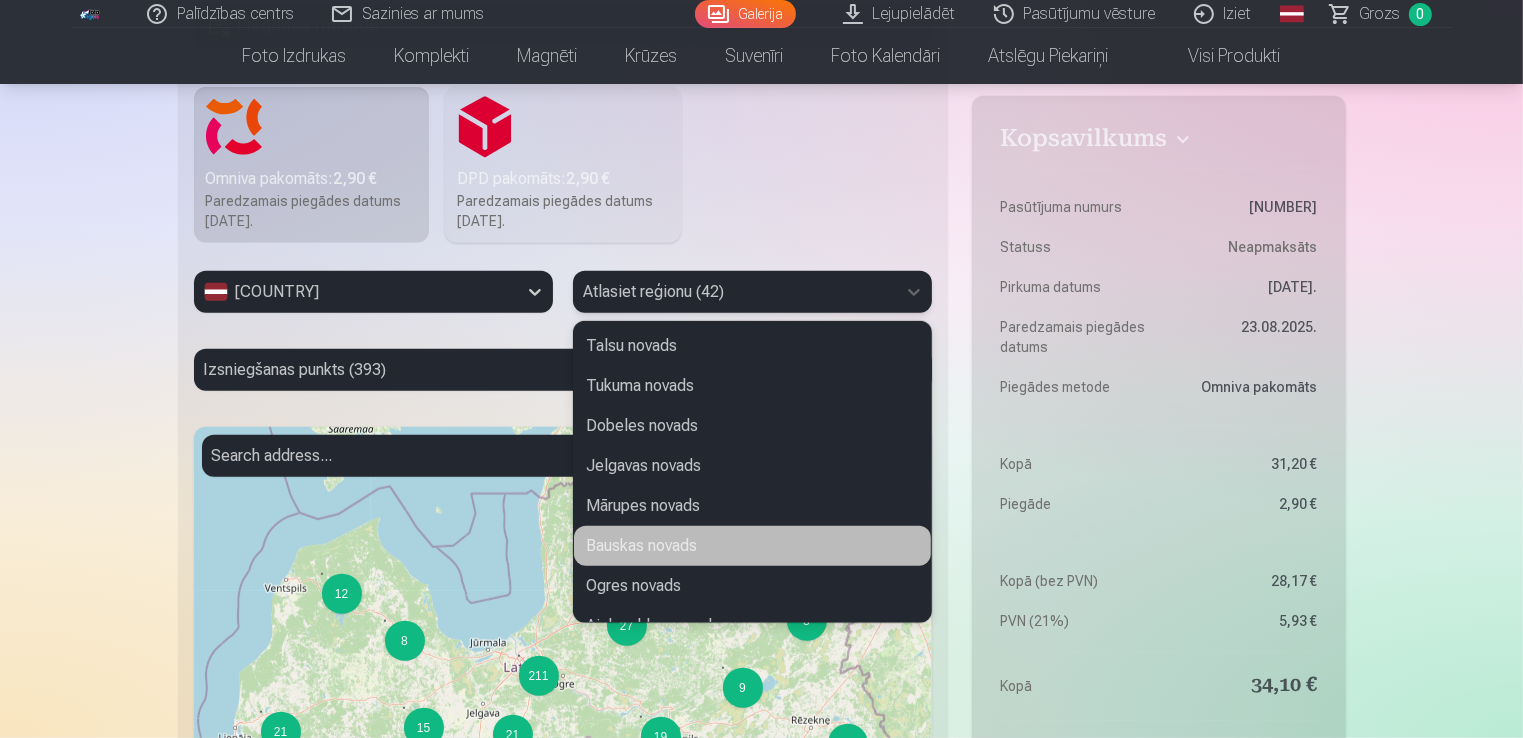 click on "Bauskas novads" at bounding box center [752, 546] 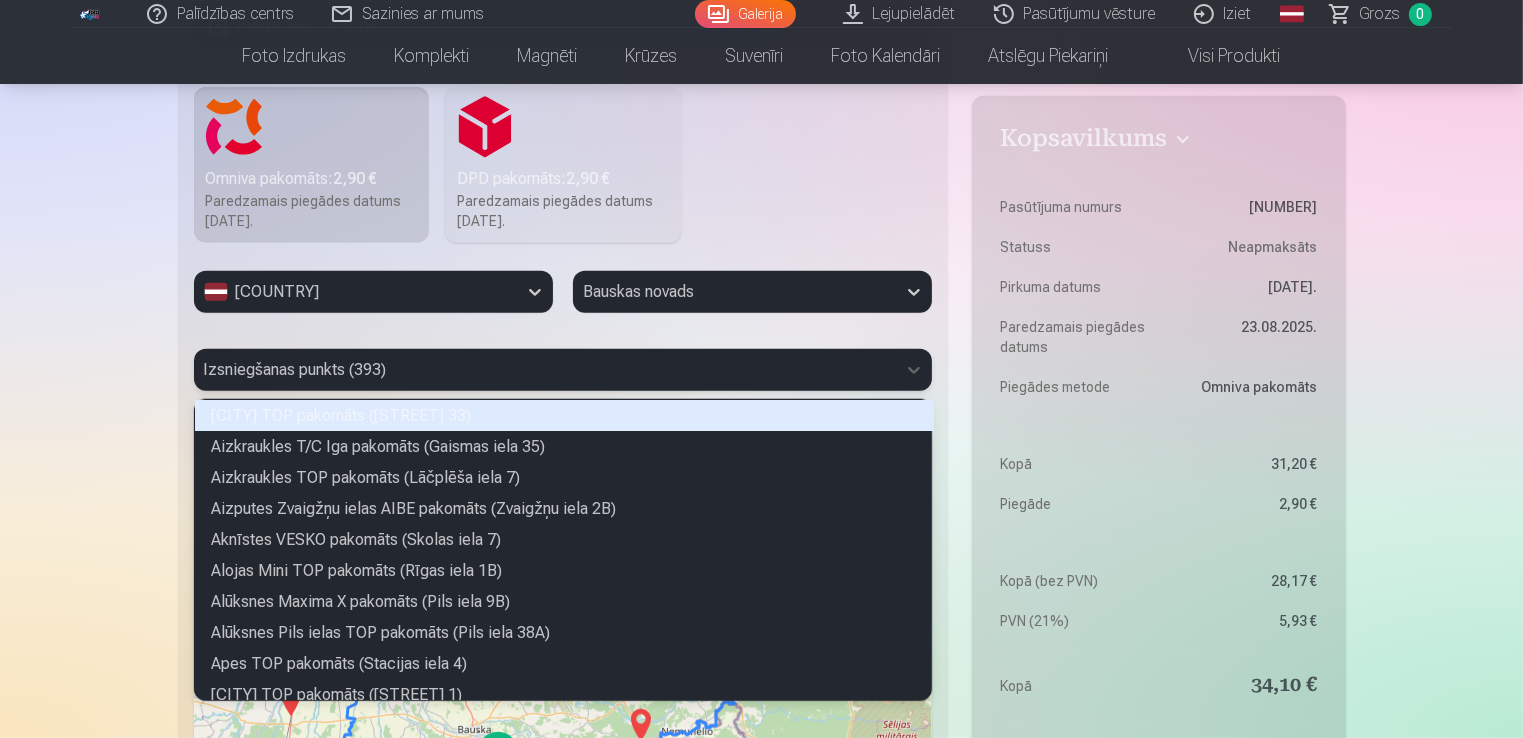 click at bounding box center (545, 370) 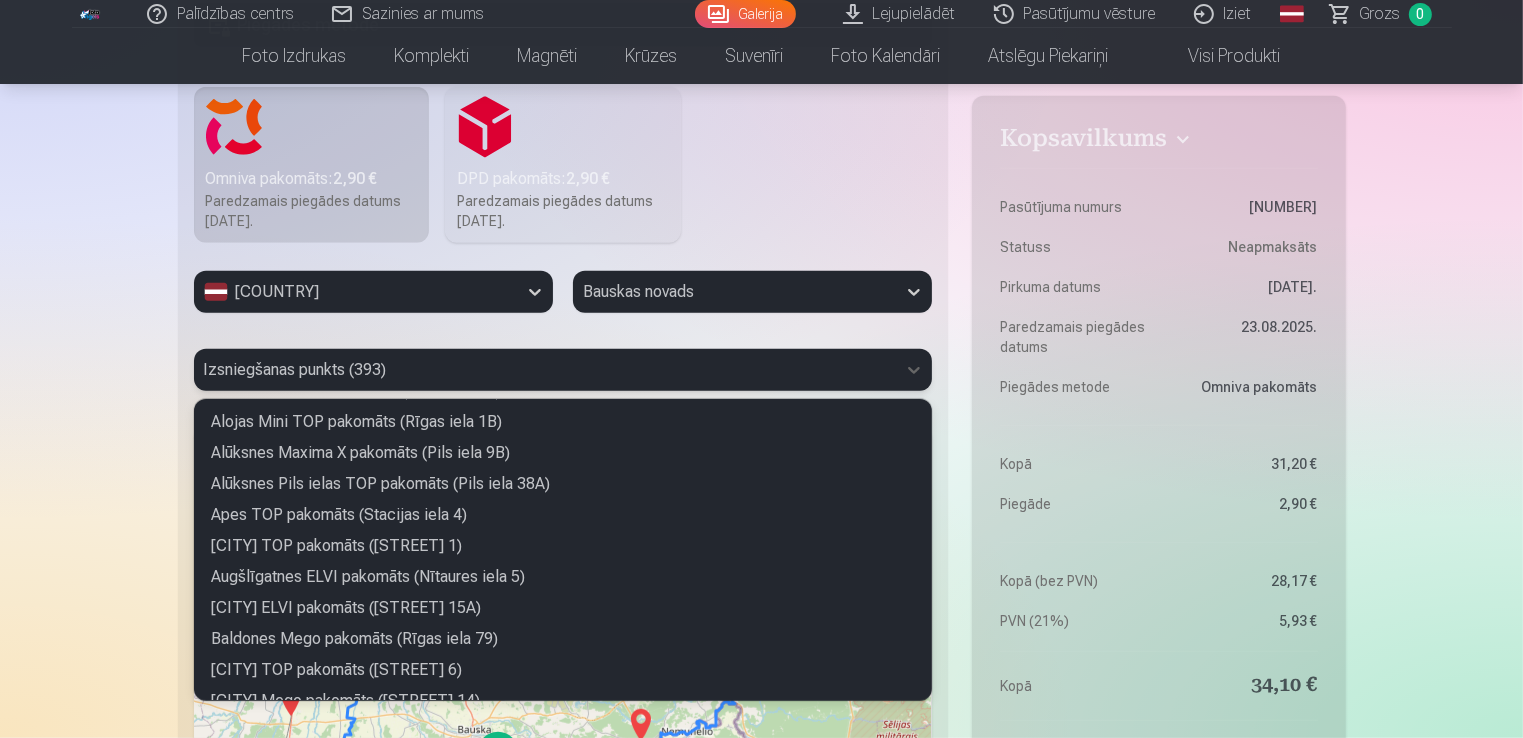 scroll, scrollTop: 400, scrollLeft: 0, axis: vertical 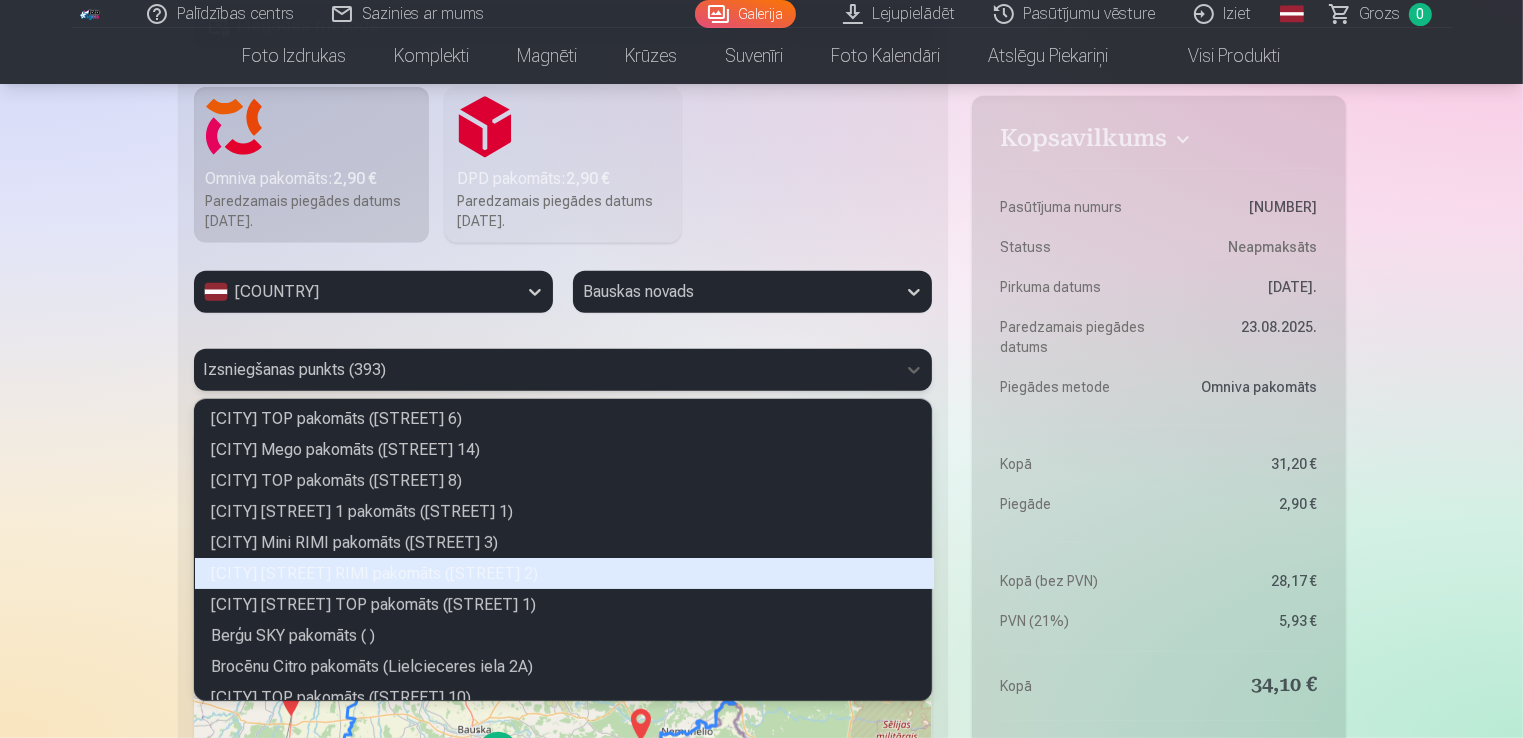 click on "[CITY] [STREET] RIMI pakomāts ([STREET] 2)" at bounding box center [564, 573] 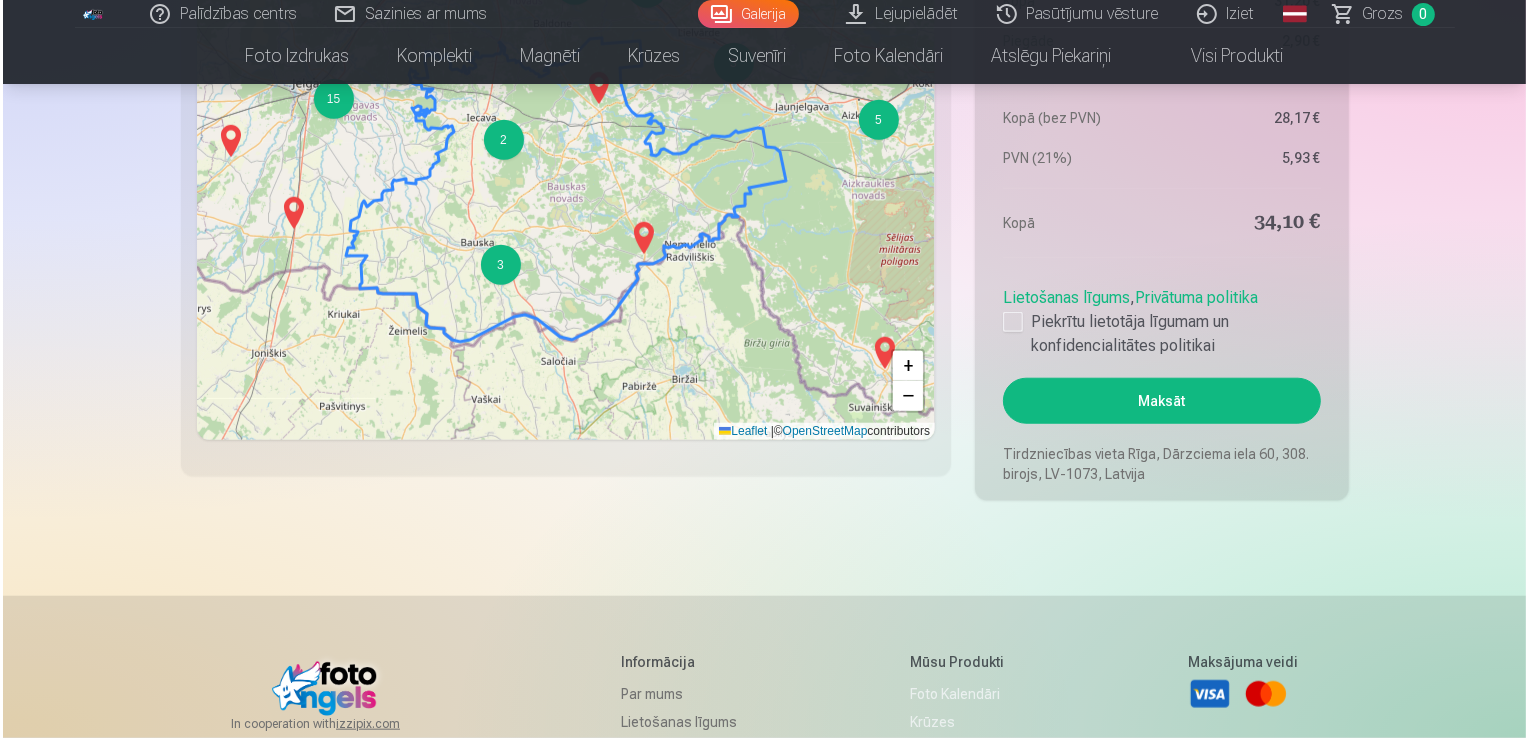 scroll, scrollTop: 1800, scrollLeft: 0, axis: vertical 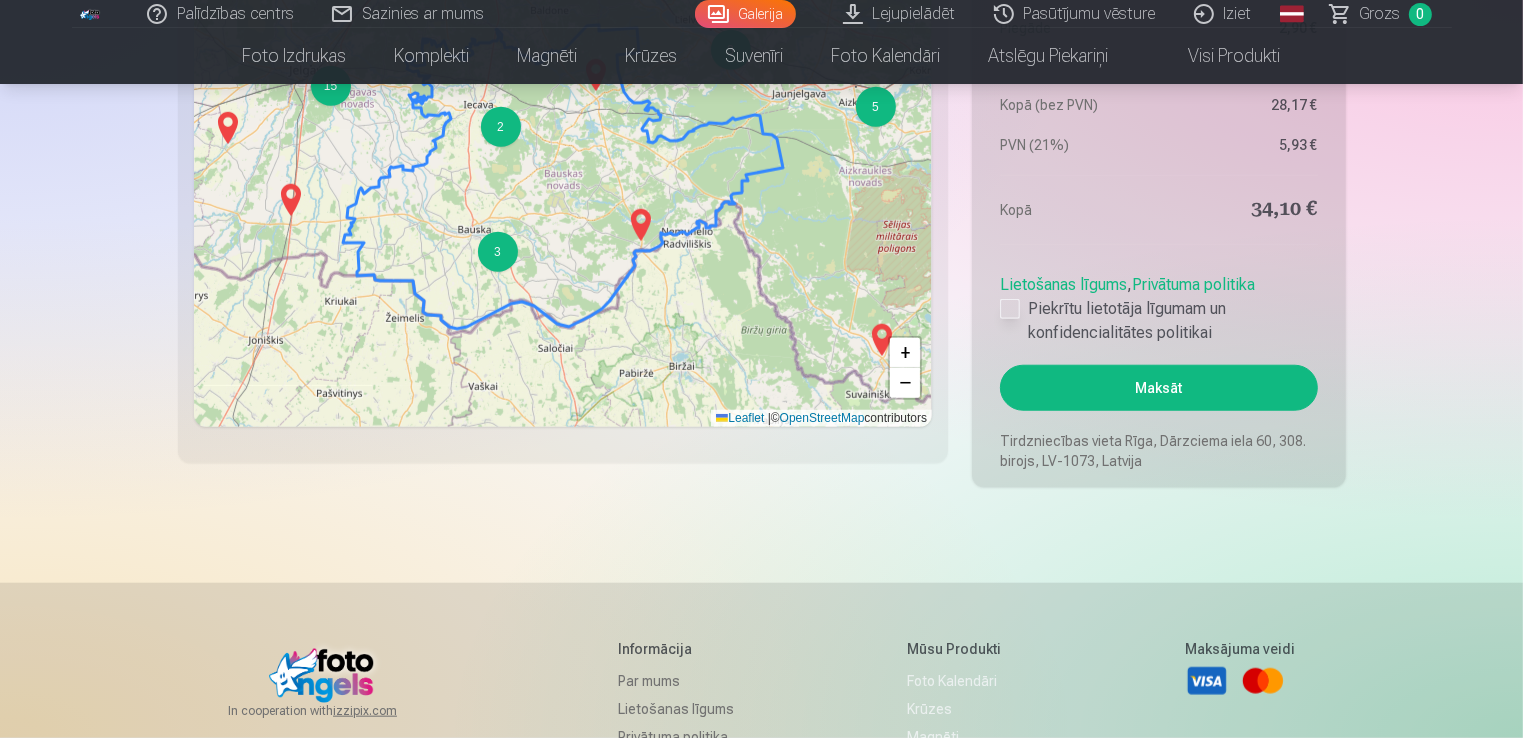 click on "Piekrītu lietotāja līgumam un konfidencialitātes politikai" at bounding box center [1158, 321] 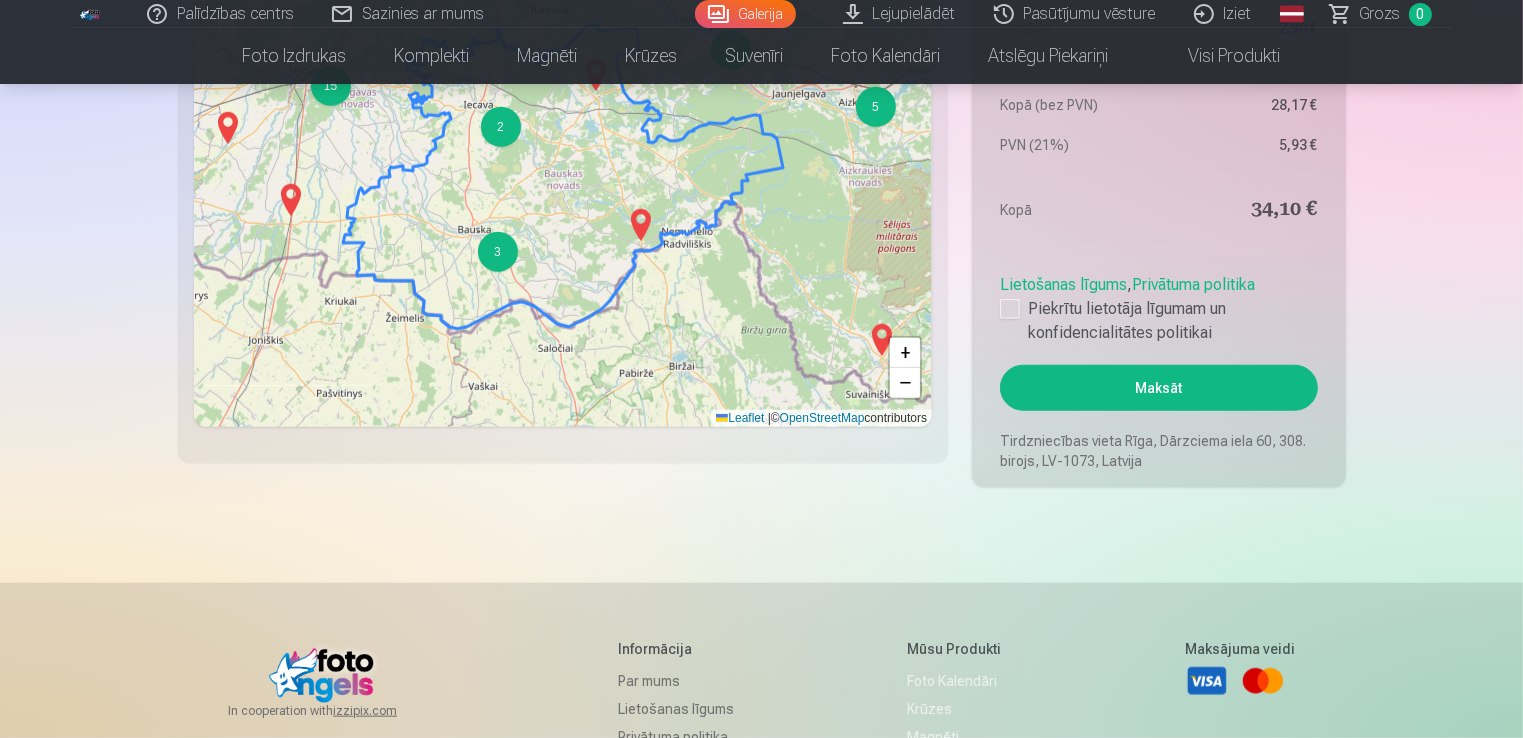 click on "Maksāt" at bounding box center (1158, 388) 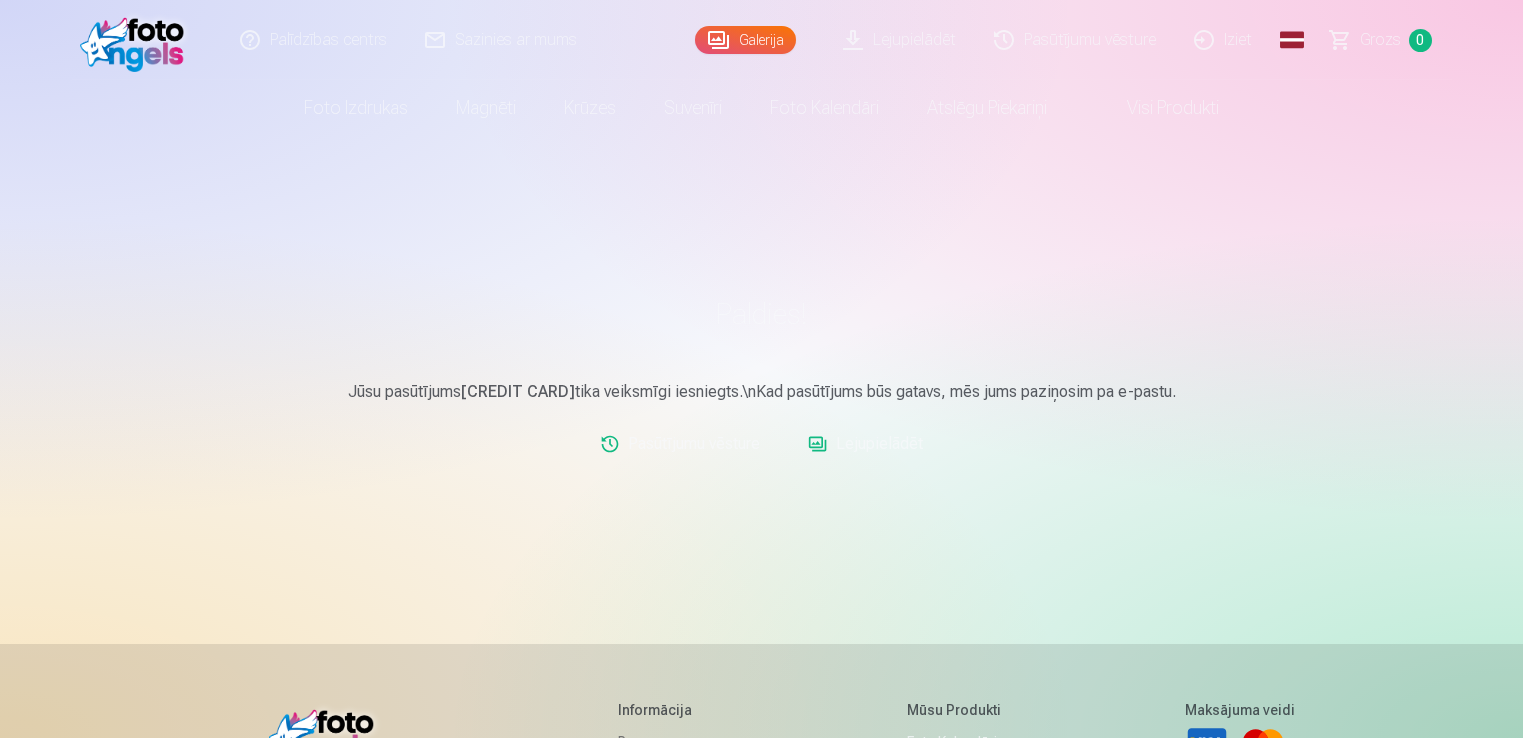 scroll, scrollTop: 0, scrollLeft: 0, axis: both 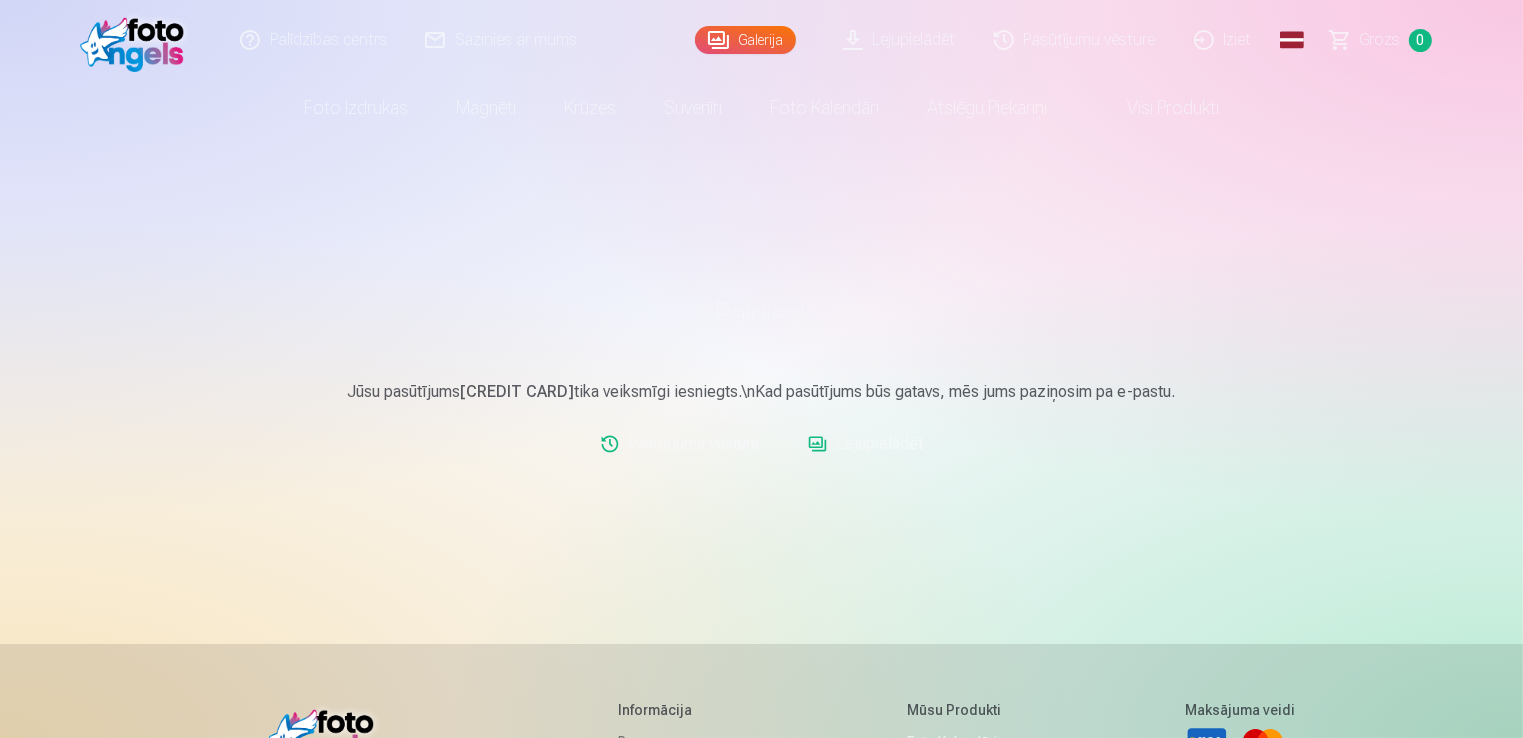click on "Lejupielādēt" at bounding box center (865, 444) 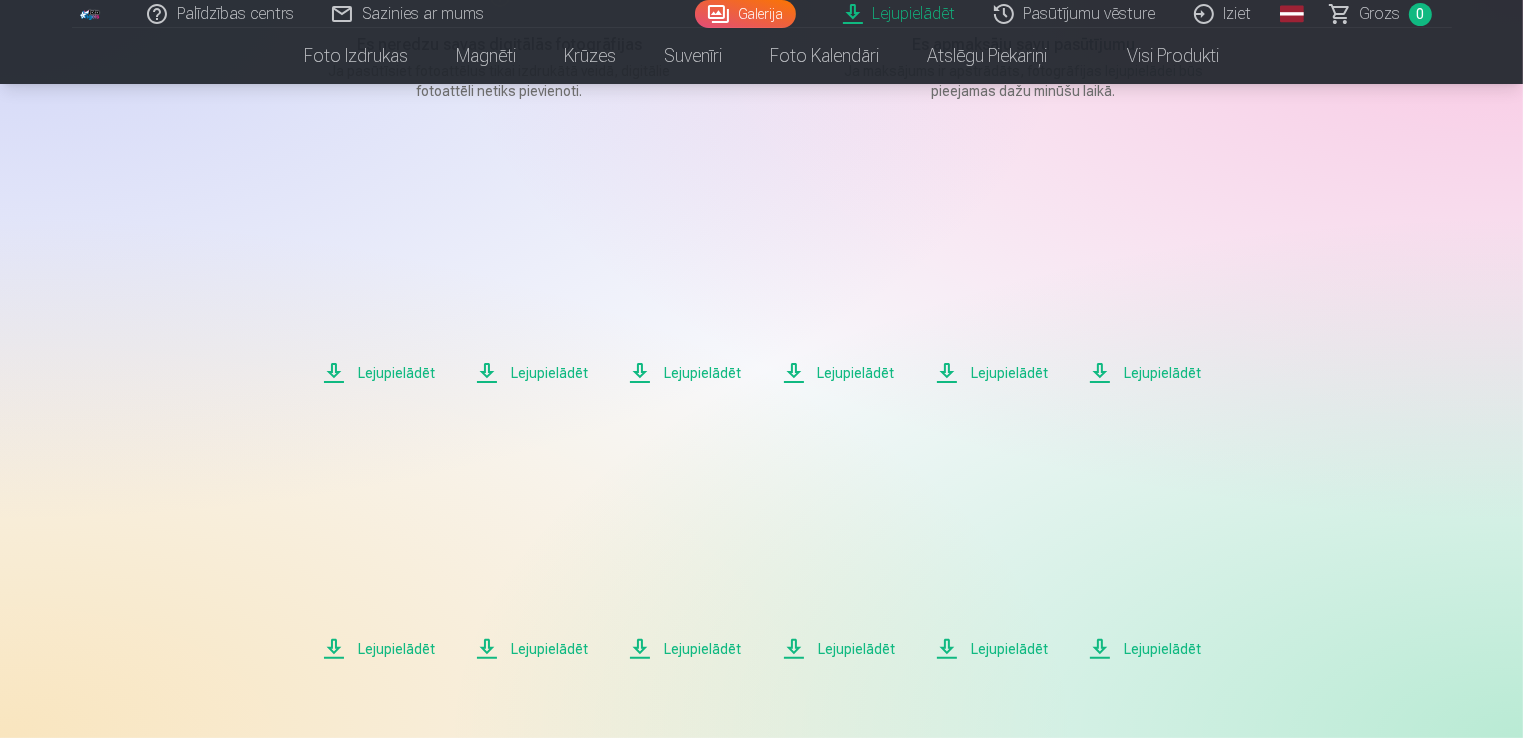 scroll, scrollTop: 400, scrollLeft: 0, axis: vertical 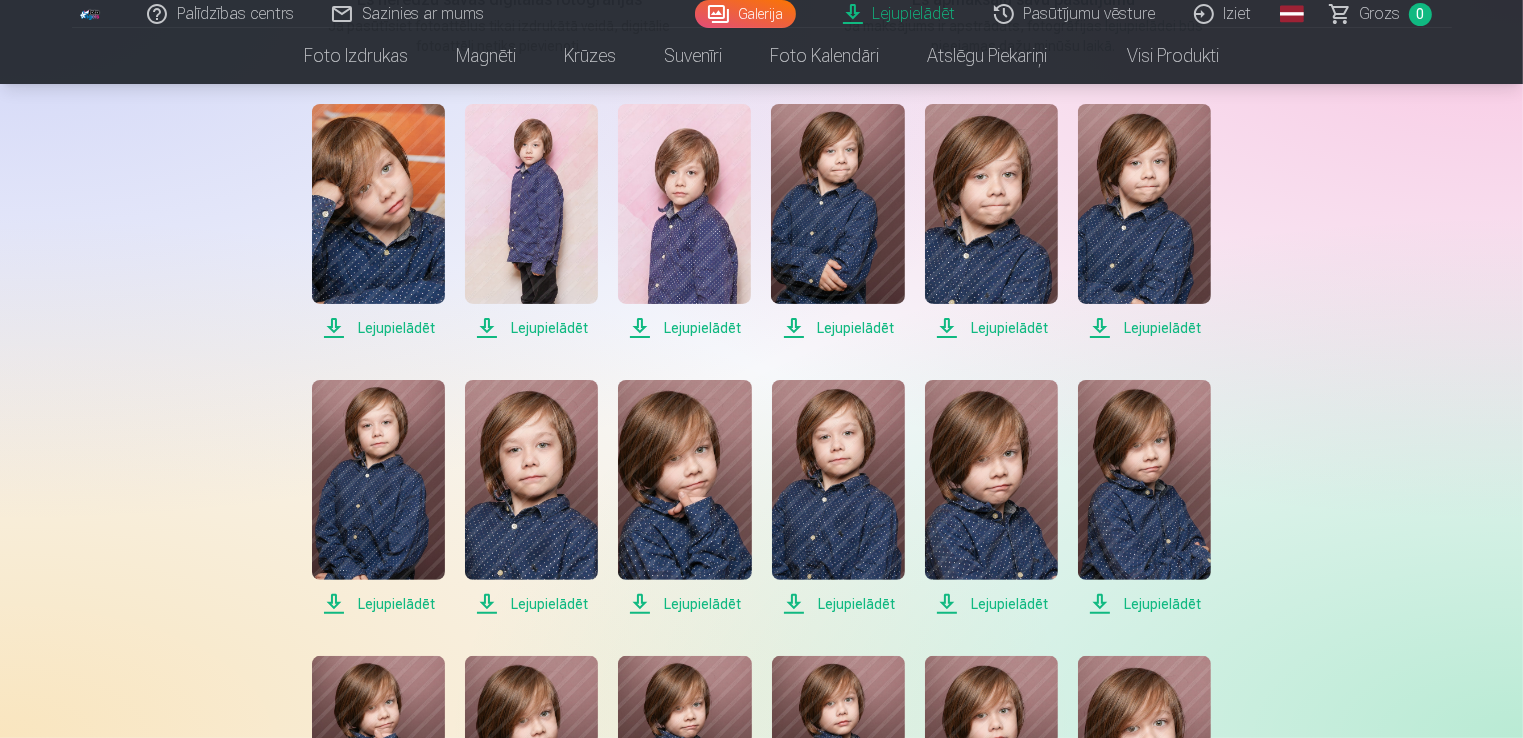 click on "Lejupielādēt" at bounding box center [1144, 328] 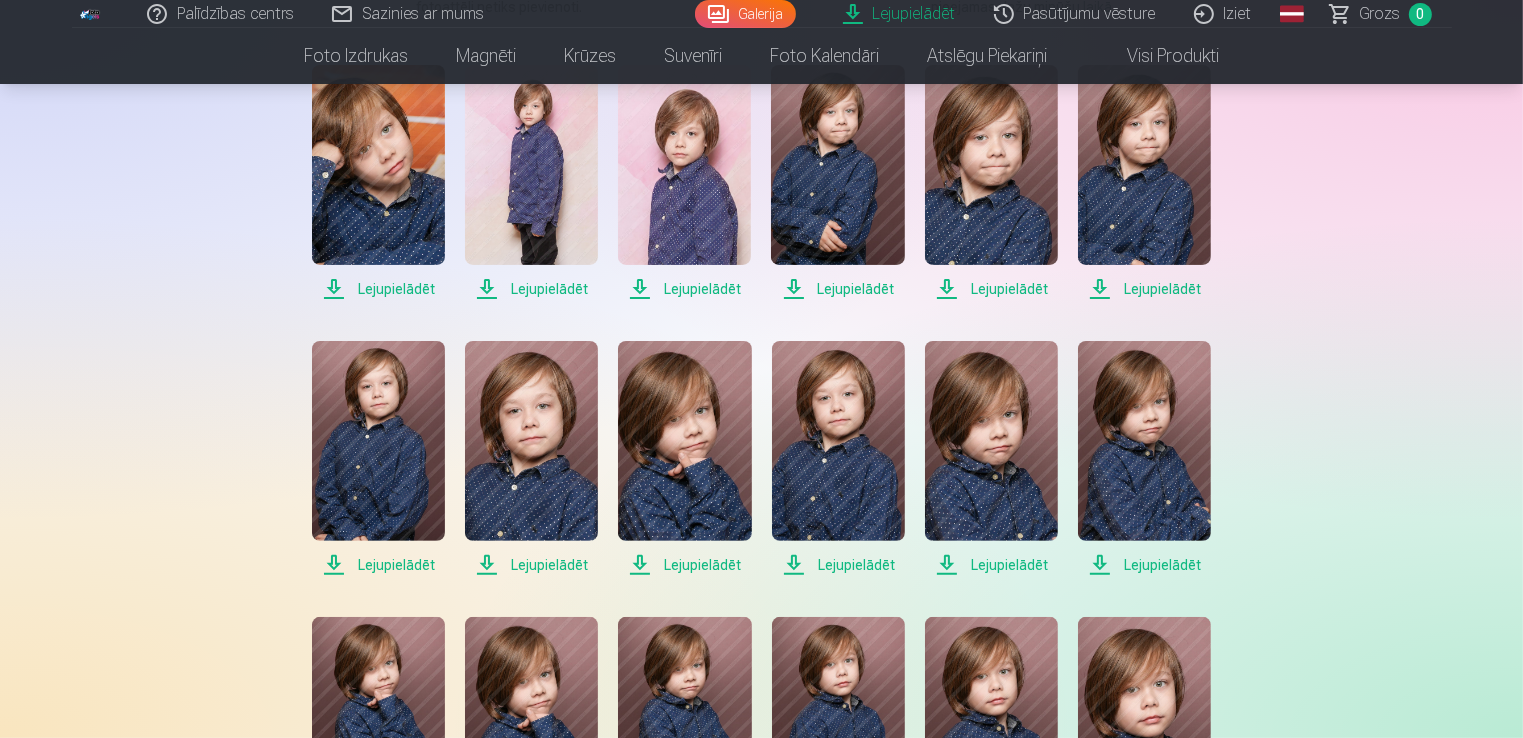 scroll, scrollTop: 600, scrollLeft: 0, axis: vertical 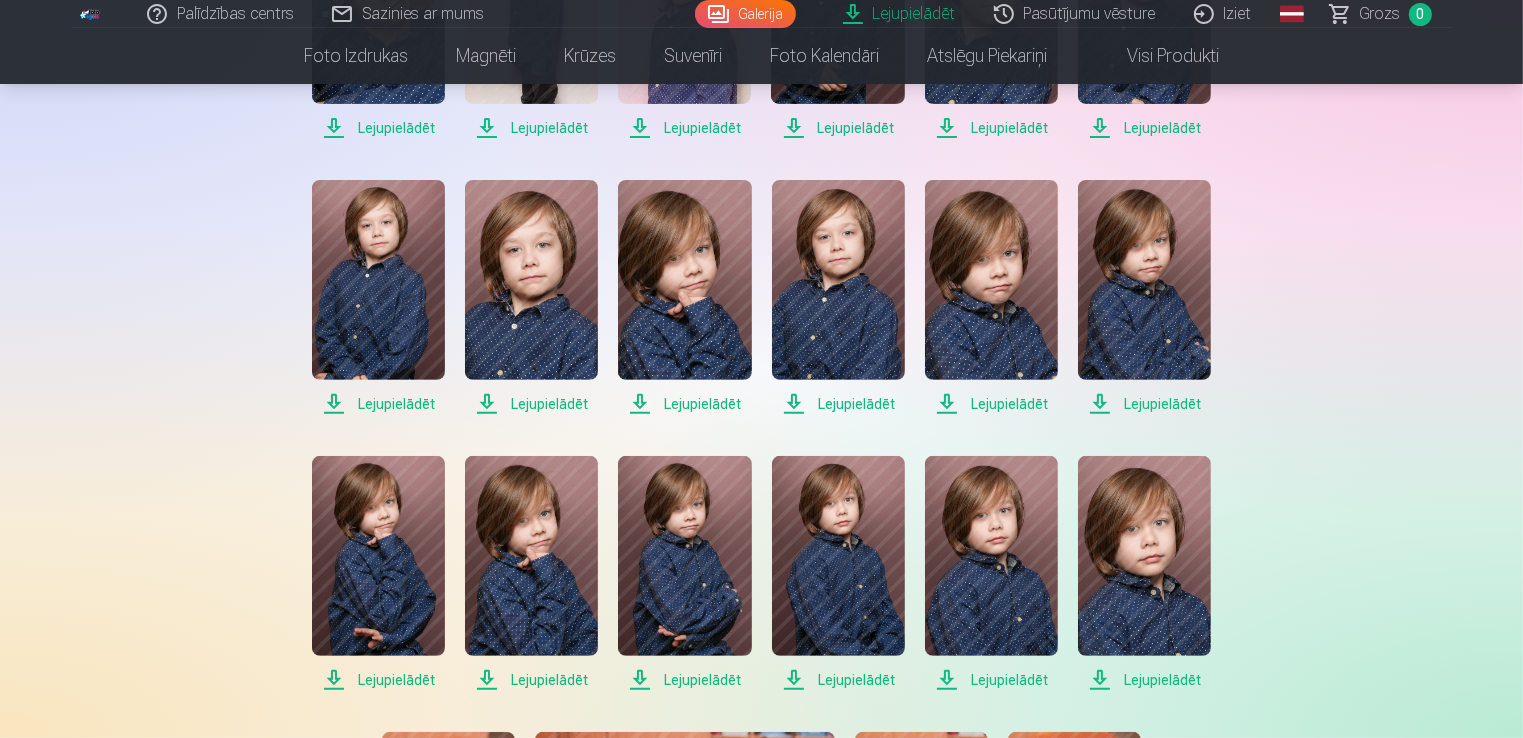 click on "Lejupielādēt" at bounding box center (1144, 680) 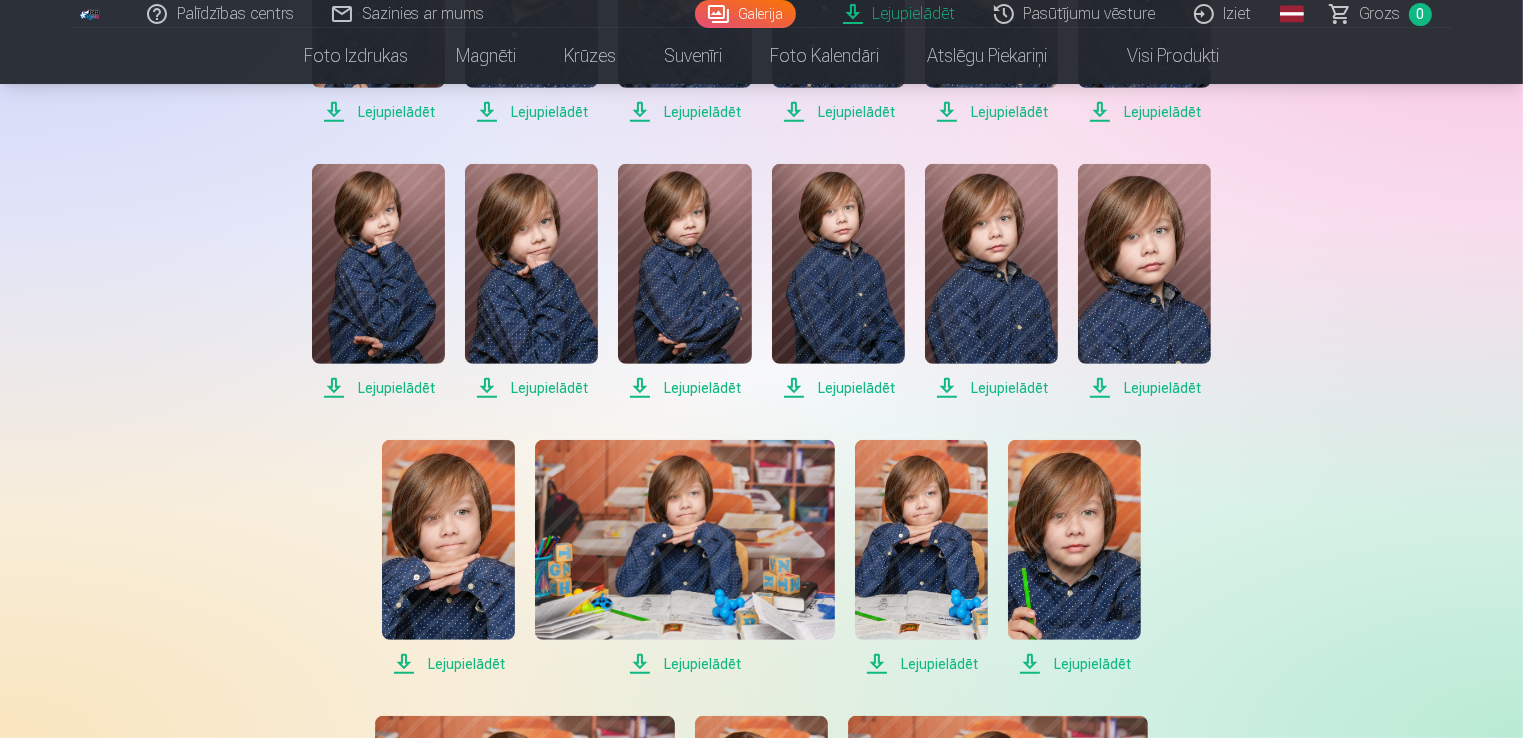 scroll, scrollTop: 900, scrollLeft: 0, axis: vertical 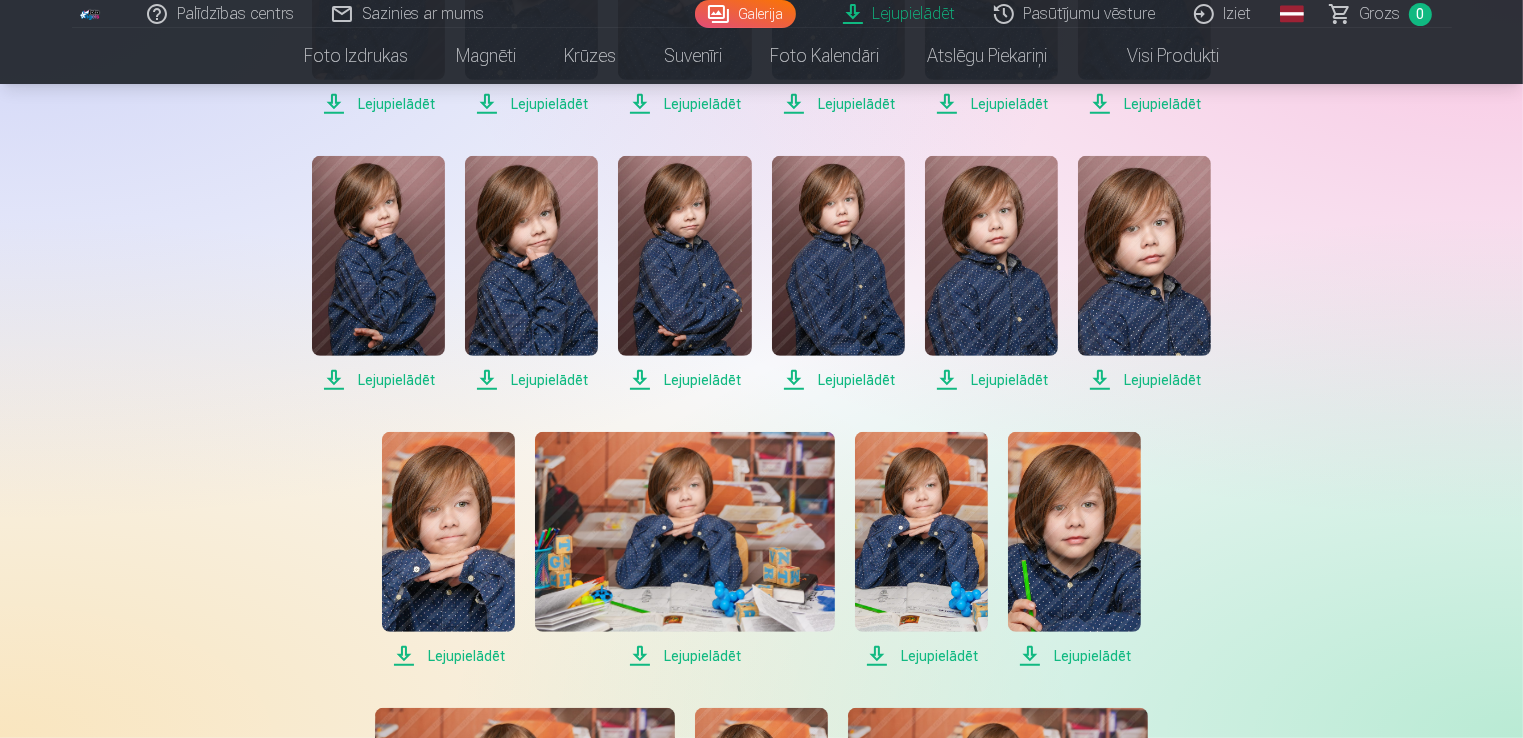 click on "Lejupielādēt" at bounding box center [448, 656] 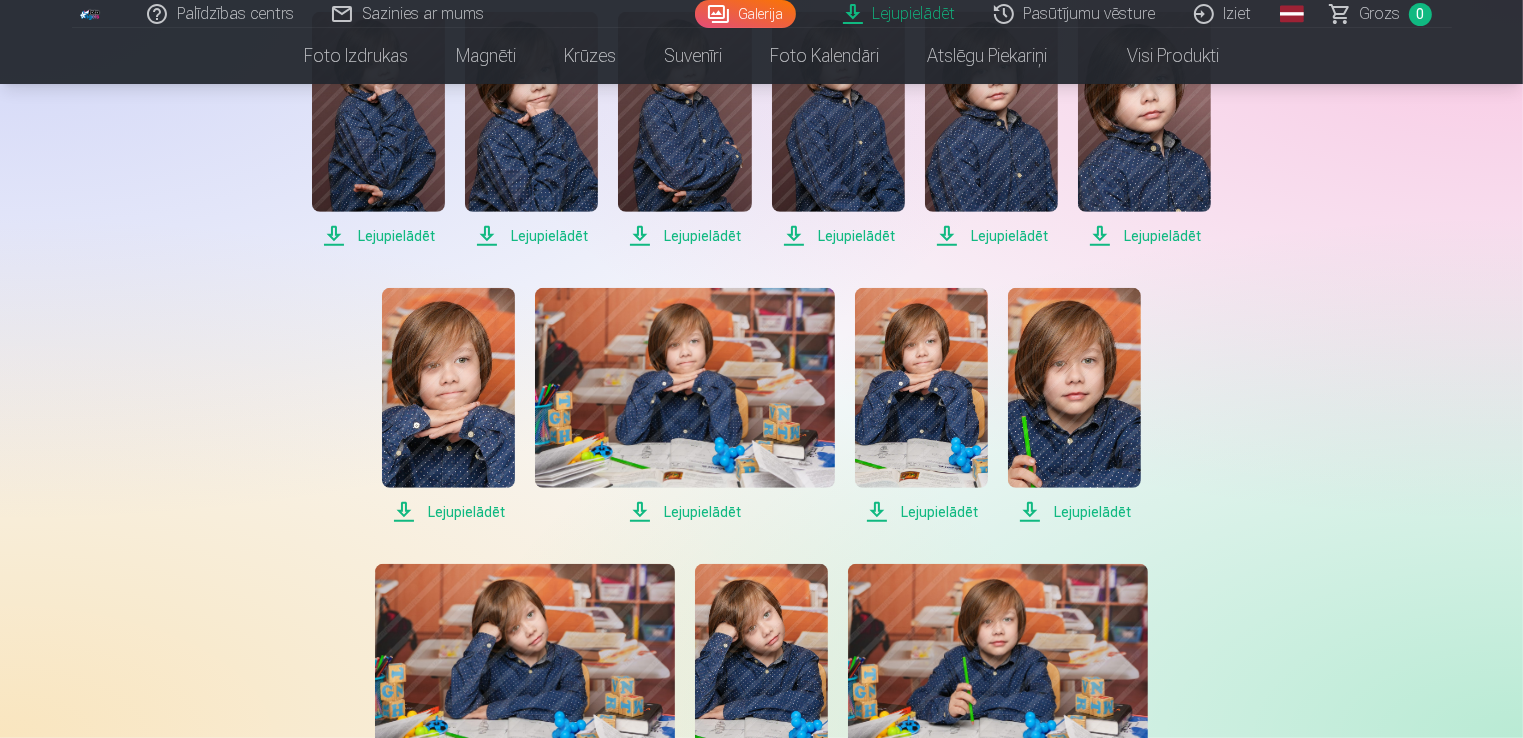 scroll, scrollTop: 1100, scrollLeft: 0, axis: vertical 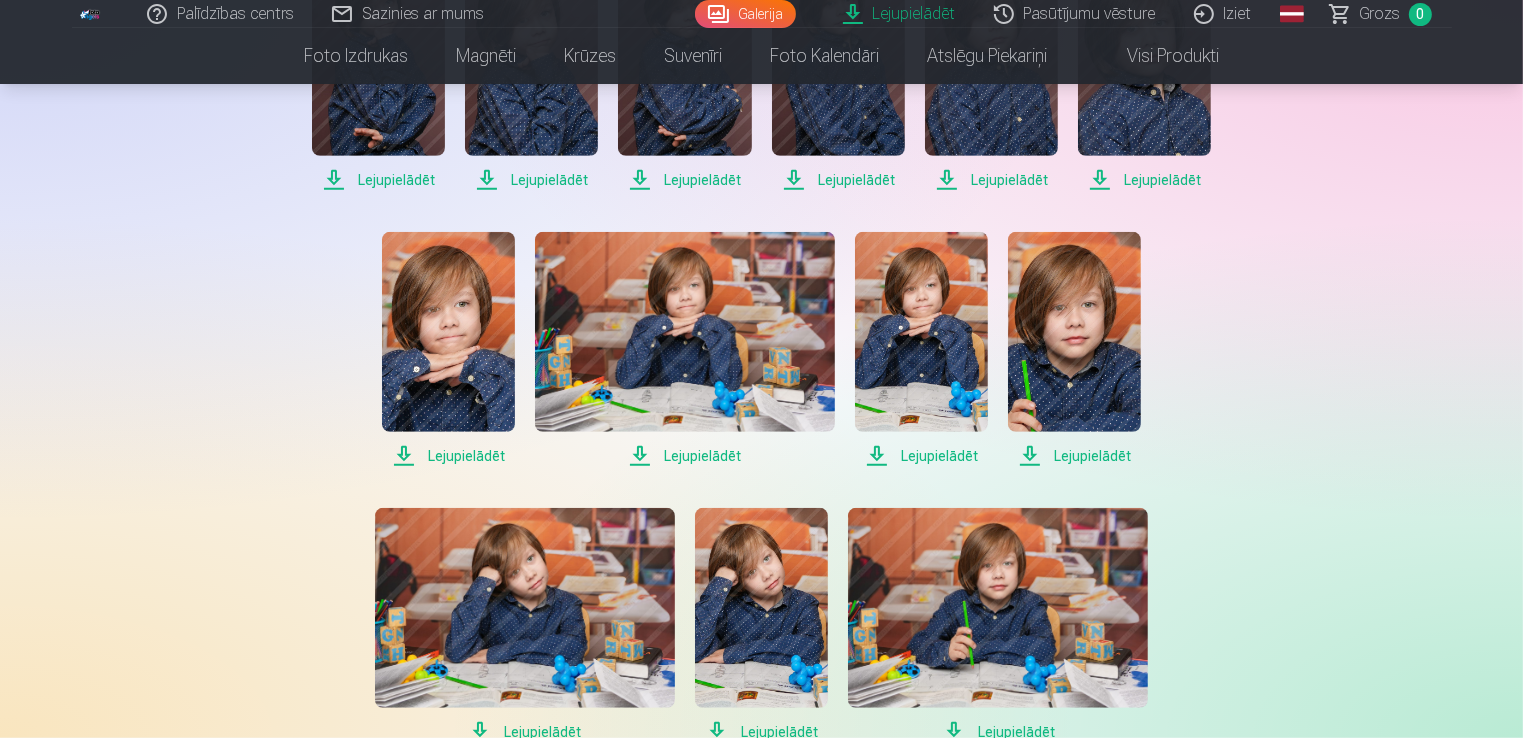 click on "Lejupielādēt" at bounding box center (998, 732) 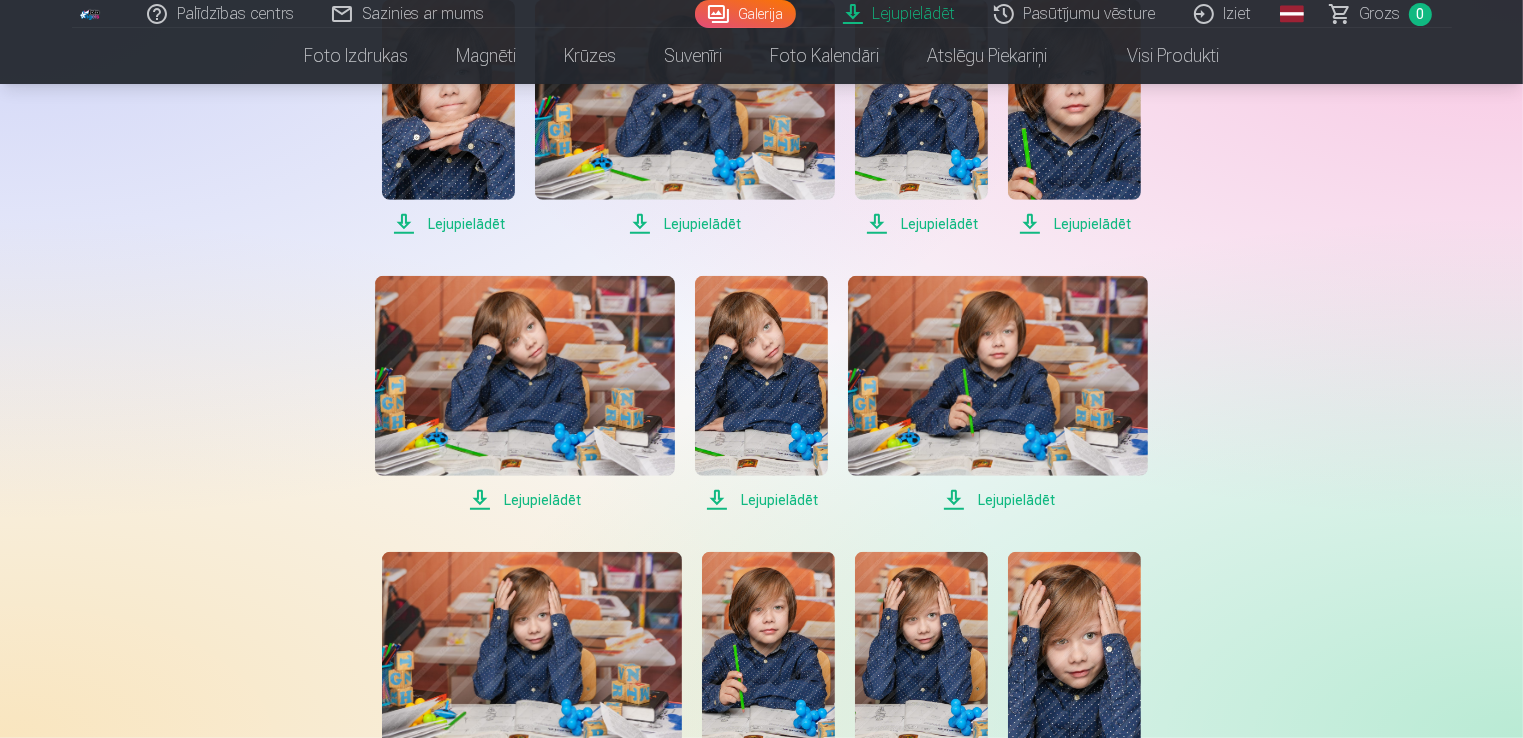 scroll, scrollTop: 1400, scrollLeft: 0, axis: vertical 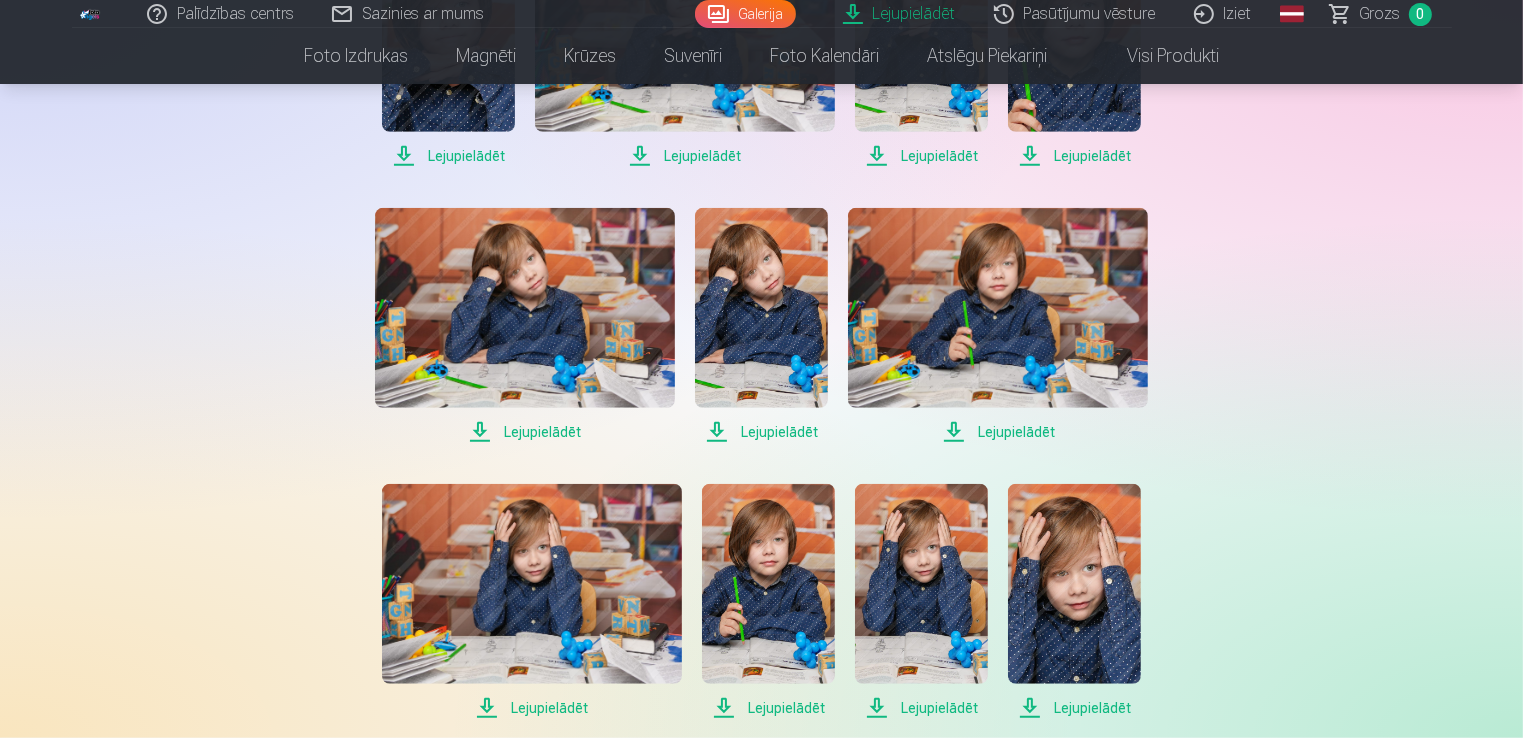 click on "Lejupielādēt" at bounding box center (1074, 708) 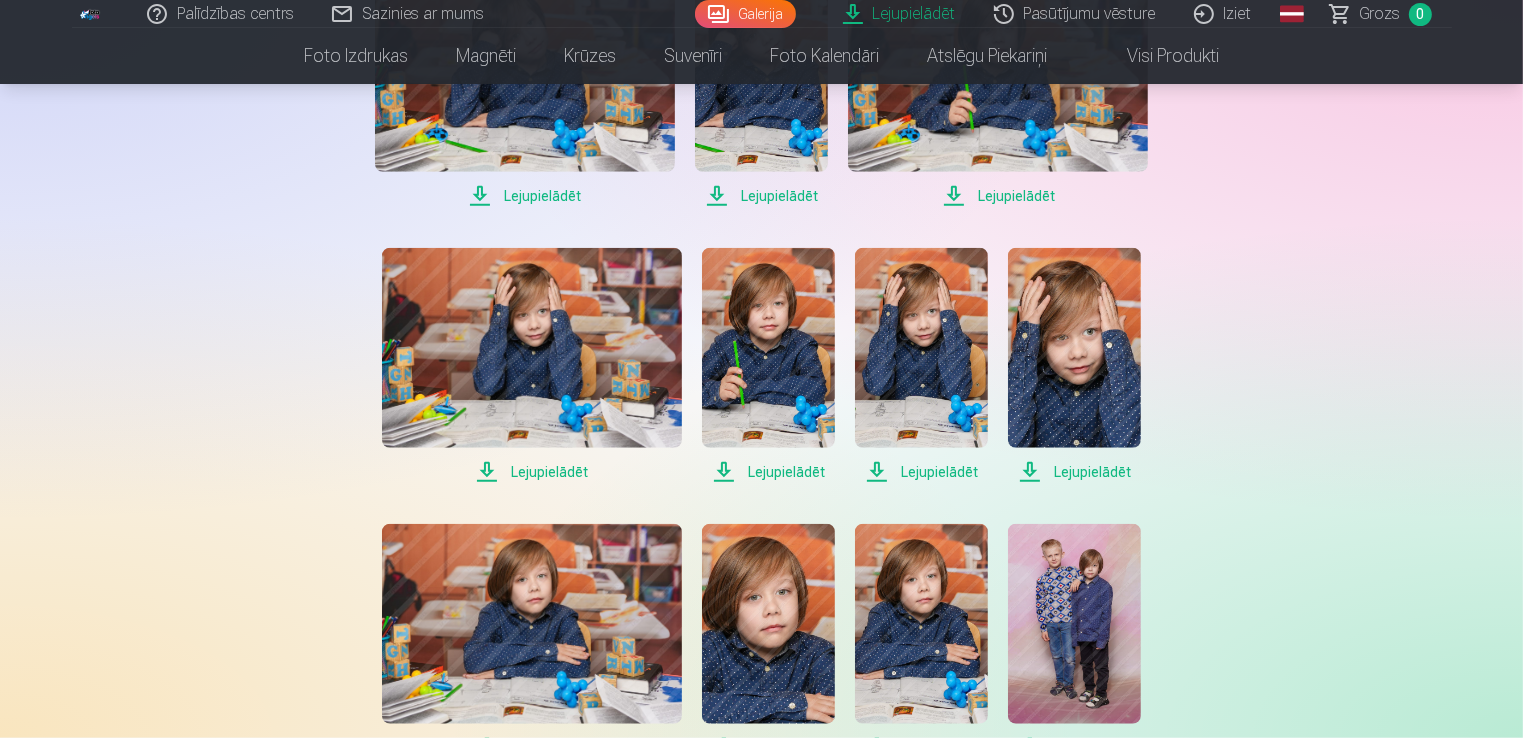 scroll, scrollTop: 1700, scrollLeft: 0, axis: vertical 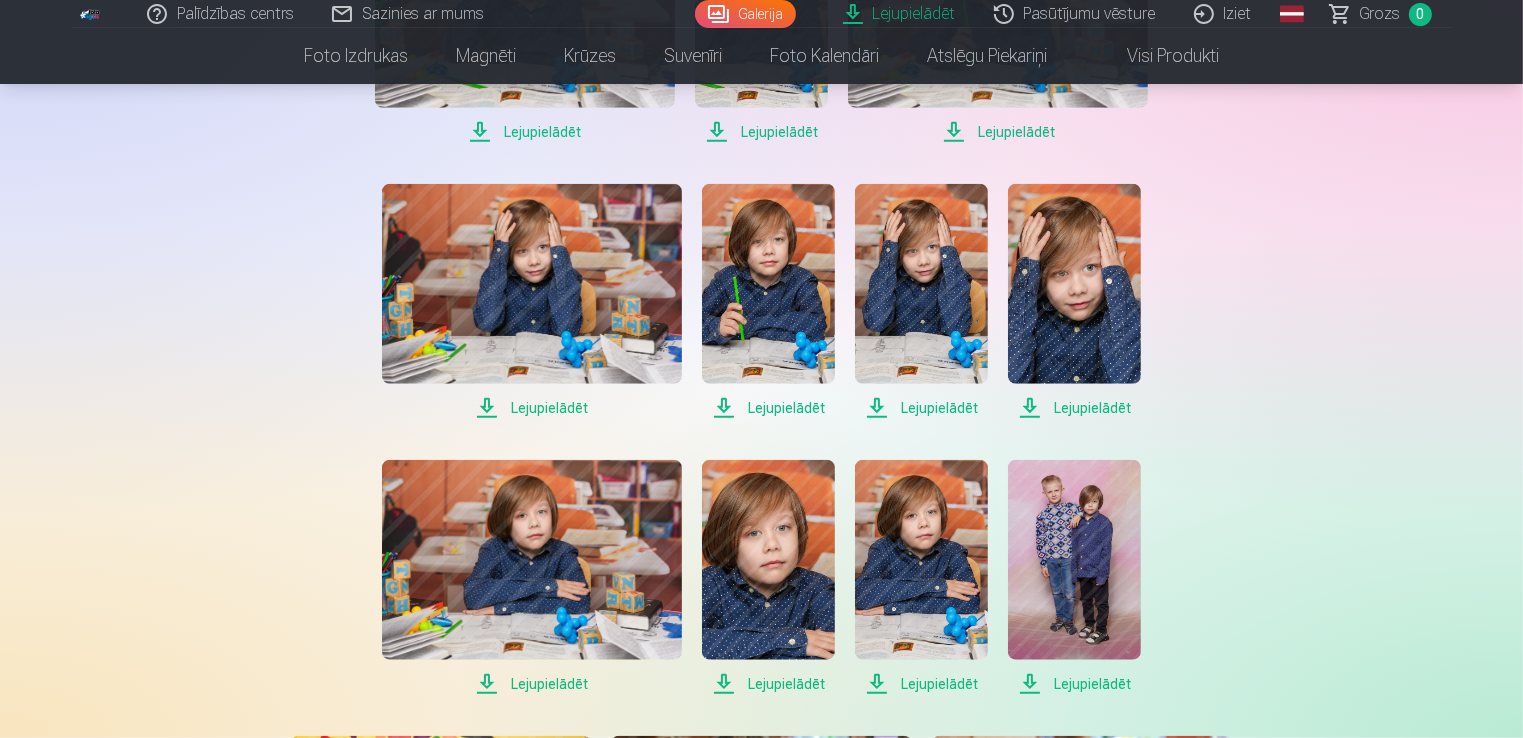 click on "Lejupielādēt" at bounding box center [1074, 684] 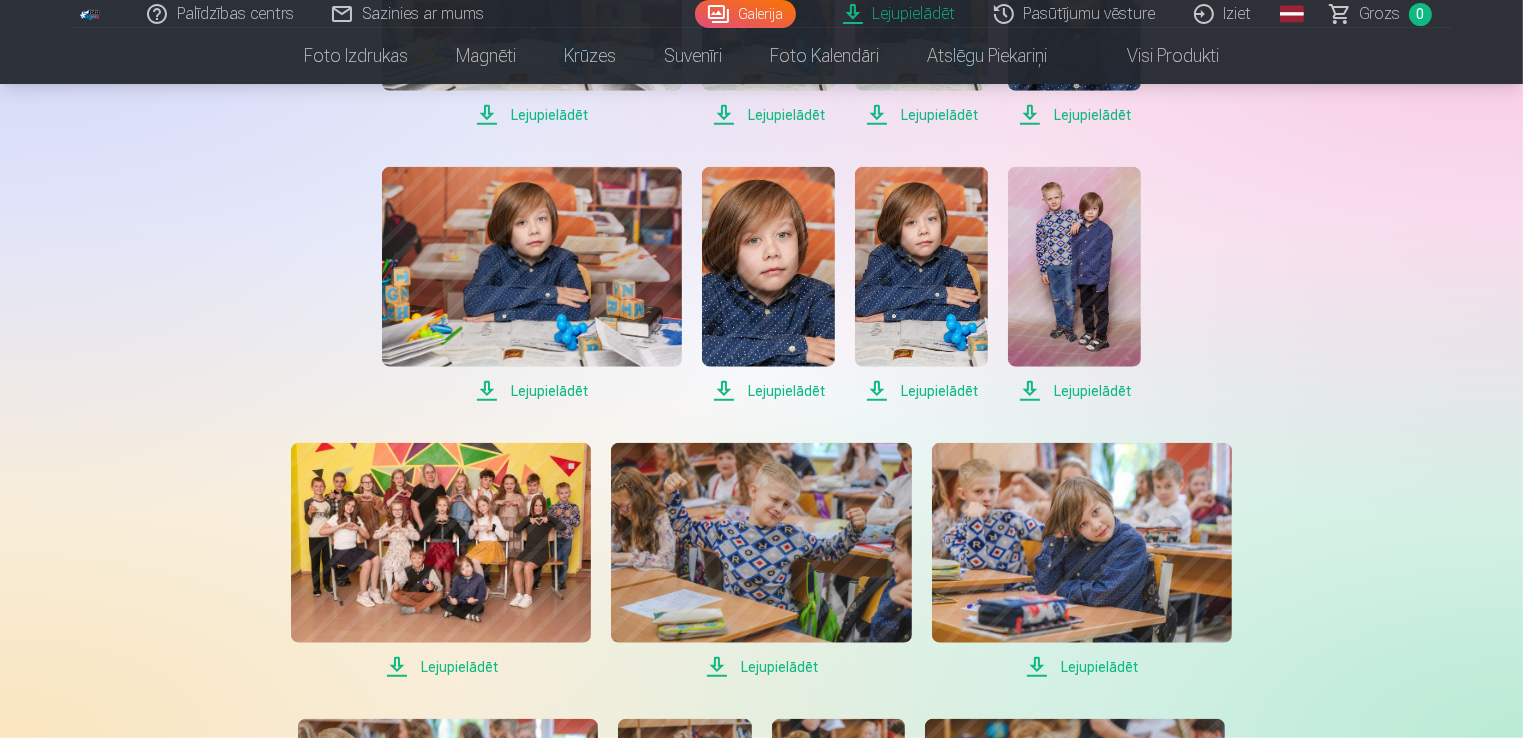 scroll, scrollTop: 2000, scrollLeft: 0, axis: vertical 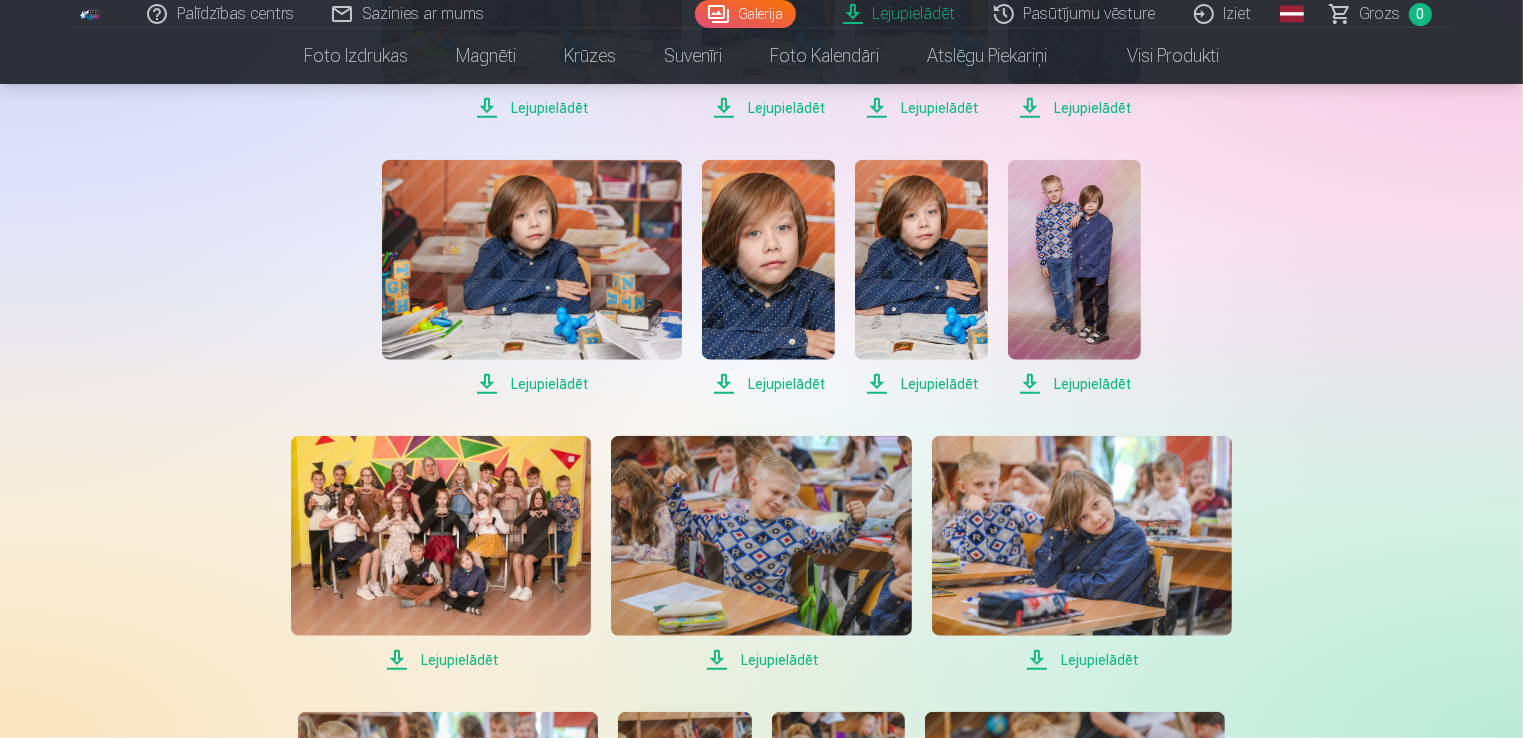 click on "Lejupielādēt" at bounding box center (1082, 660) 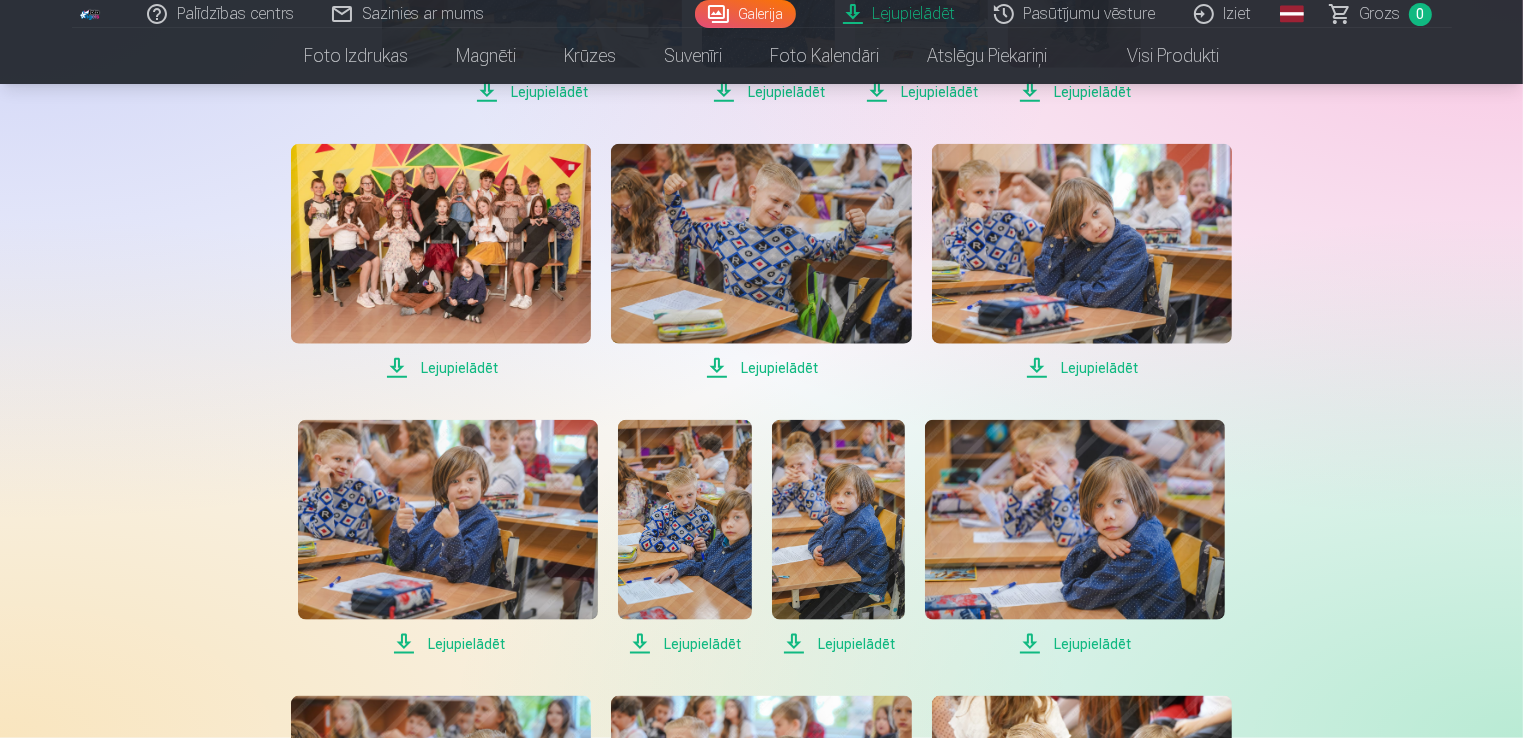 scroll, scrollTop: 2300, scrollLeft: 0, axis: vertical 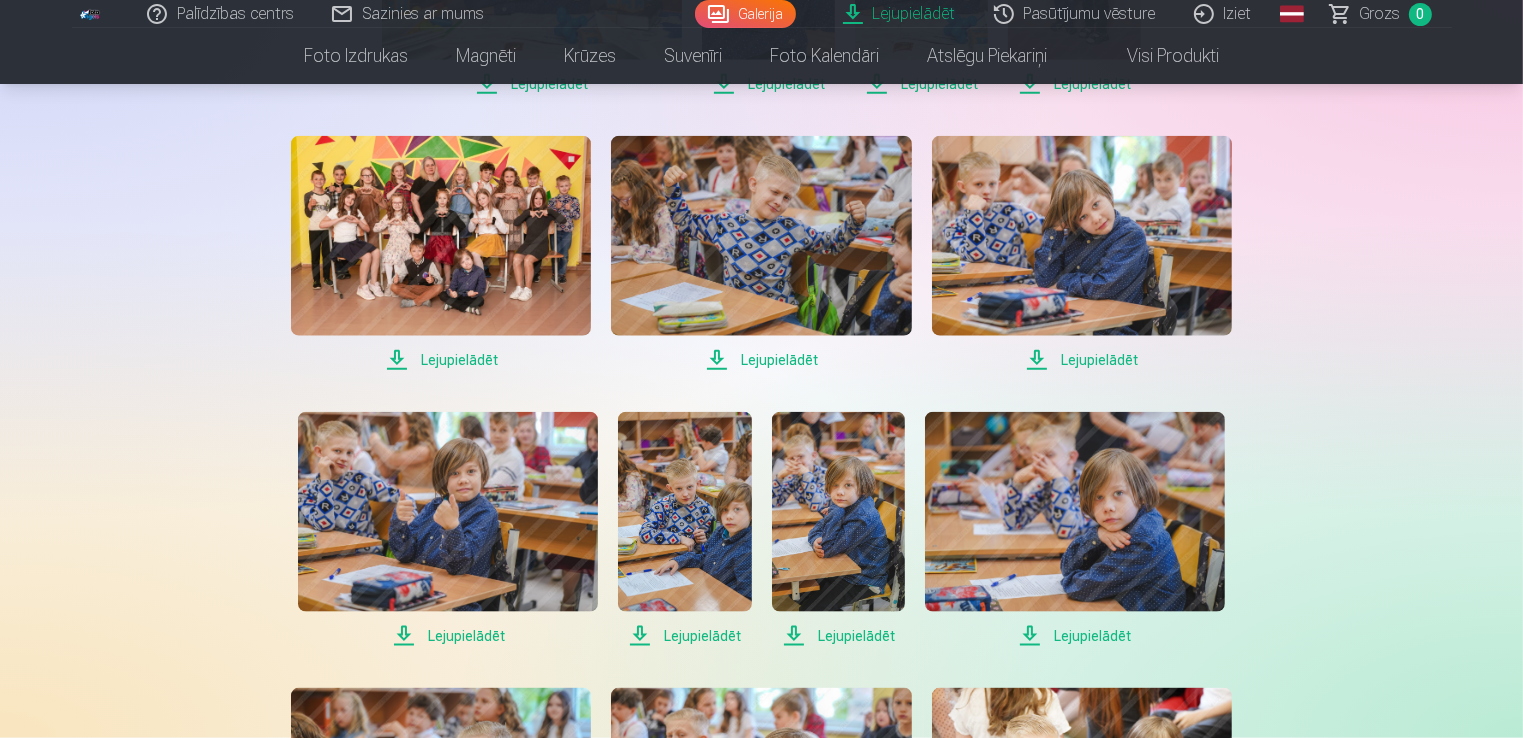 click on "Lejupielādēt" at bounding box center [448, 636] 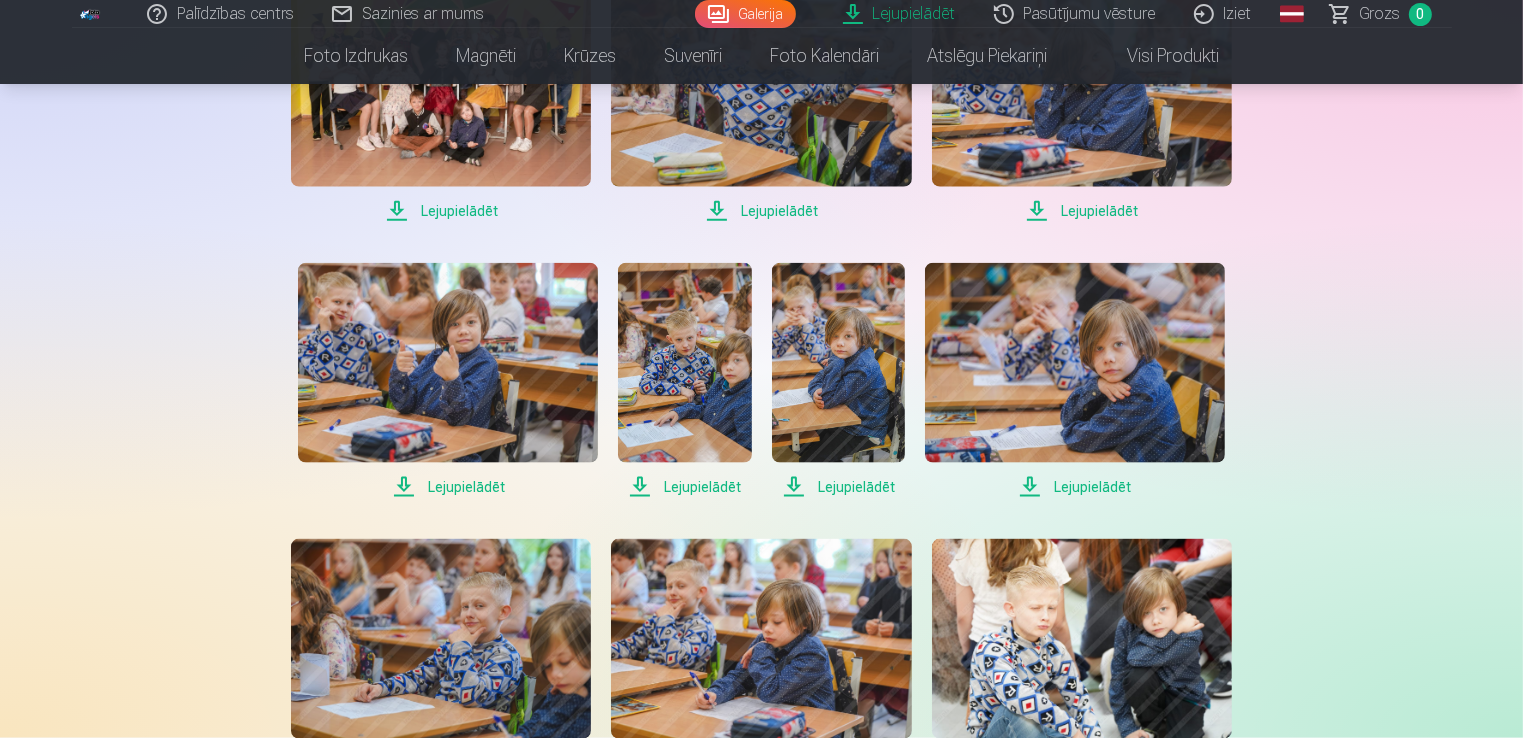 scroll, scrollTop: 2500, scrollLeft: 0, axis: vertical 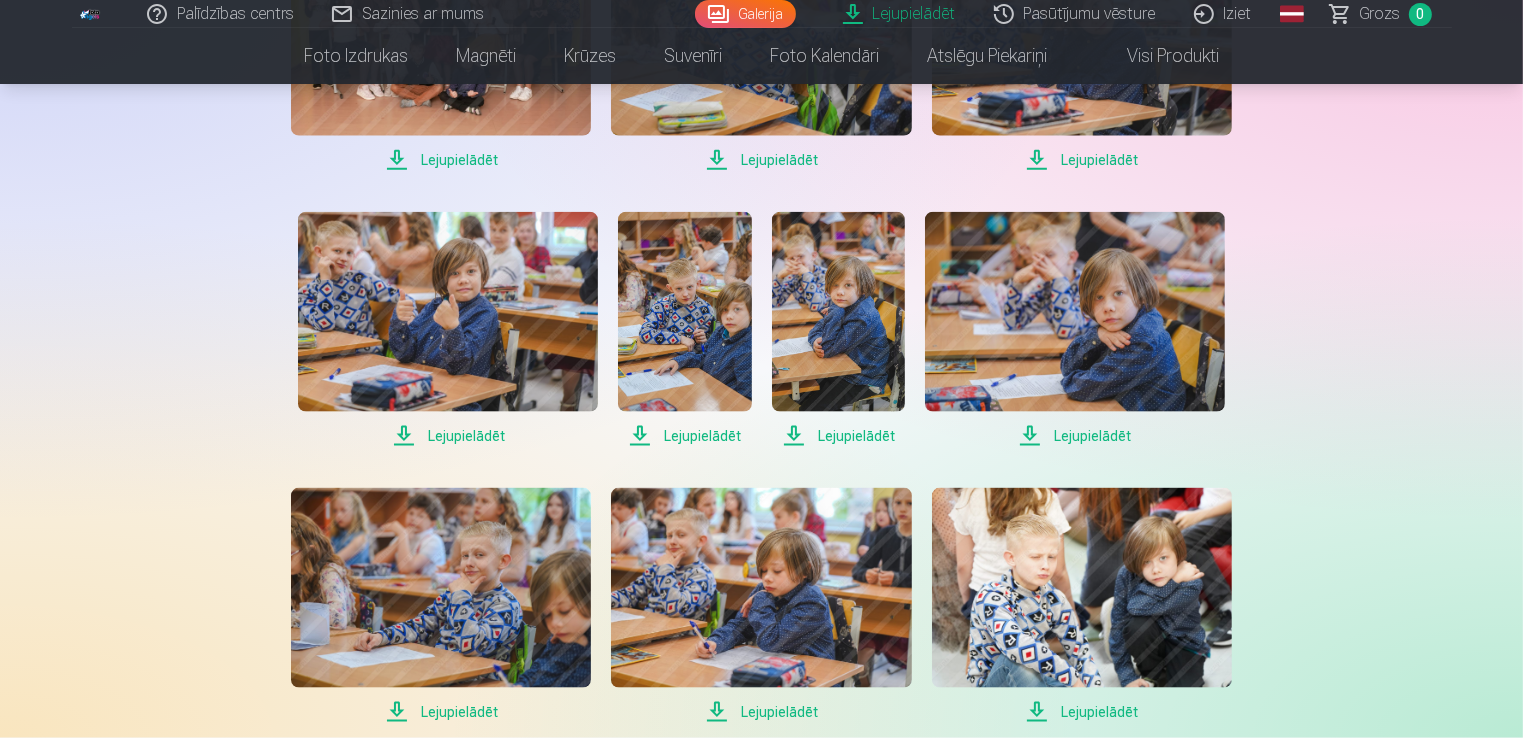 click on "Lejupielādēt" at bounding box center [1082, 712] 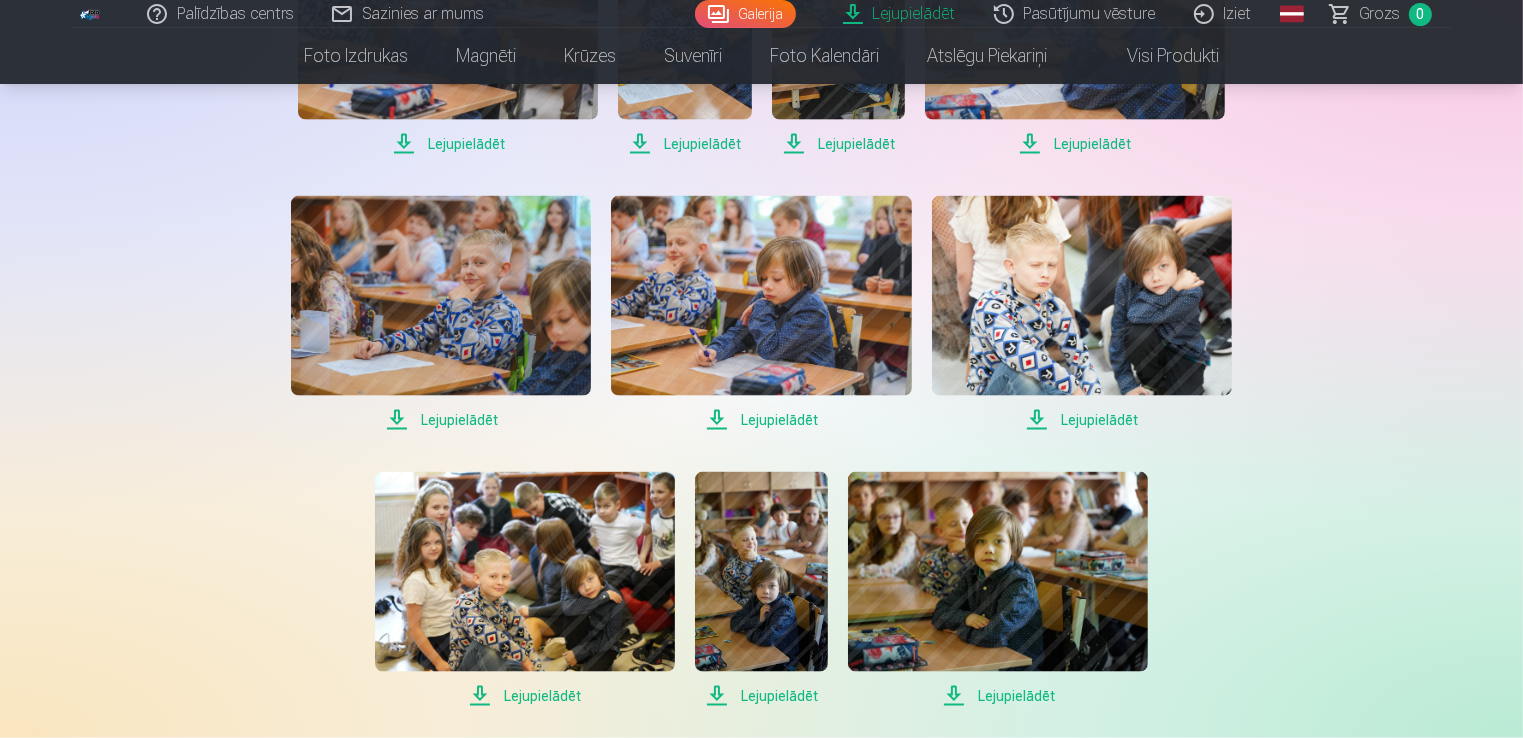 scroll, scrollTop: 2800, scrollLeft: 0, axis: vertical 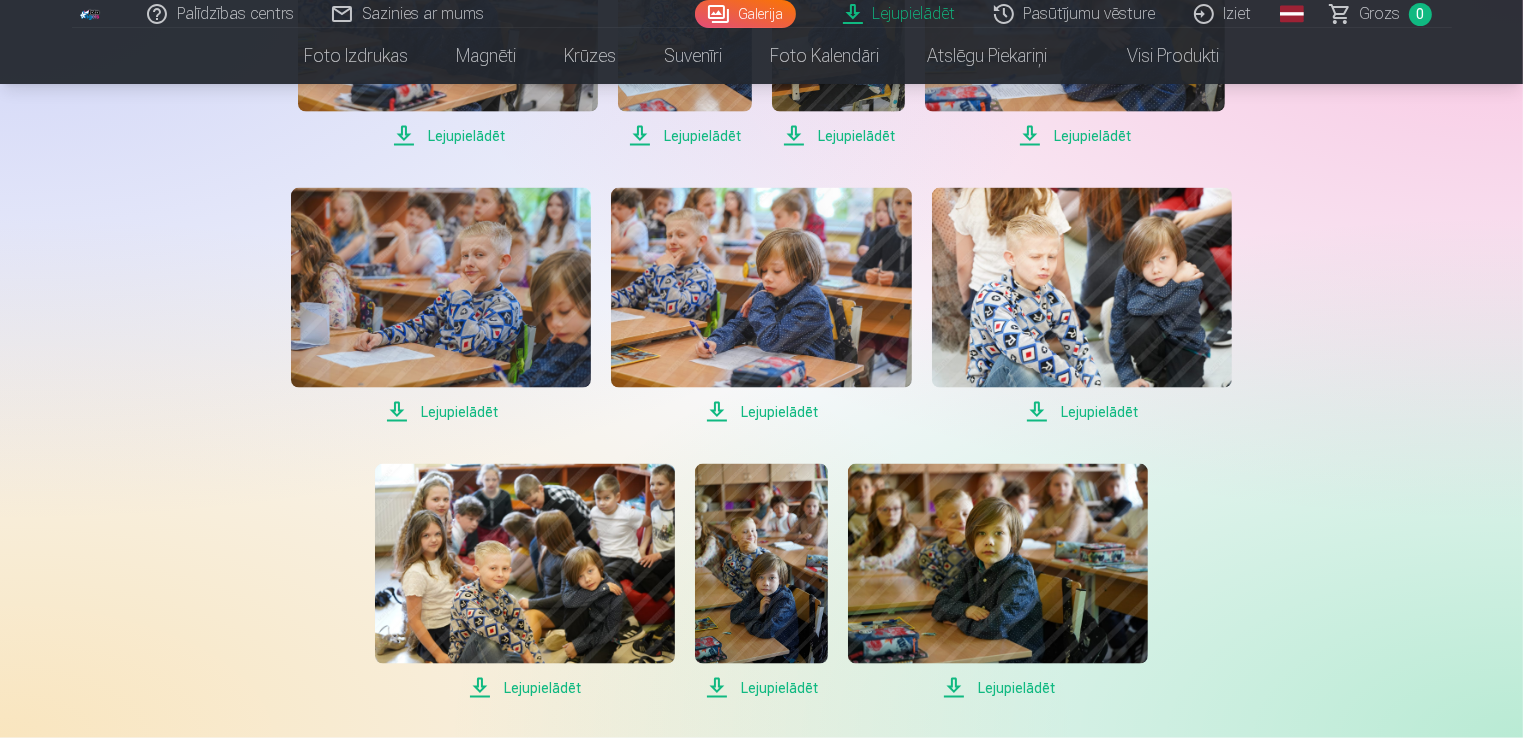 click on "Lejupielādēt" at bounding box center [998, 688] 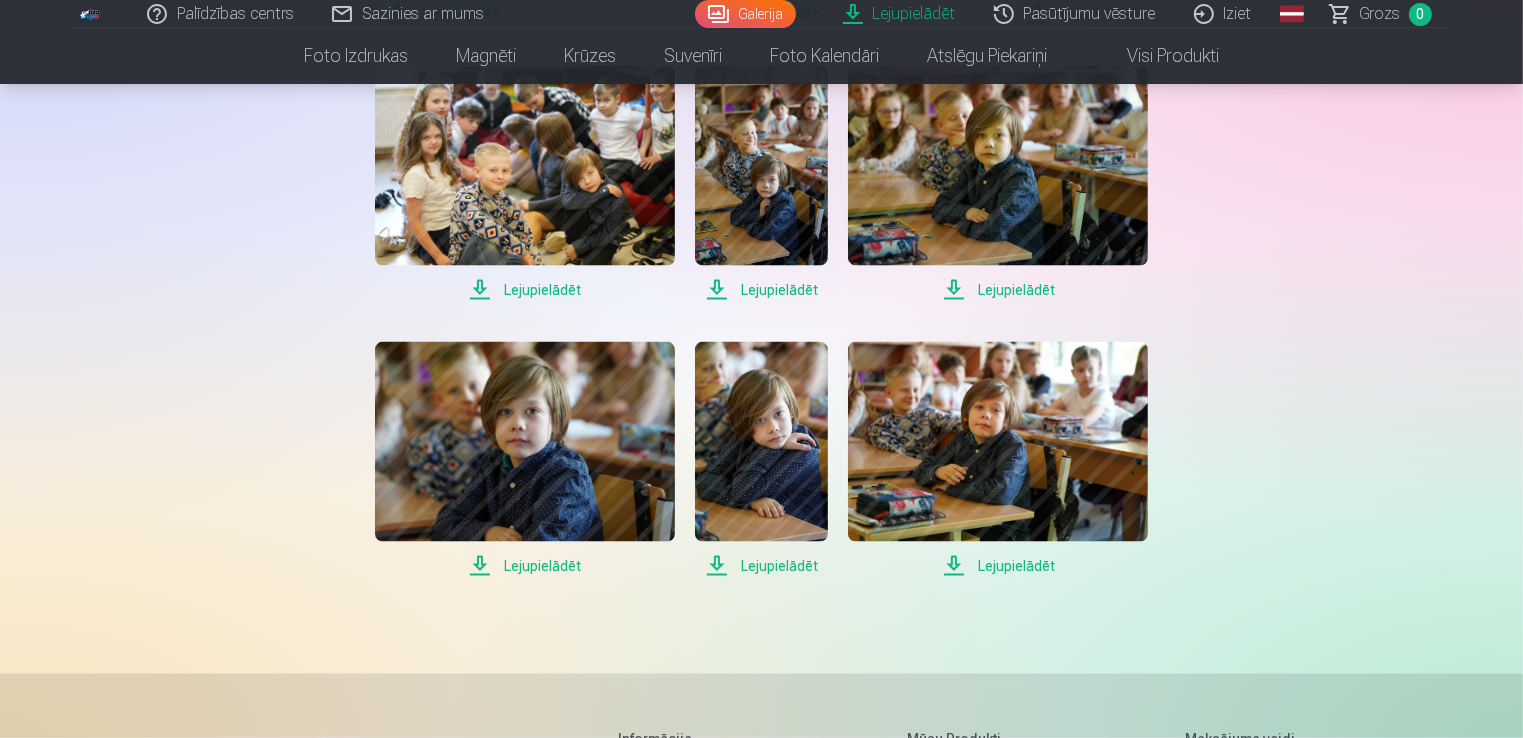 scroll, scrollTop: 3200, scrollLeft: 0, axis: vertical 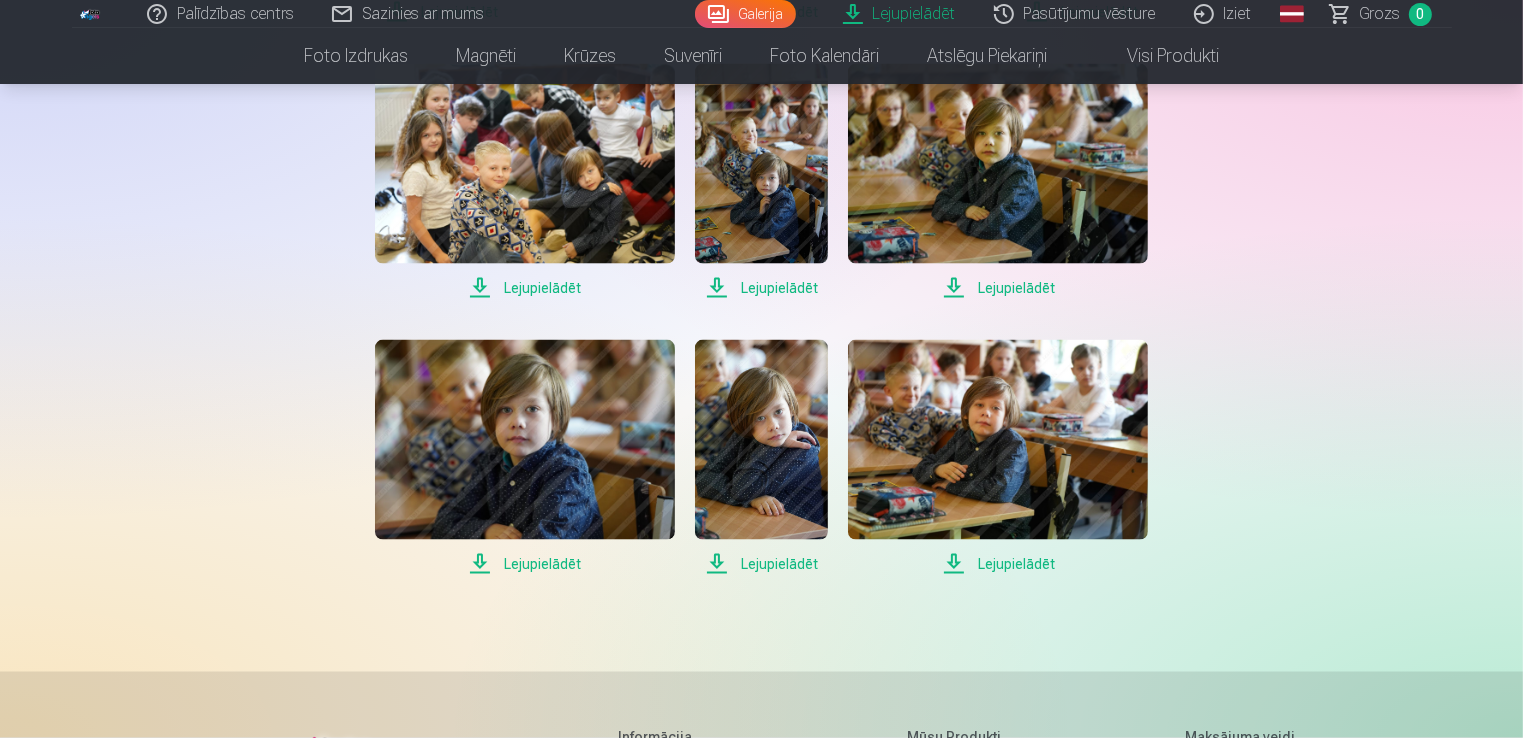 click on "Lejupielādēt" at bounding box center [998, 564] 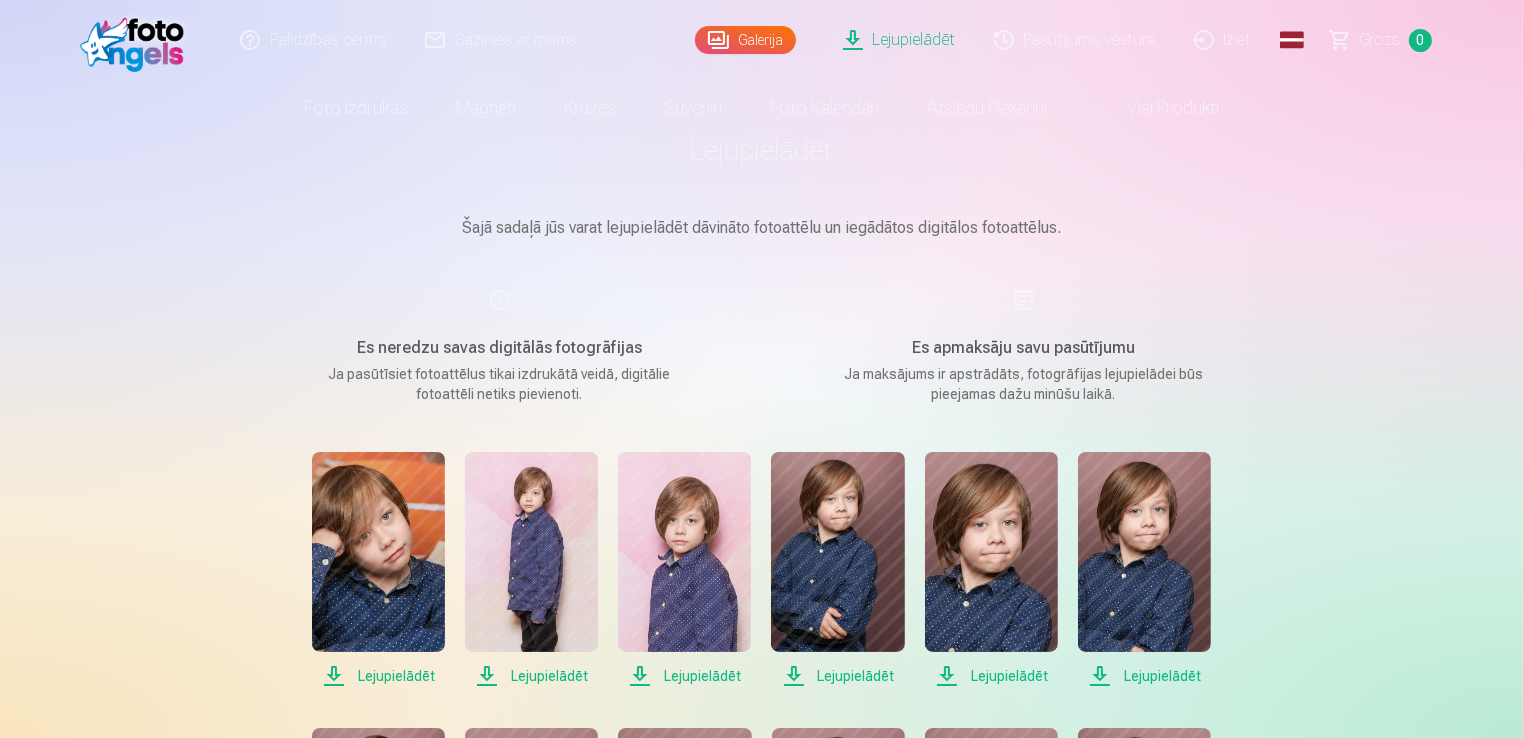 scroll, scrollTop: 0, scrollLeft: 0, axis: both 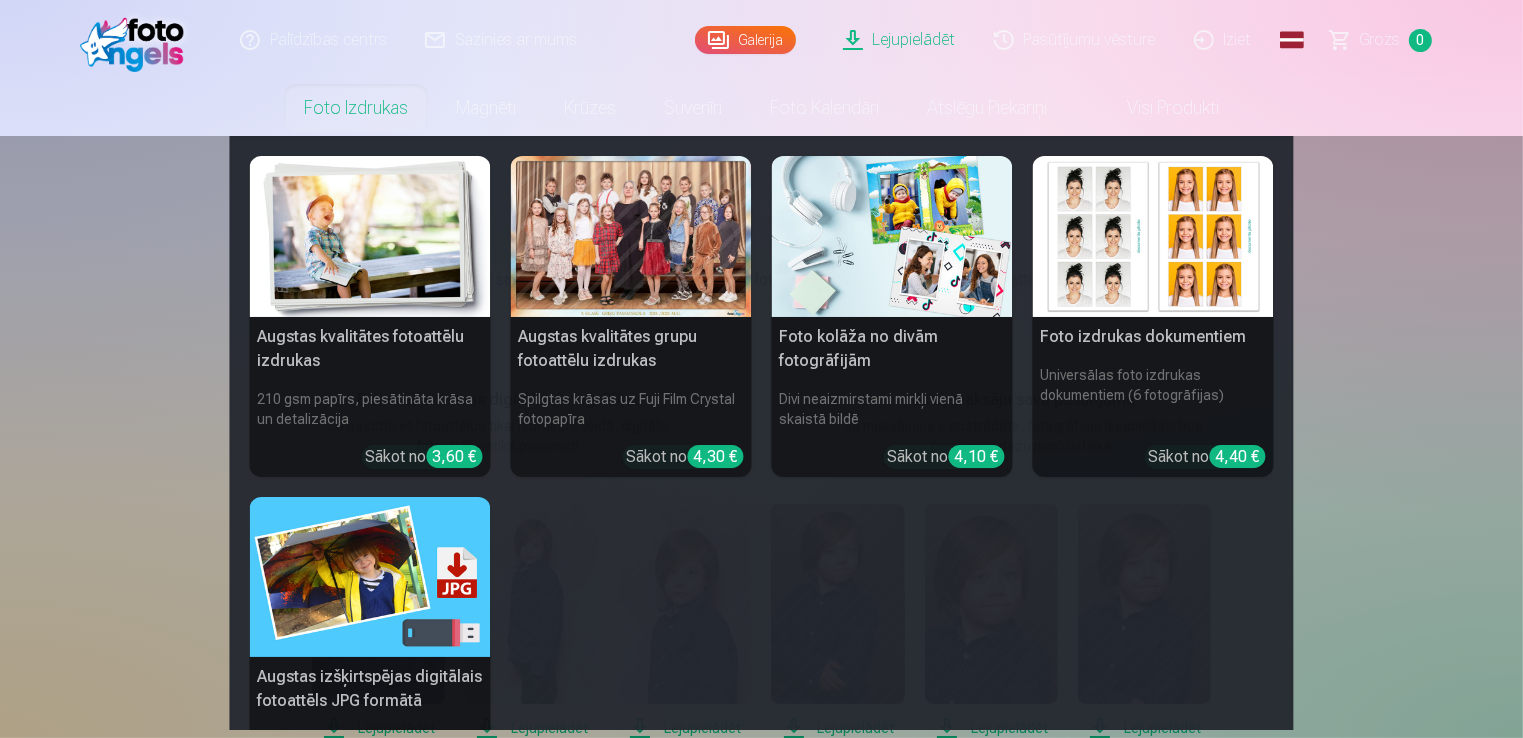 click on "Foto izdrukas" at bounding box center [356, 108] 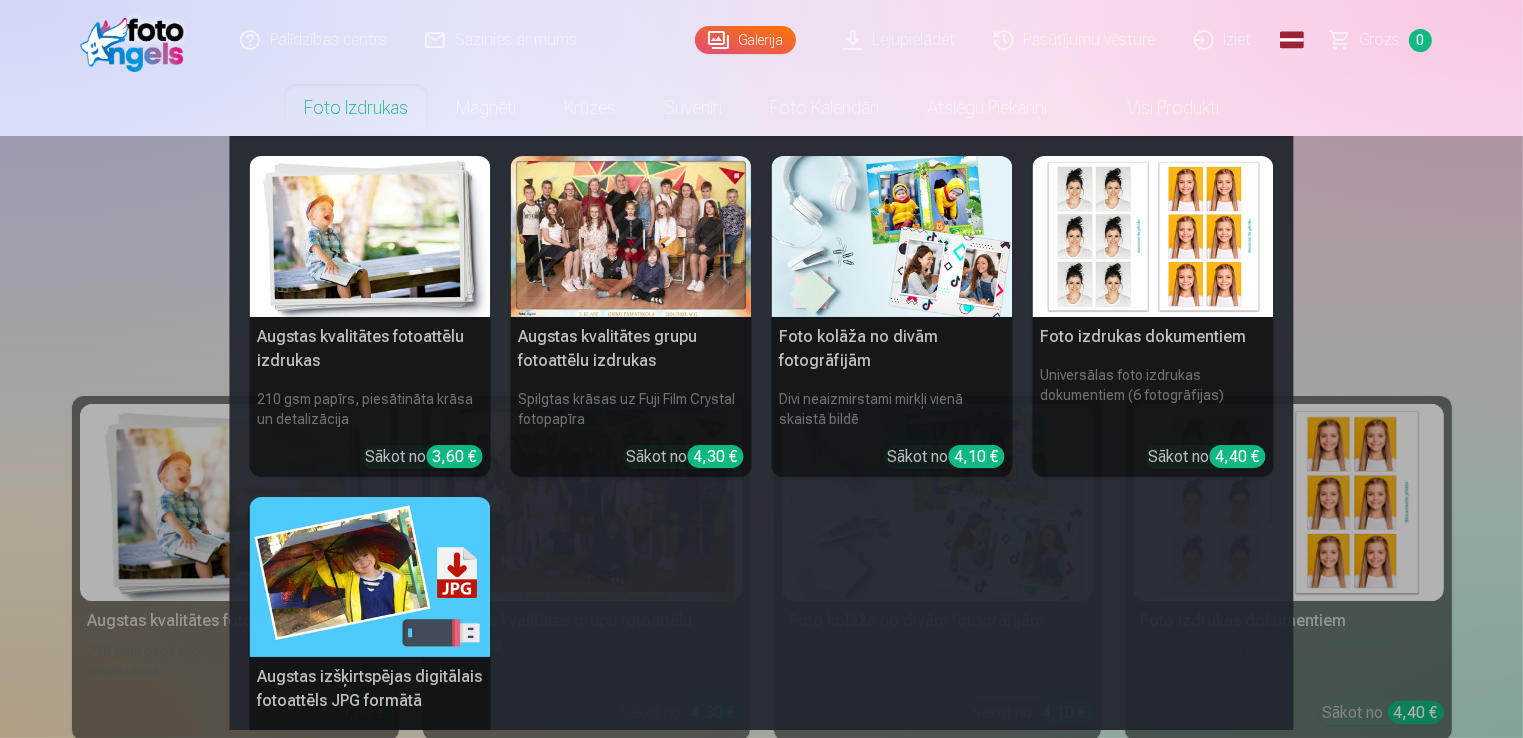 click at bounding box center (370, 236) 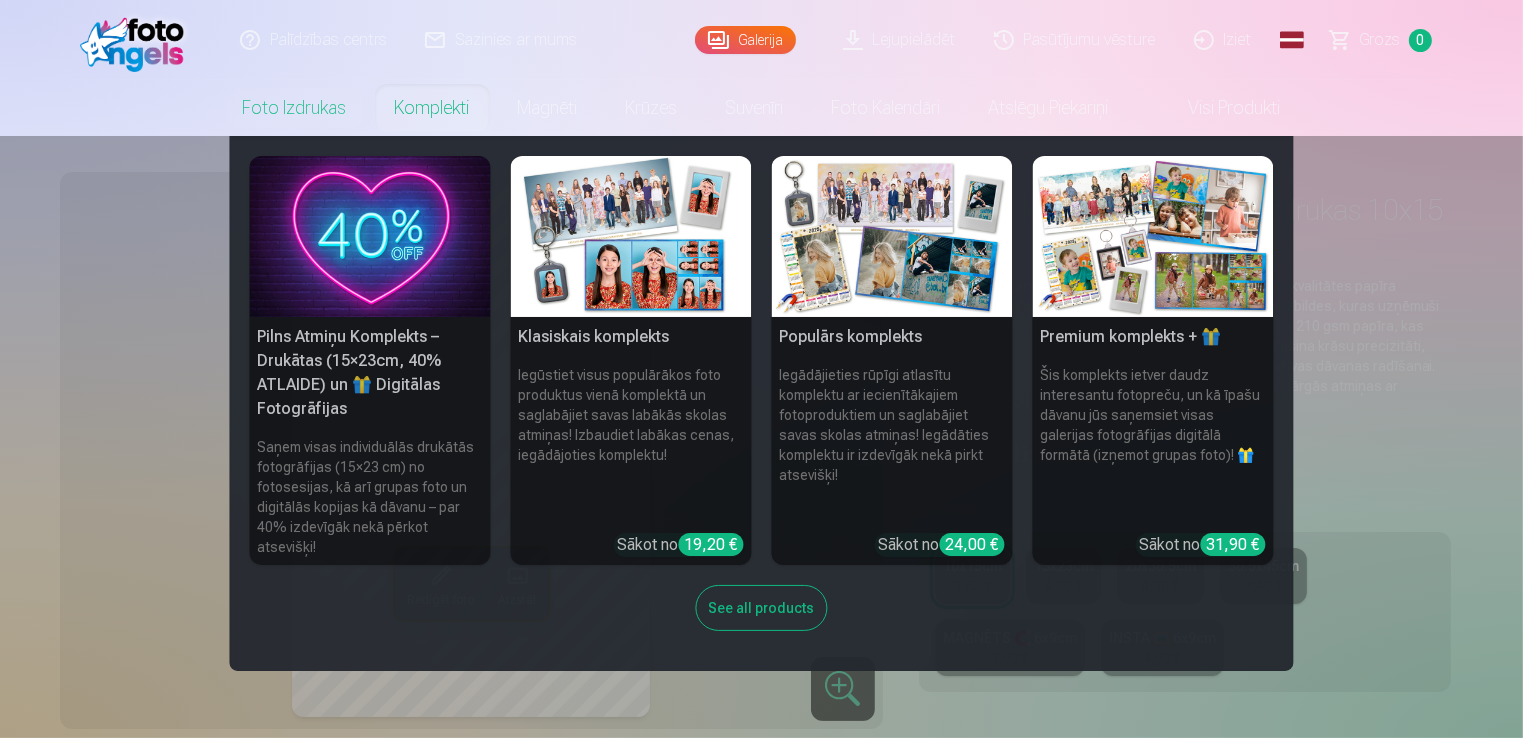 click at bounding box center (370, 236) 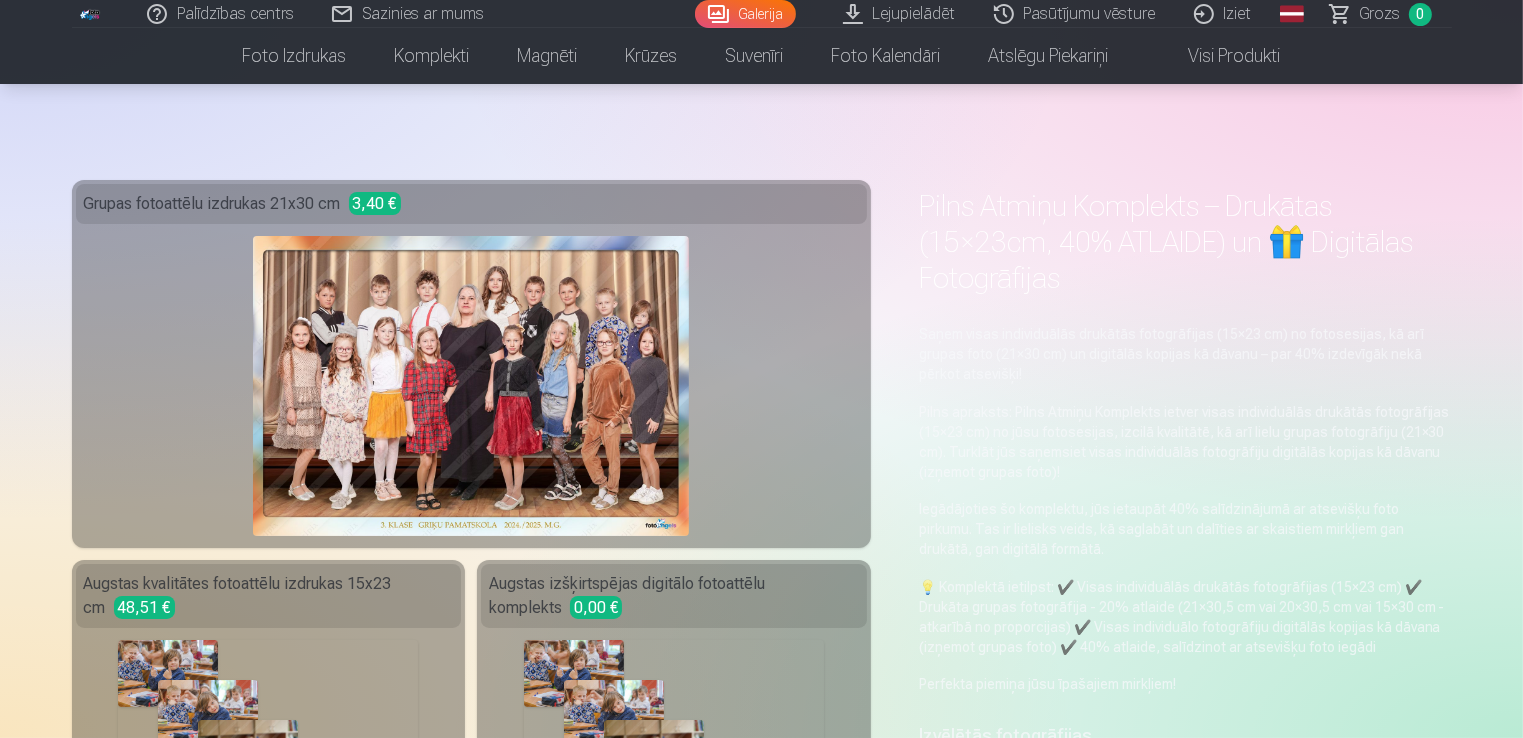 scroll, scrollTop: 0, scrollLeft: 0, axis: both 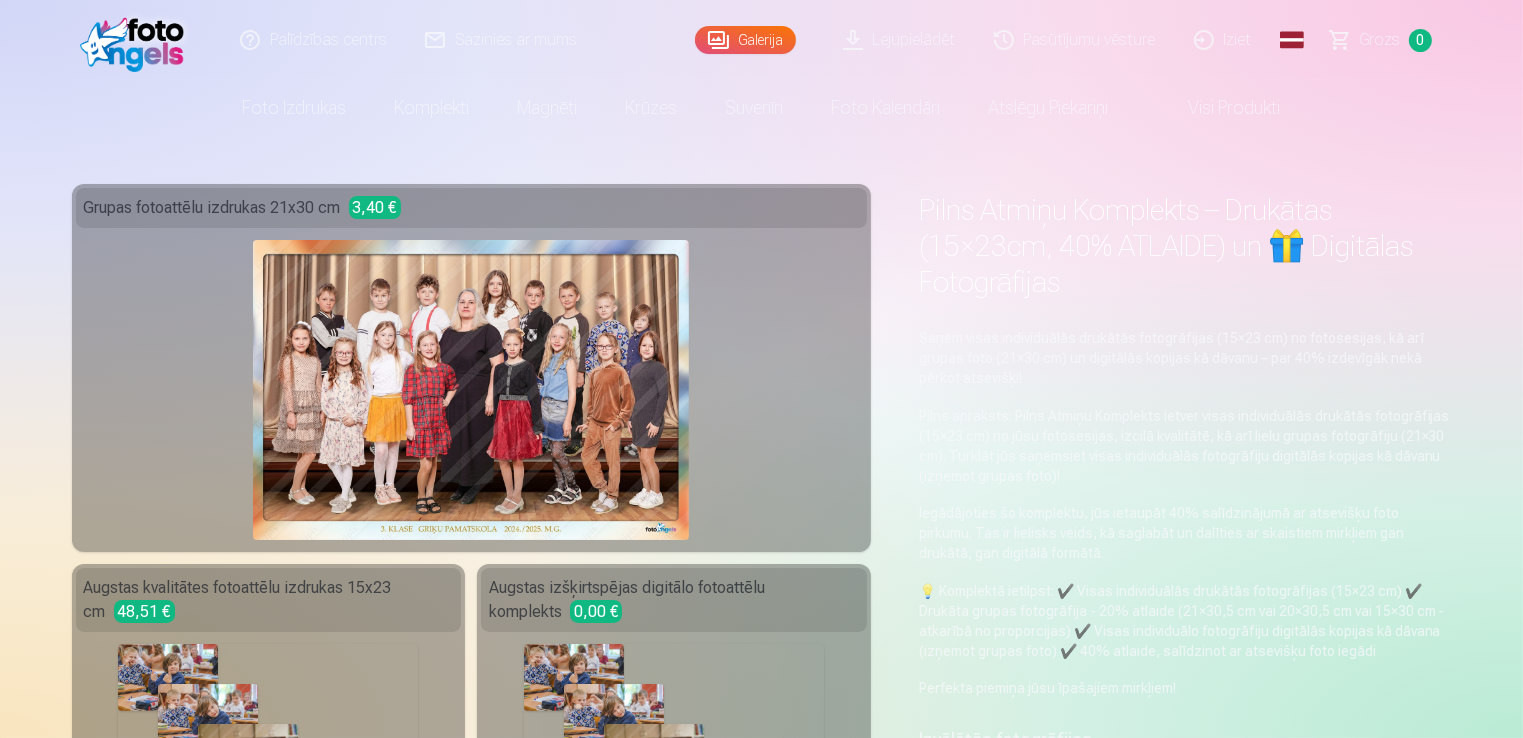click on "Pasūtījumu vēsture" at bounding box center (1076, 40) 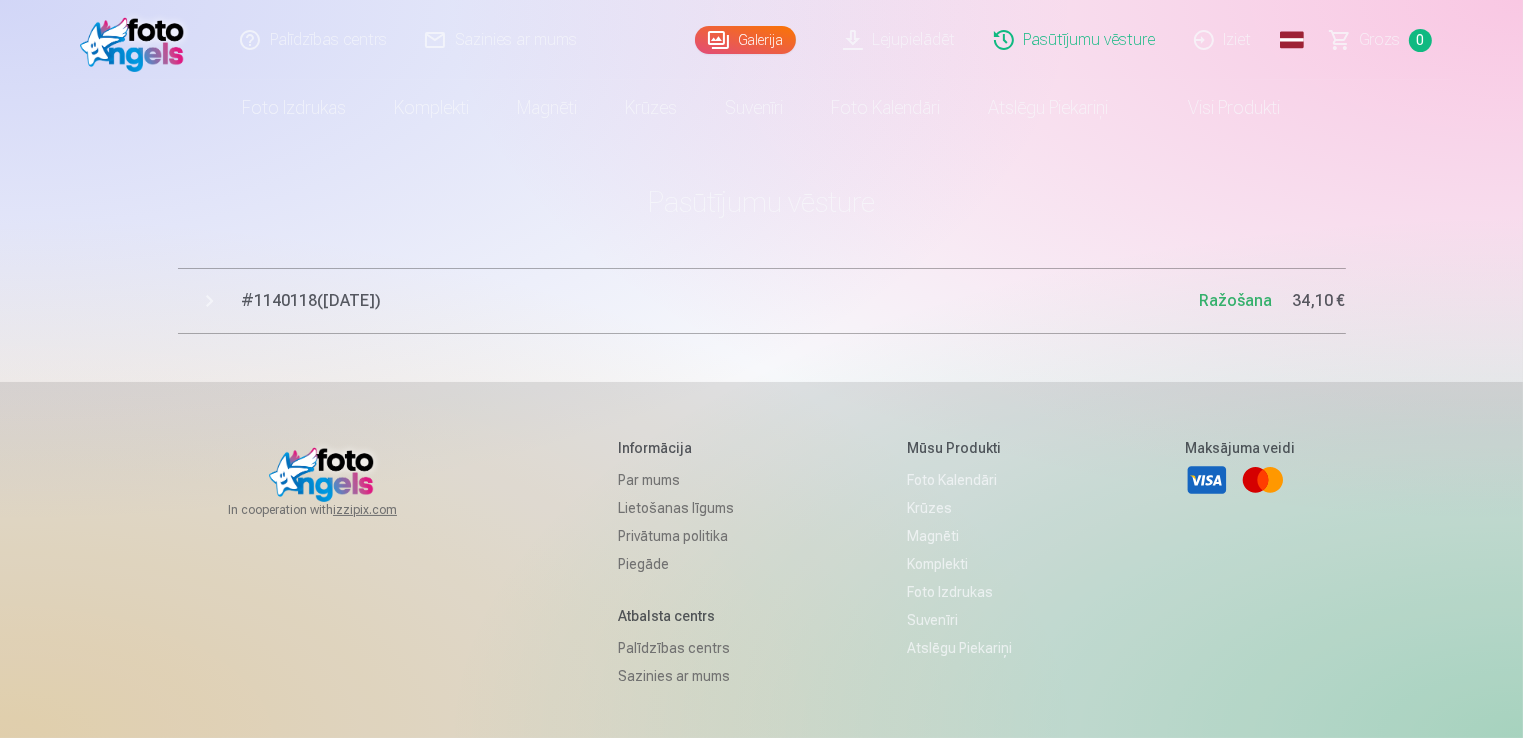 click on "# 1140118  ( 5.08.2025 )" at bounding box center (721, 301) 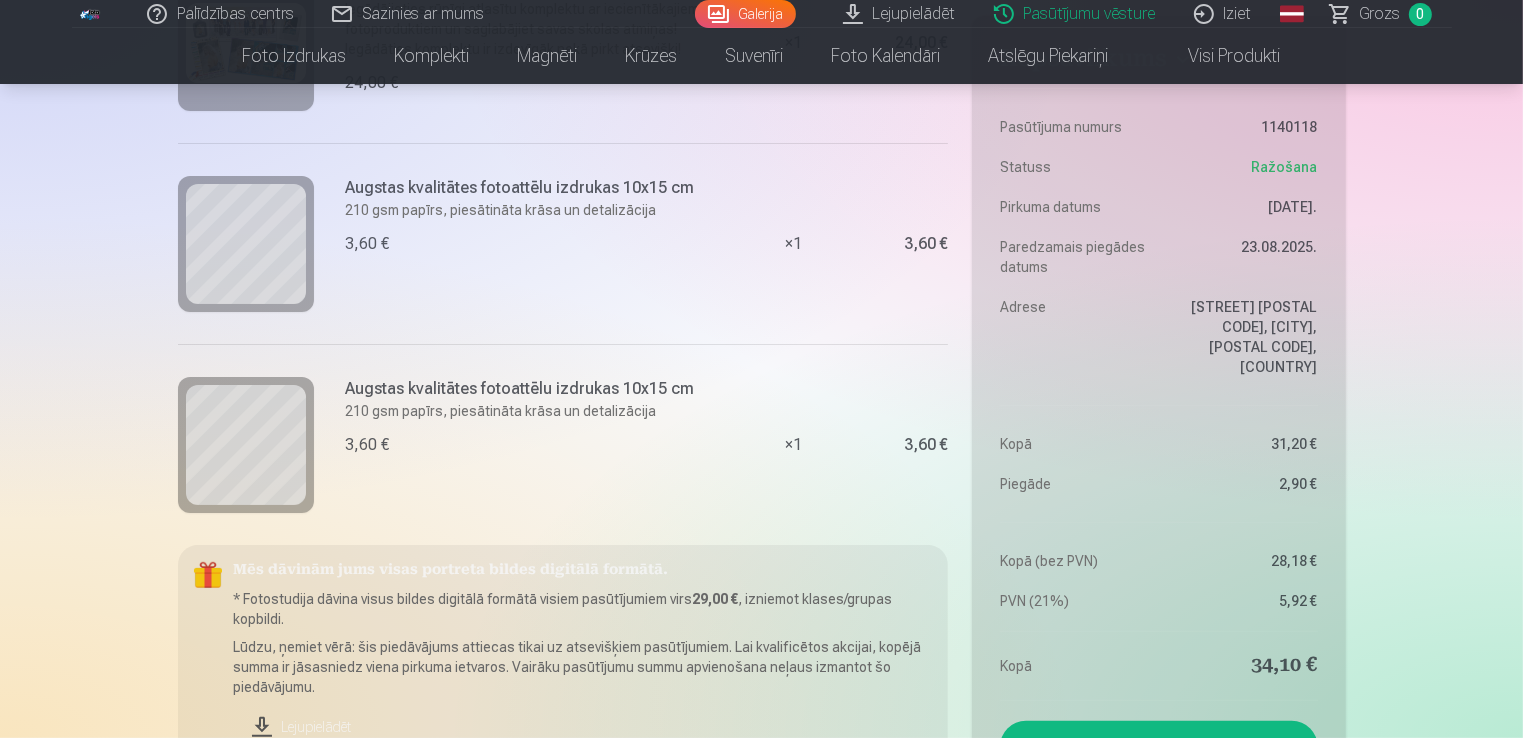 scroll, scrollTop: 600, scrollLeft: 0, axis: vertical 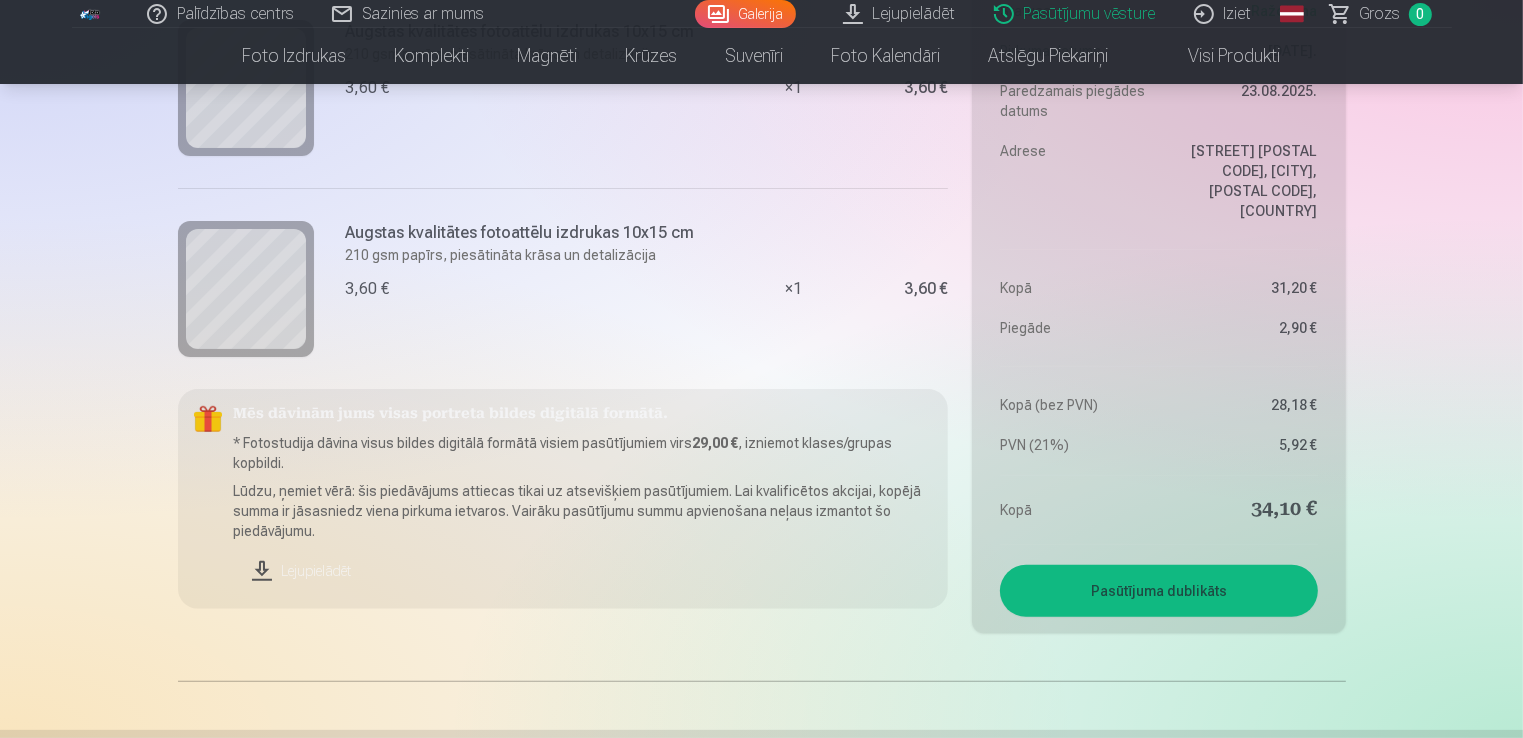 click on "Lejupielādēt" at bounding box center (583, 571) 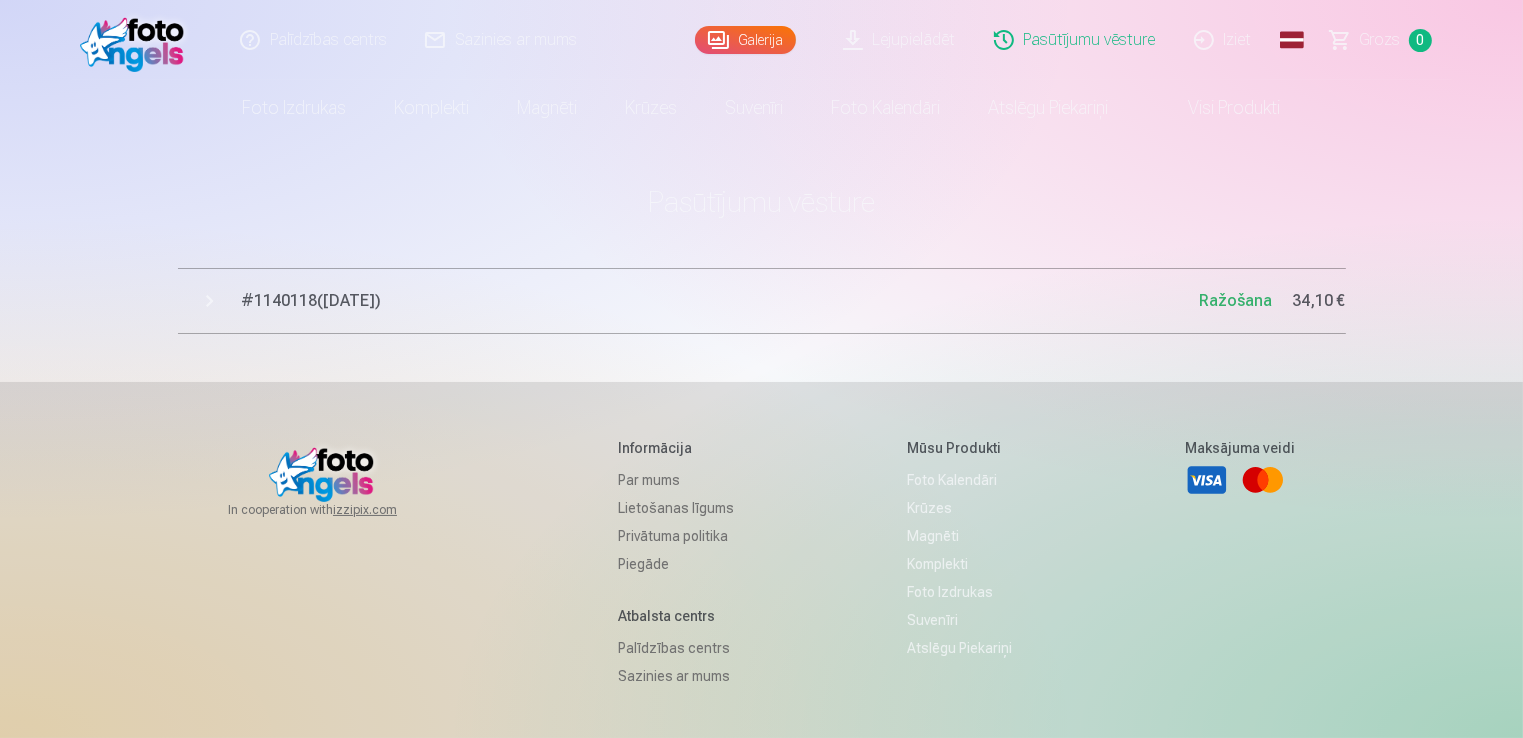 click on "# 1140118  ( 5.08.2025 )" at bounding box center (721, 301) 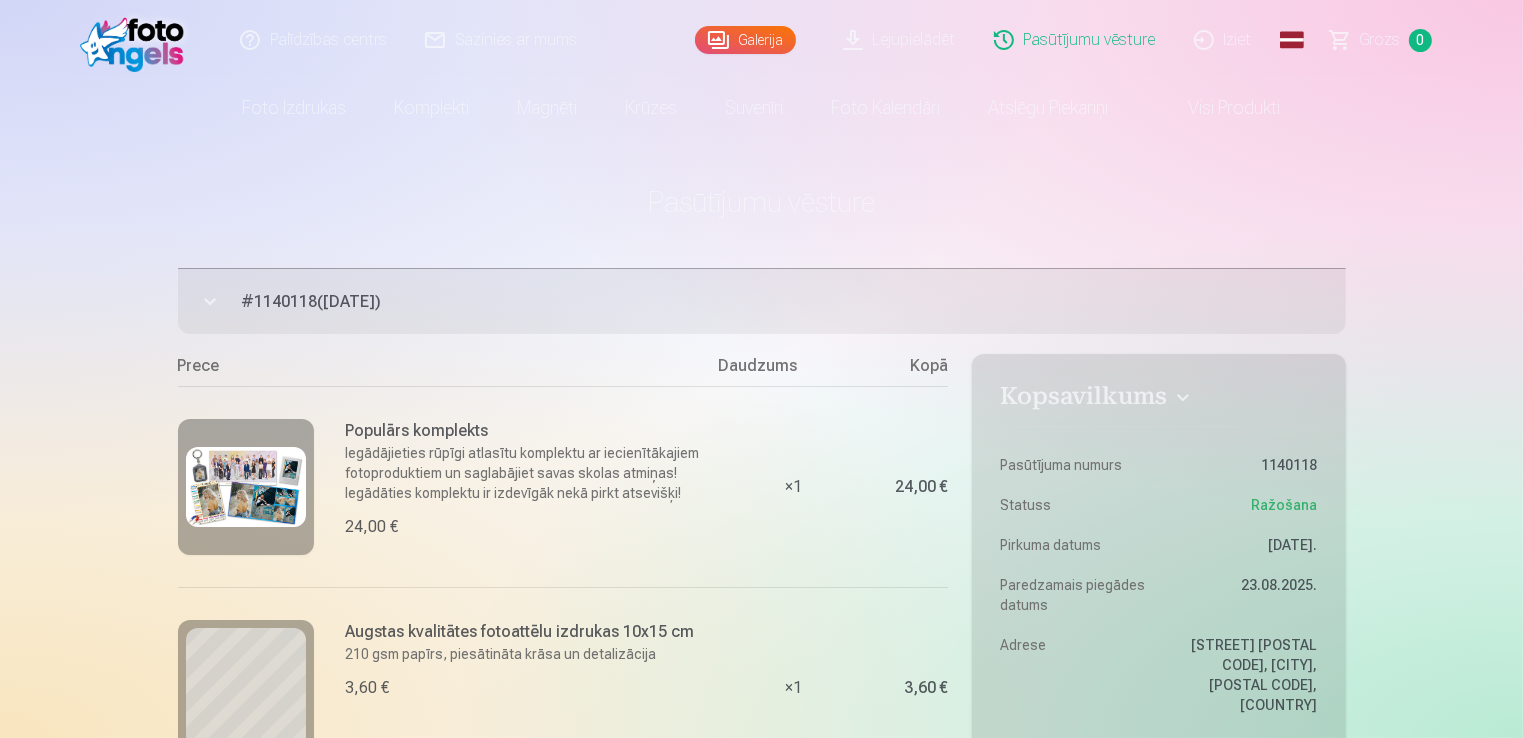 scroll, scrollTop: 0, scrollLeft: 0, axis: both 